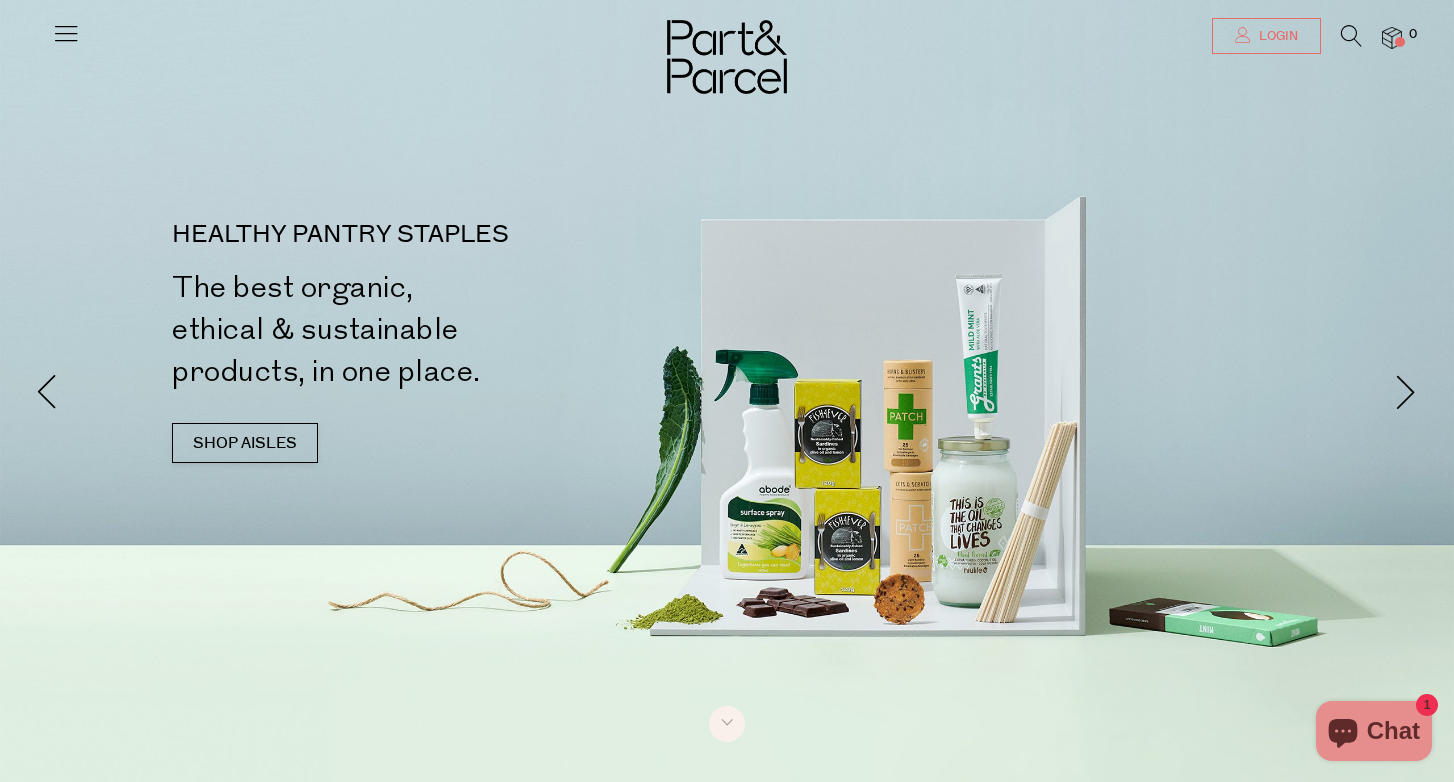 scroll, scrollTop: 0, scrollLeft: 0, axis: both 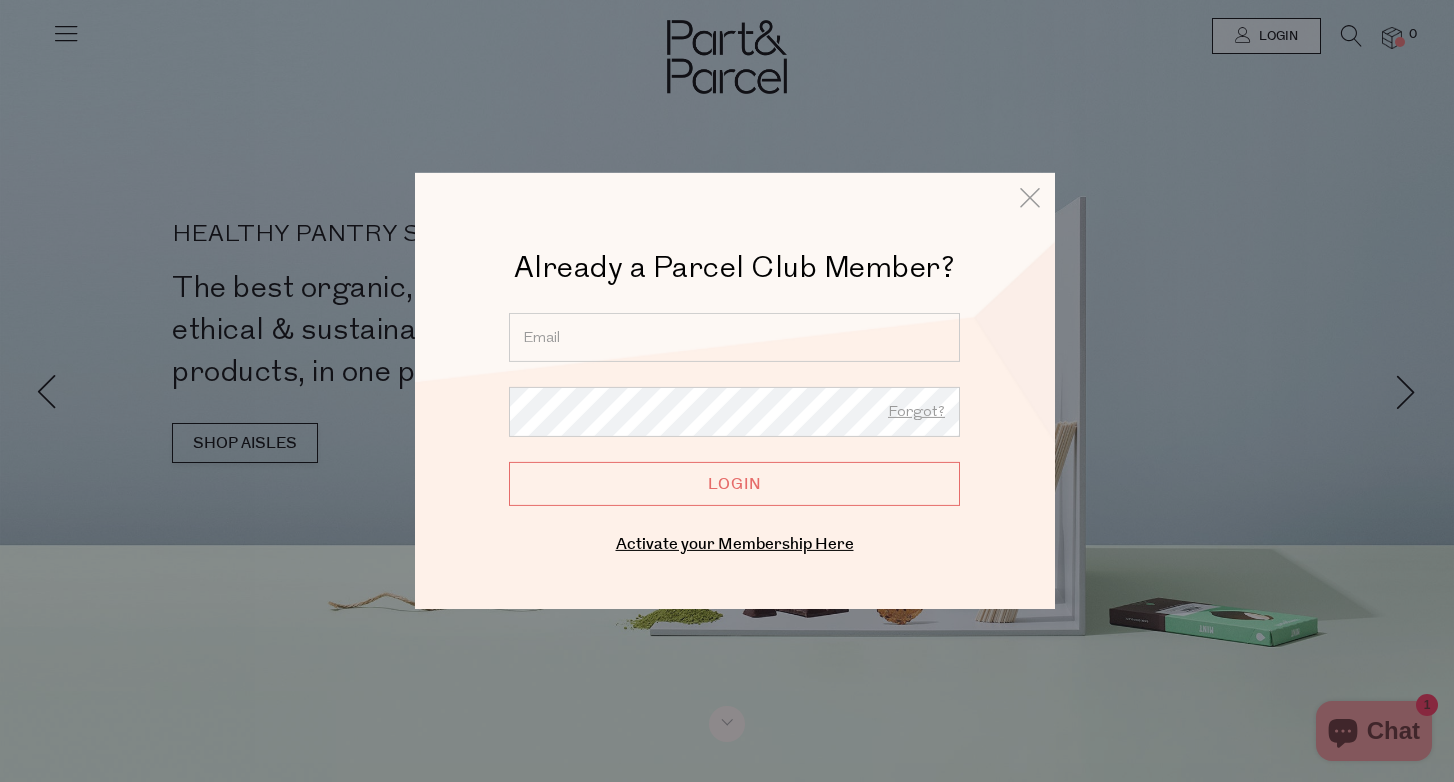 click at bounding box center (734, 337) 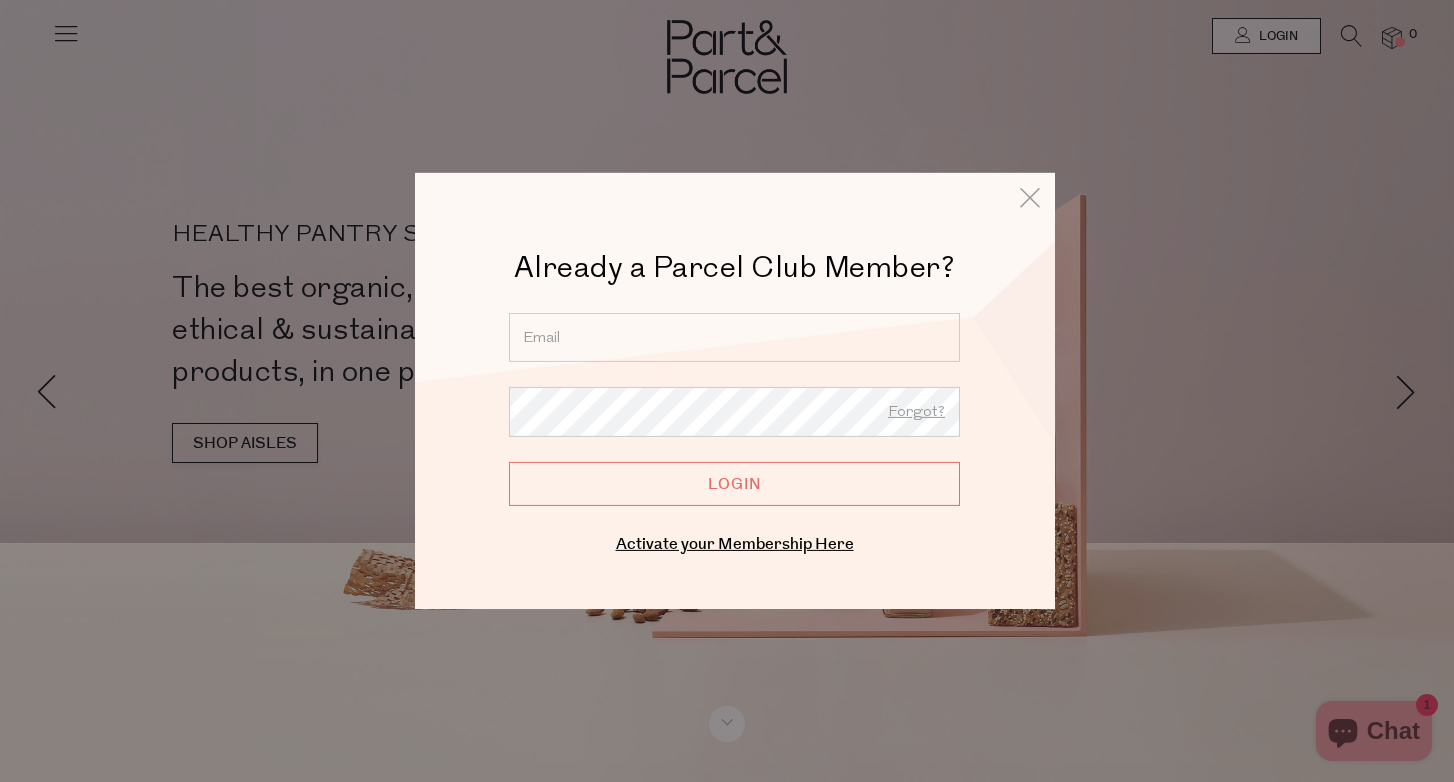 type on "s.lemaire1@hotmail.com" 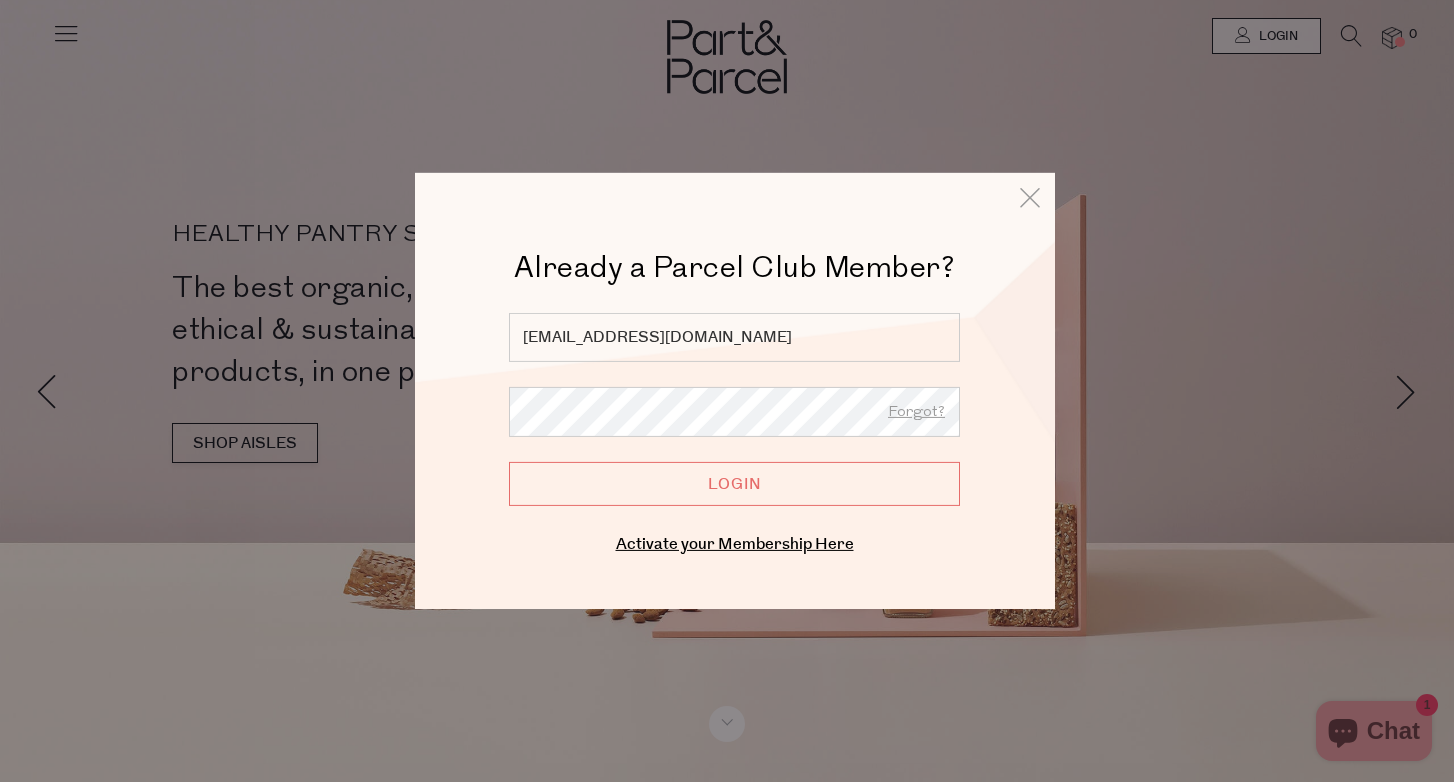 click on "Login" at bounding box center (734, 484) 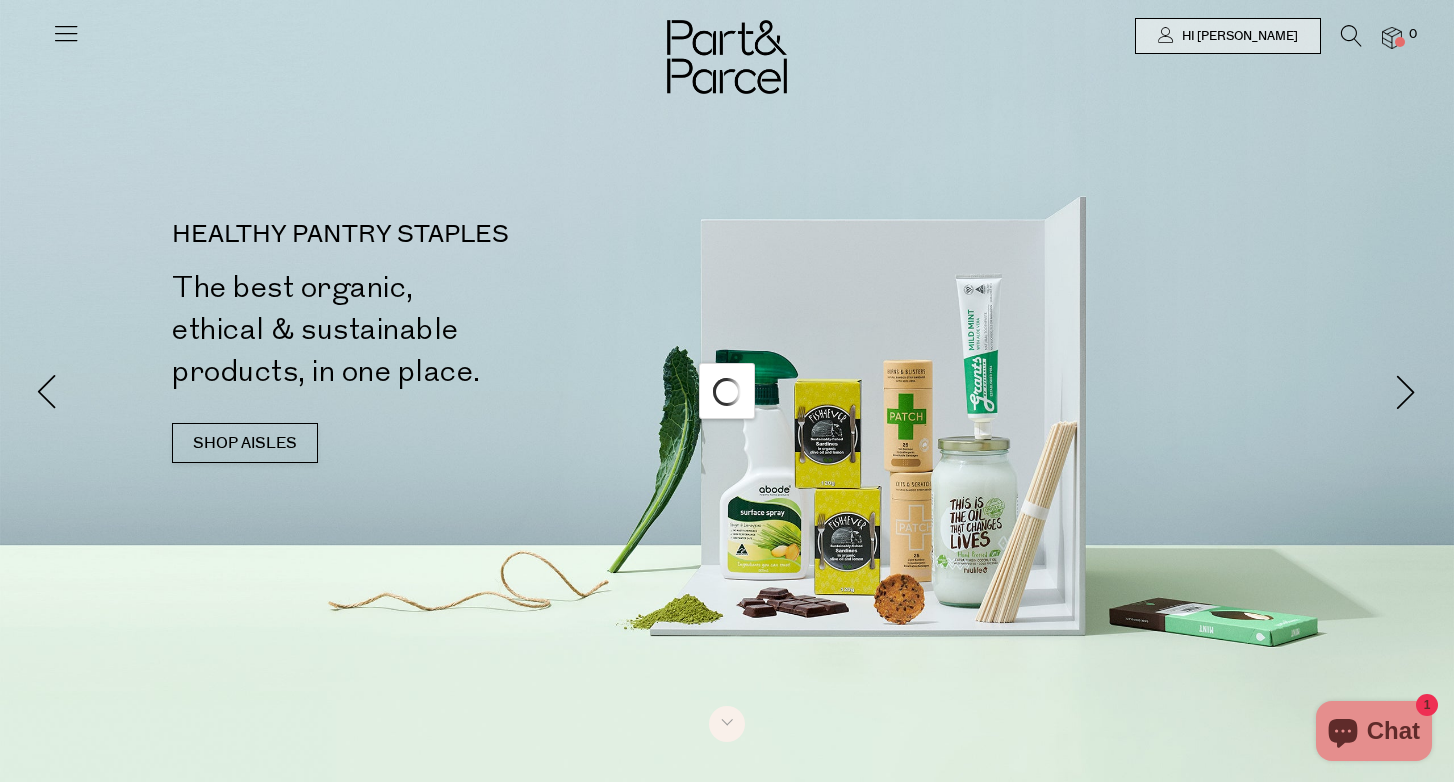 scroll, scrollTop: 0, scrollLeft: 0, axis: both 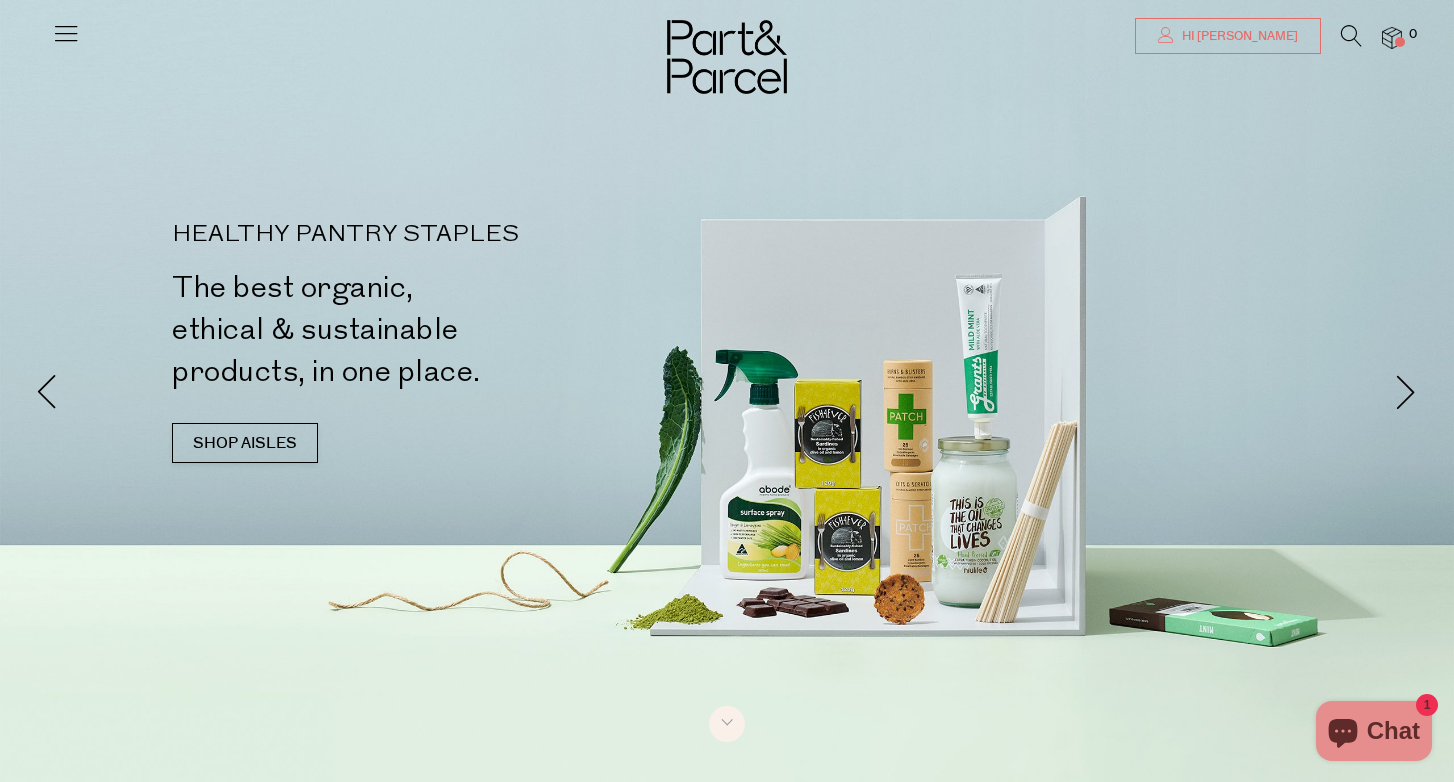 click on "Hi [PERSON_NAME]" at bounding box center [1237, 36] 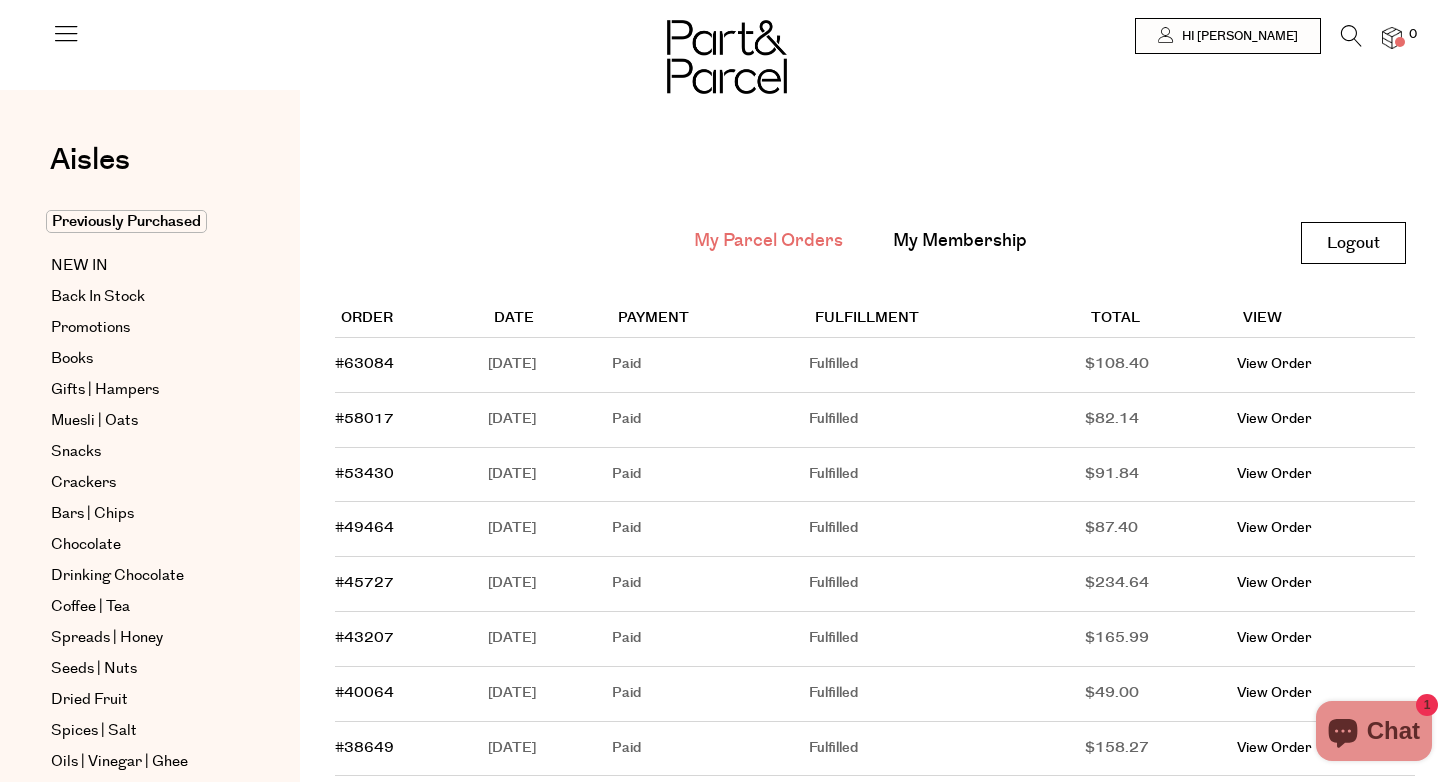 scroll, scrollTop: 0, scrollLeft: 0, axis: both 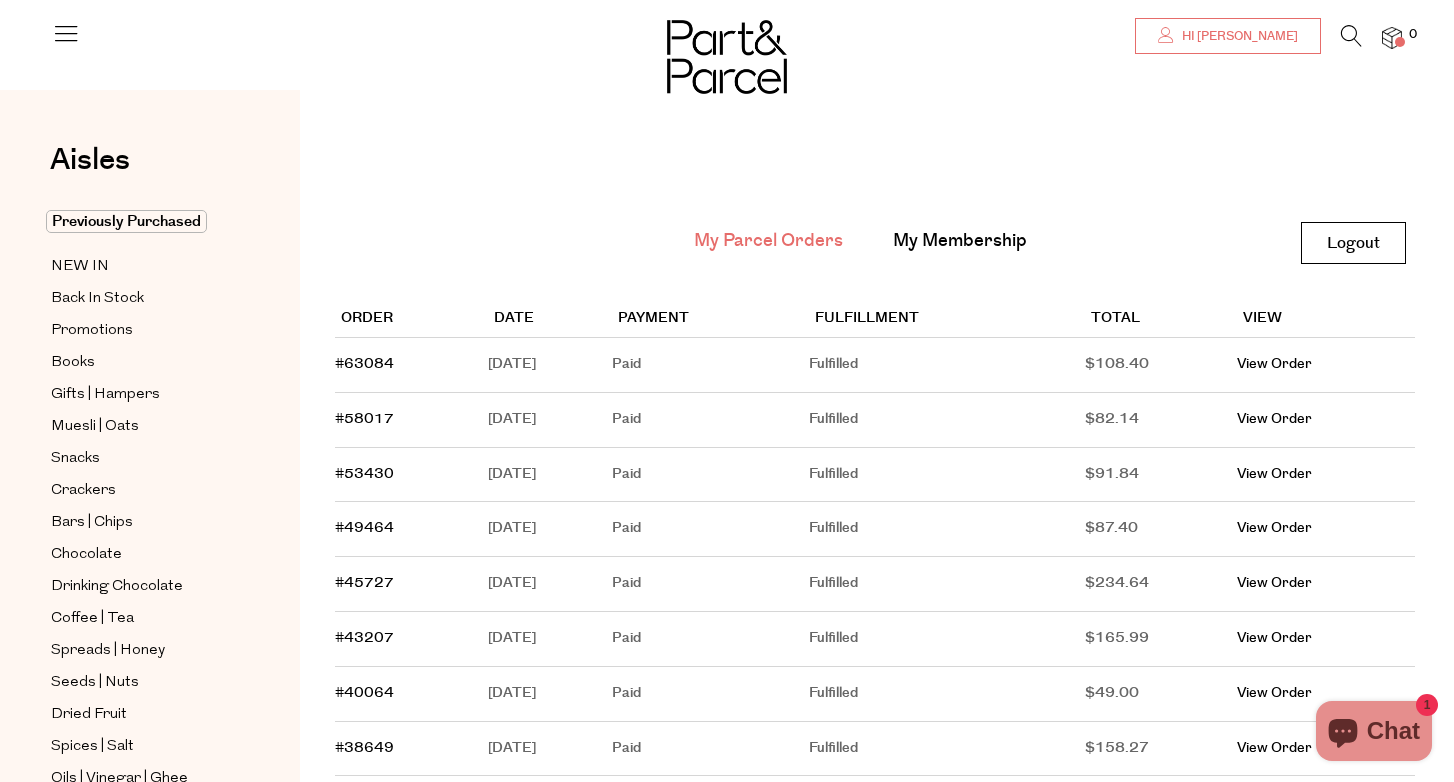 click on "Hi [PERSON_NAME]" at bounding box center [1228, 36] 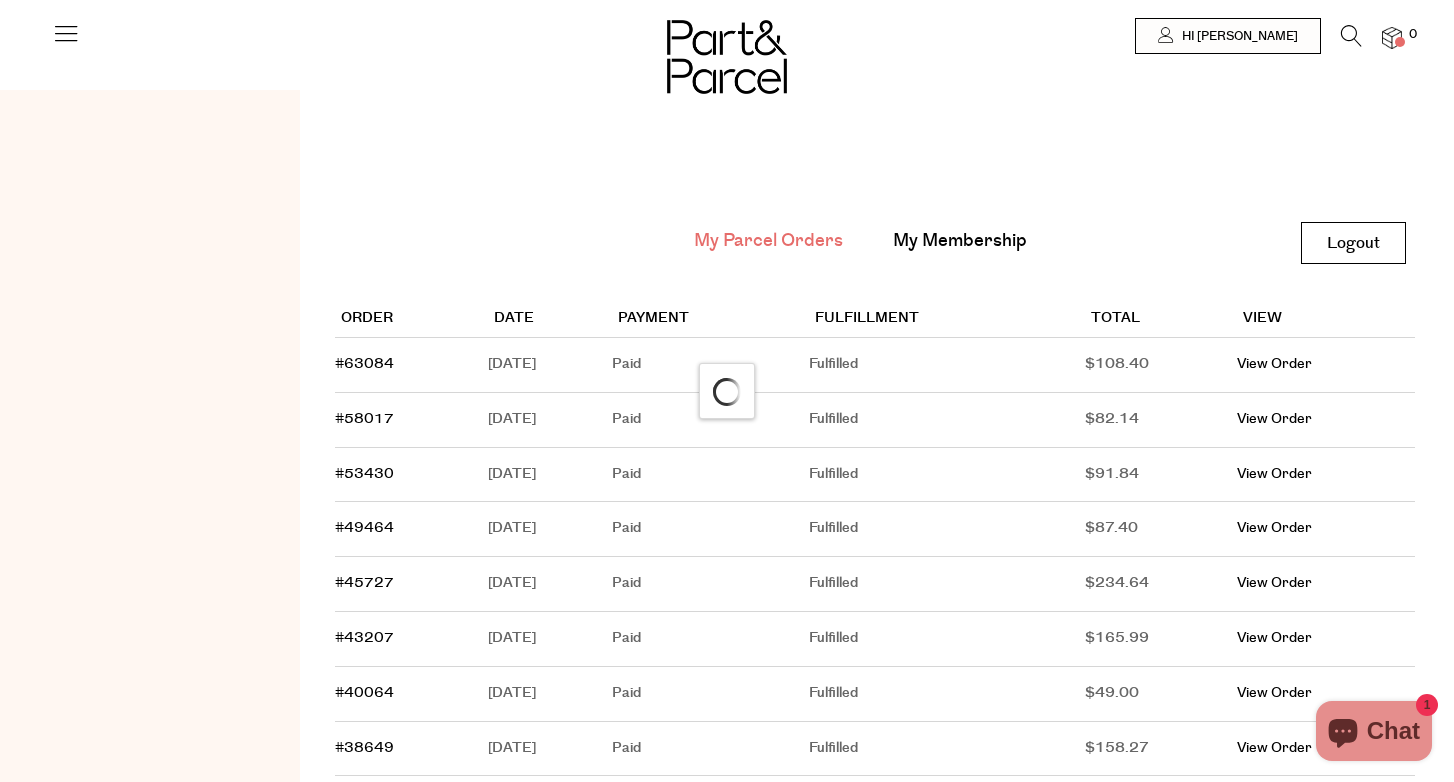 scroll, scrollTop: 0, scrollLeft: 0, axis: both 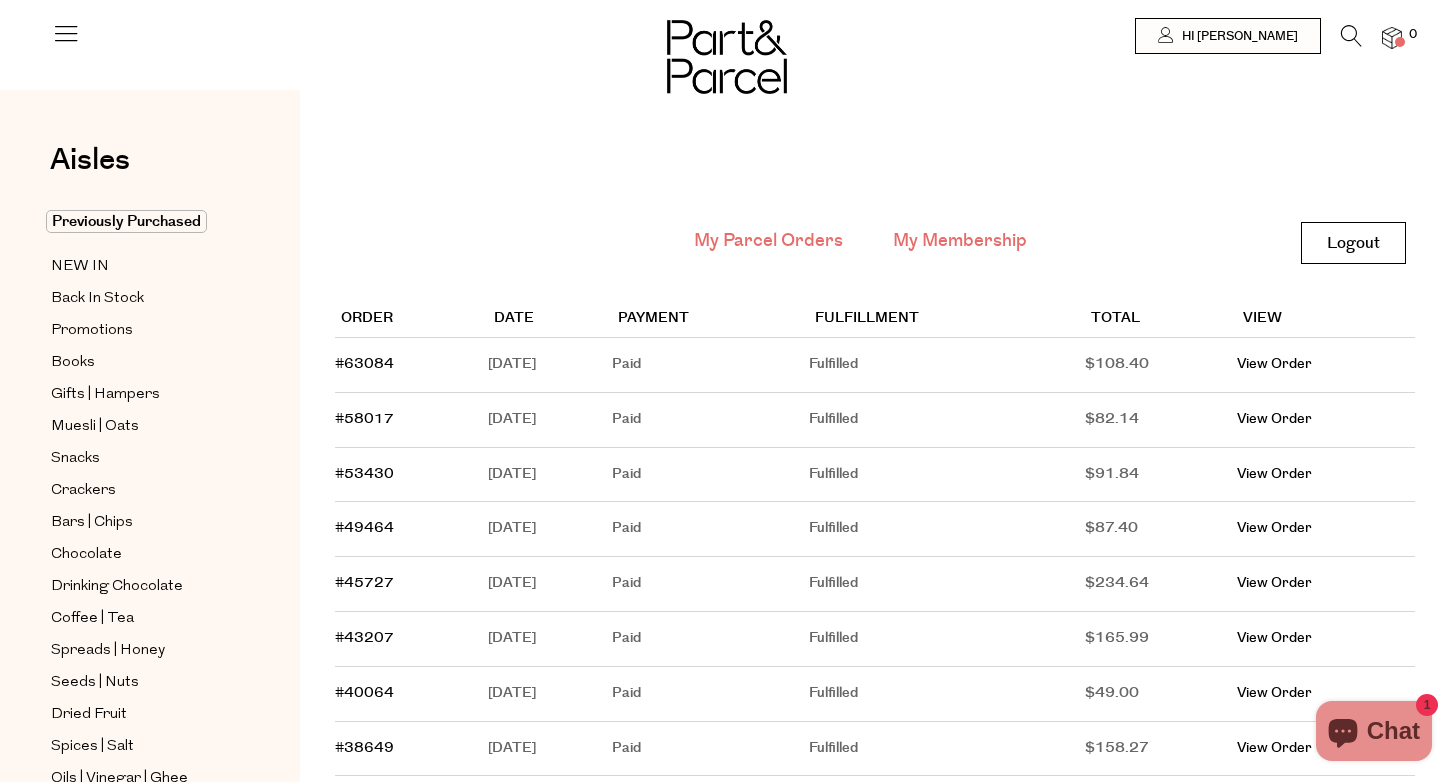 click on "My Membership" at bounding box center (960, 241) 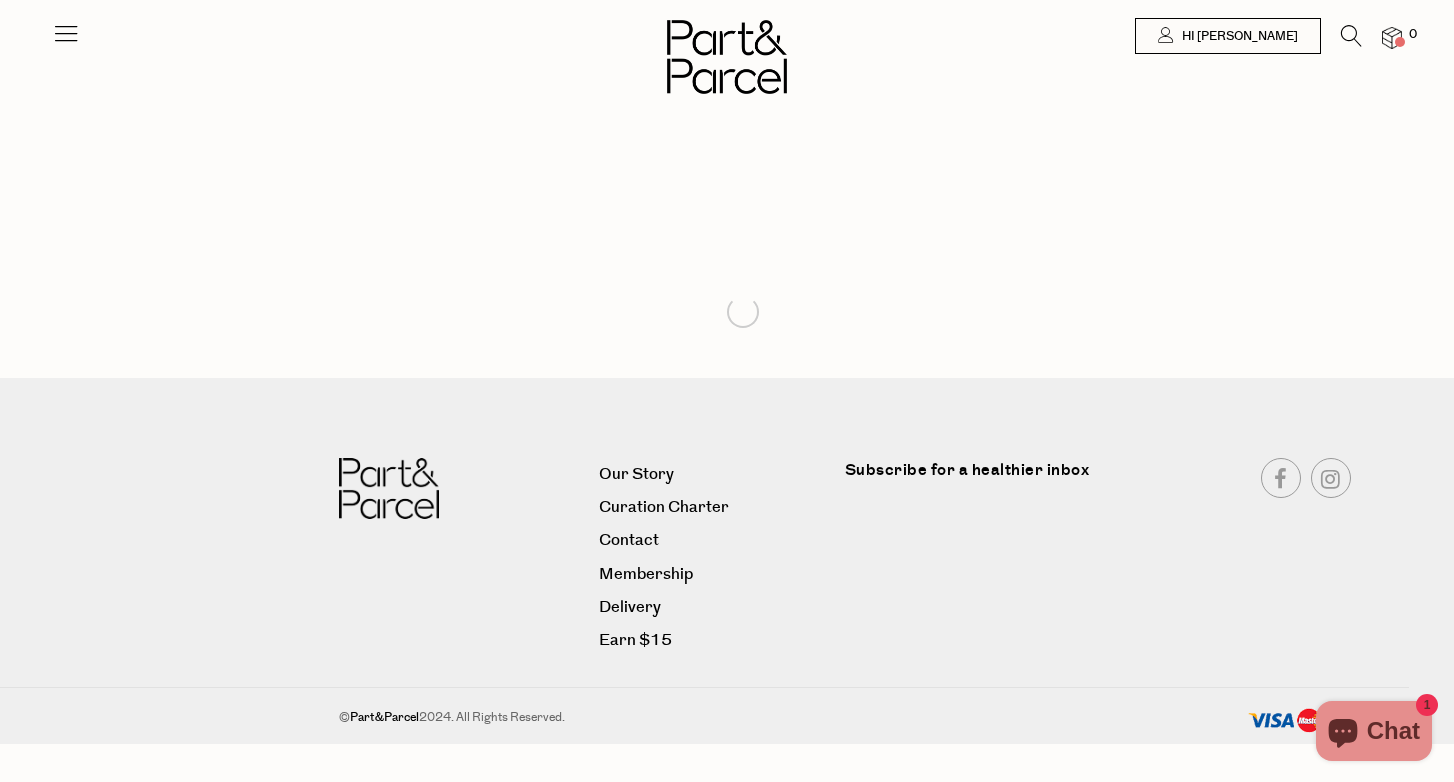 scroll, scrollTop: 0, scrollLeft: 0, axis: both 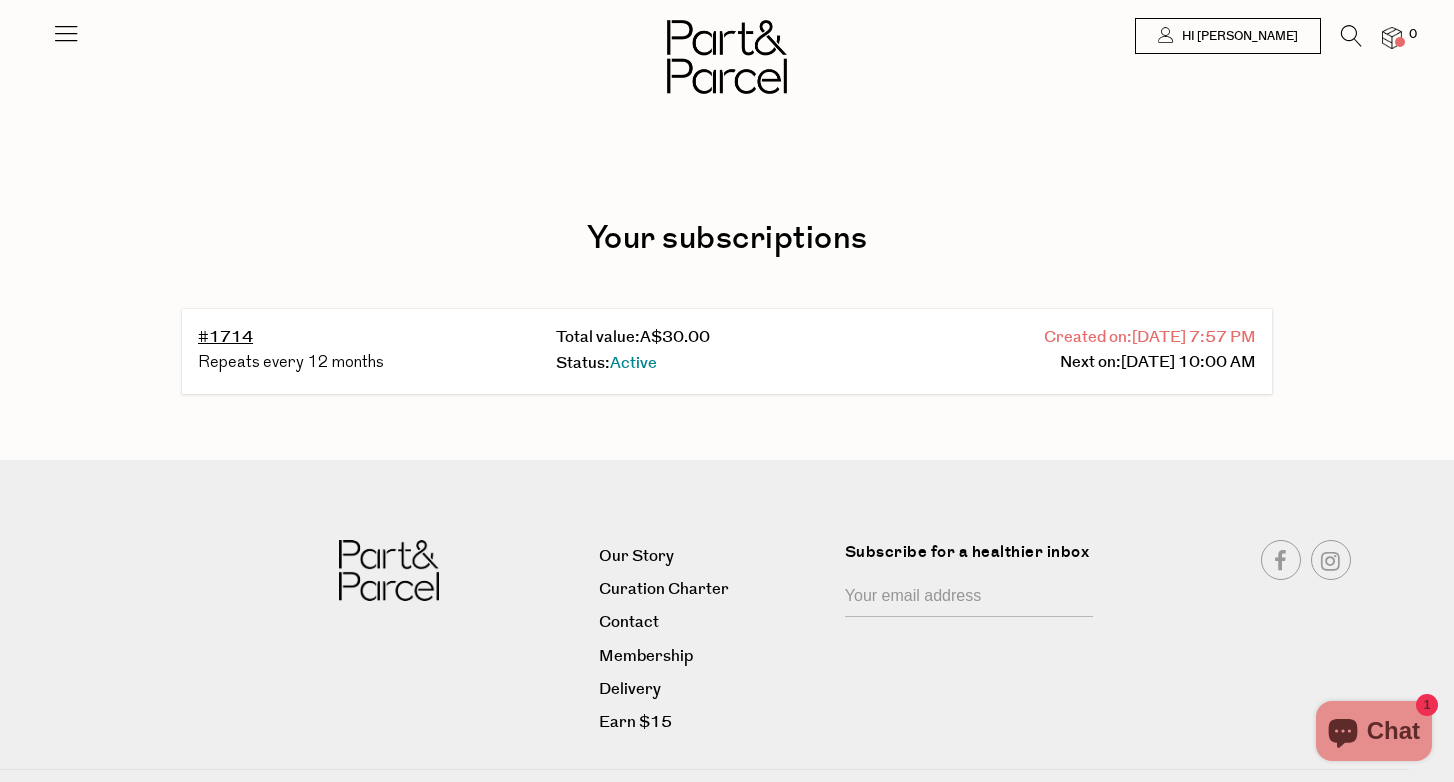 click on "[DATE] 7:57 PM" at bounding box center [1194, 338] 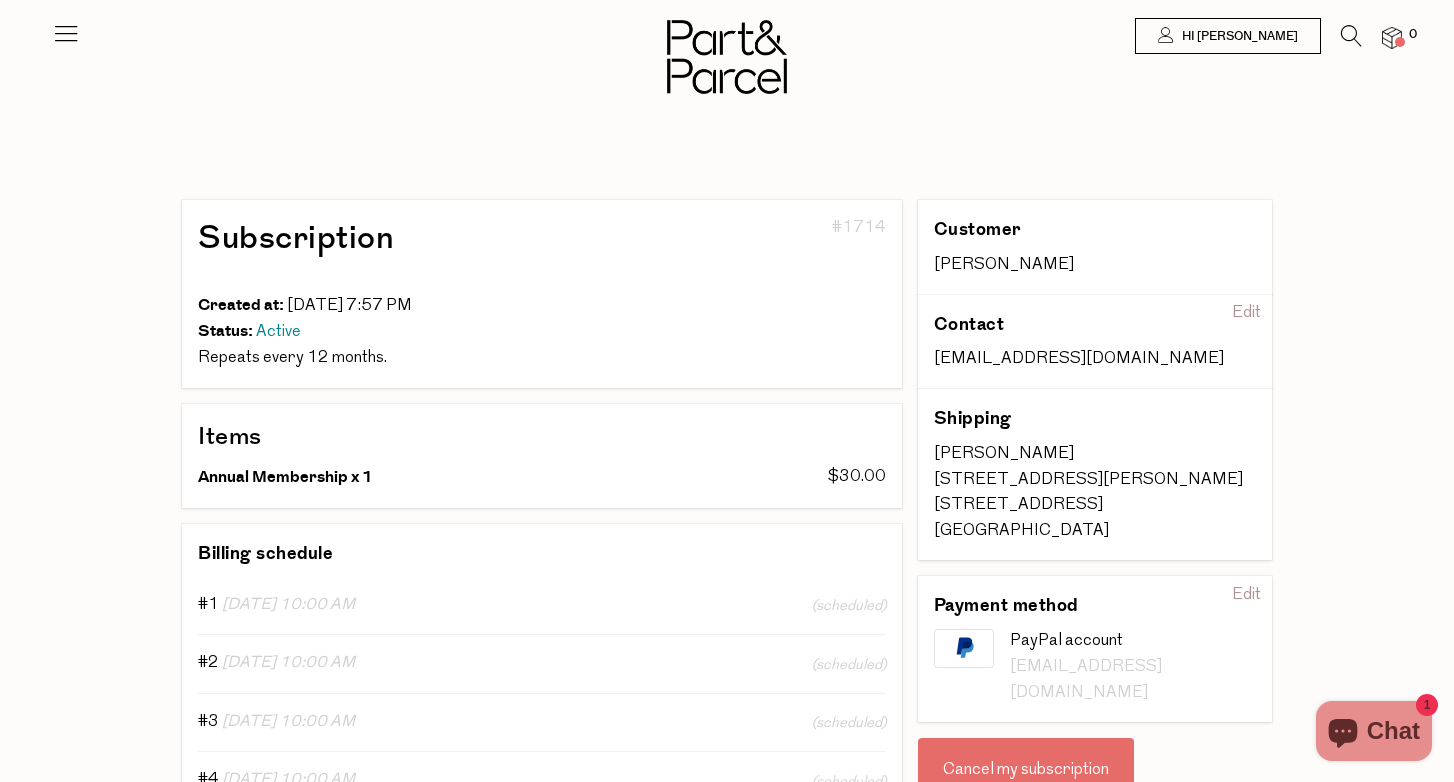 scroll, scrollTop: 0, scrollLeft: 0, axis: both 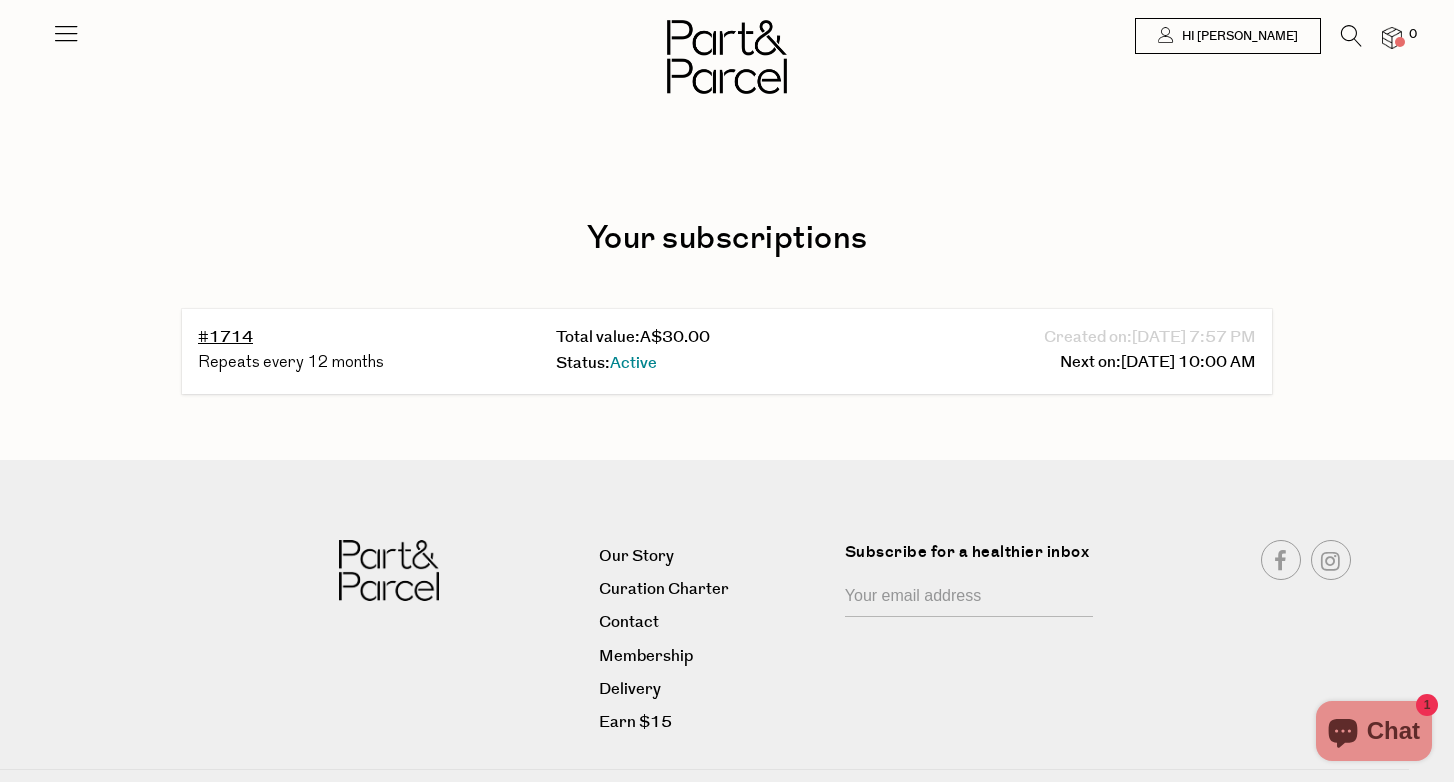 click at bounding box center (66, 33) 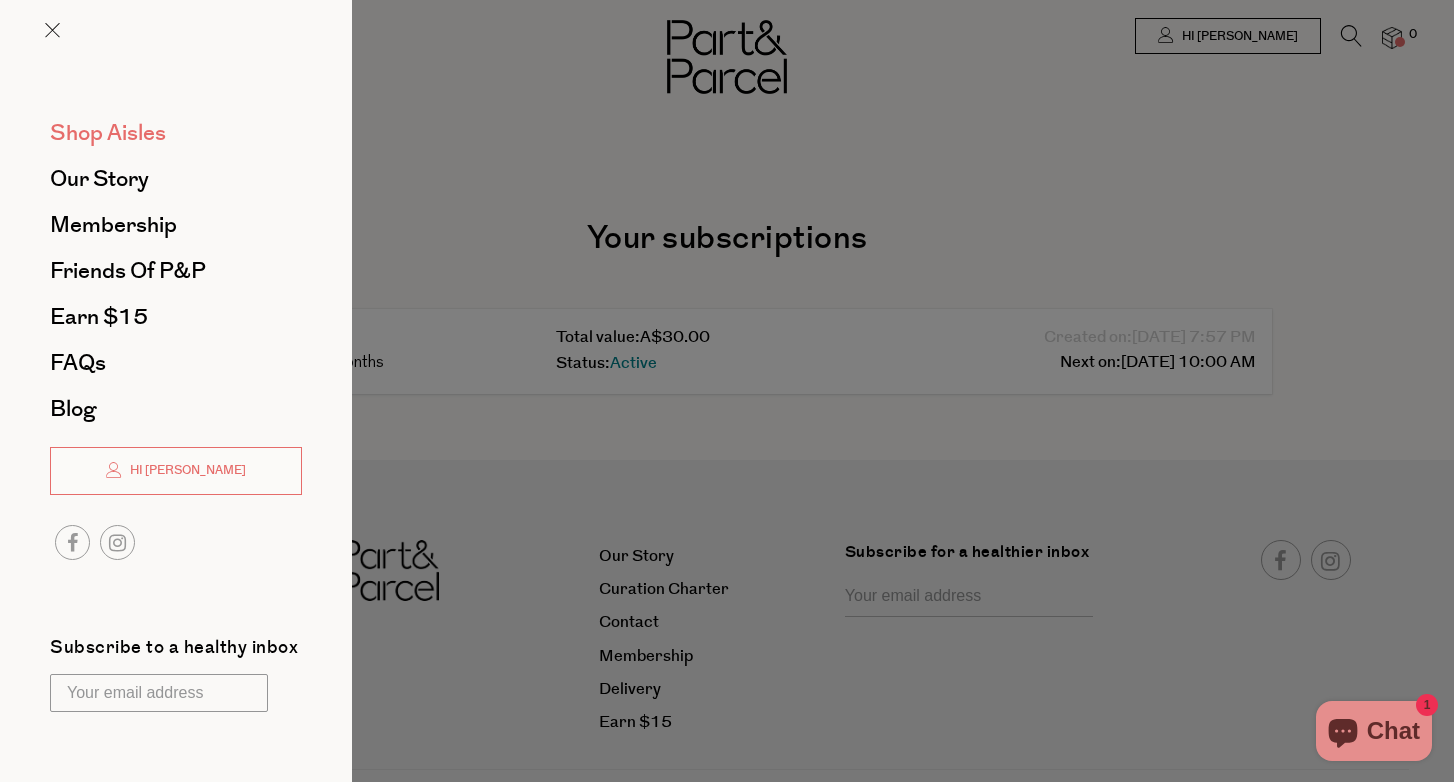 click on "Shop Aisles" at bounding box center (108, 133) 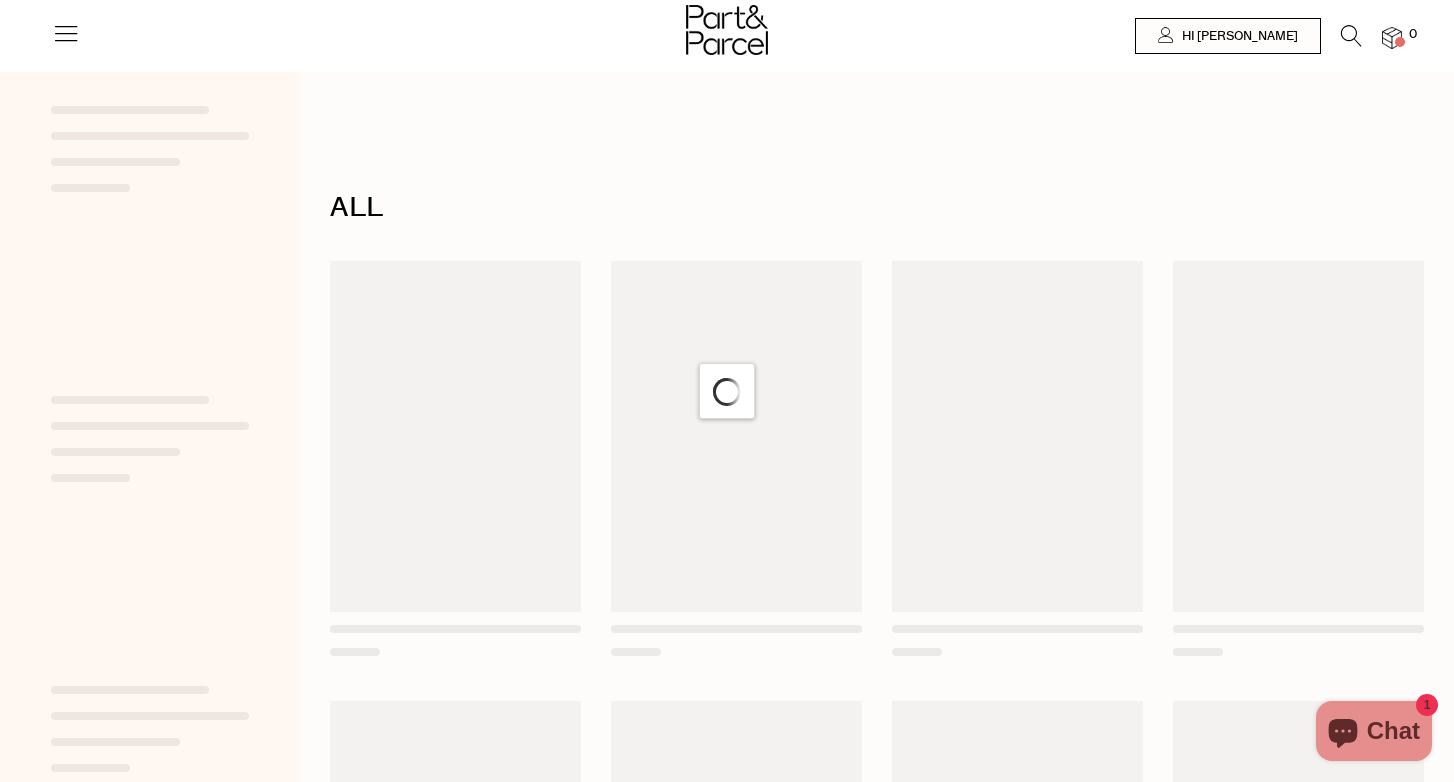 scroll, scrollTop: 0, scrollLeft: 0, axis: both 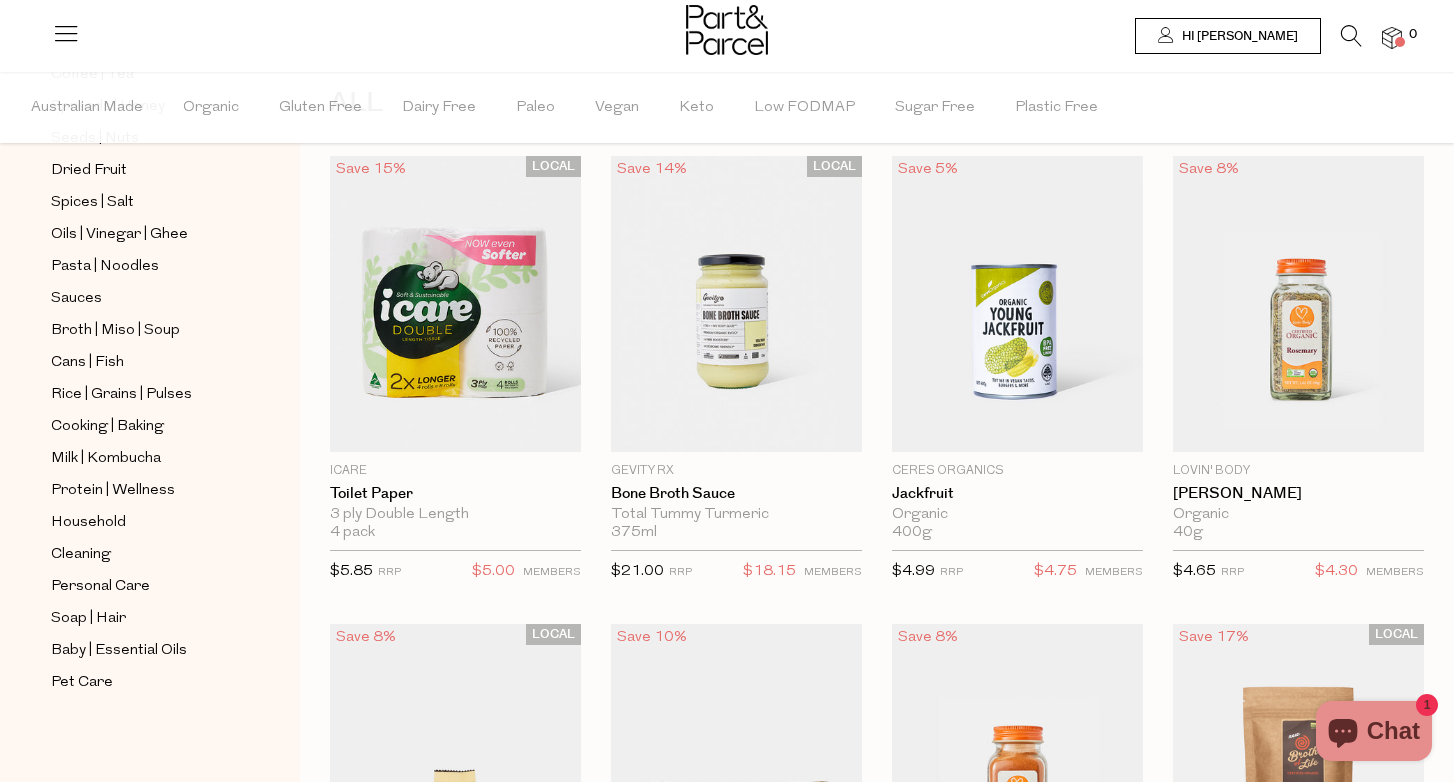 click on "Hi [PERSON_NAME]" at bounding box center (1228, 36) 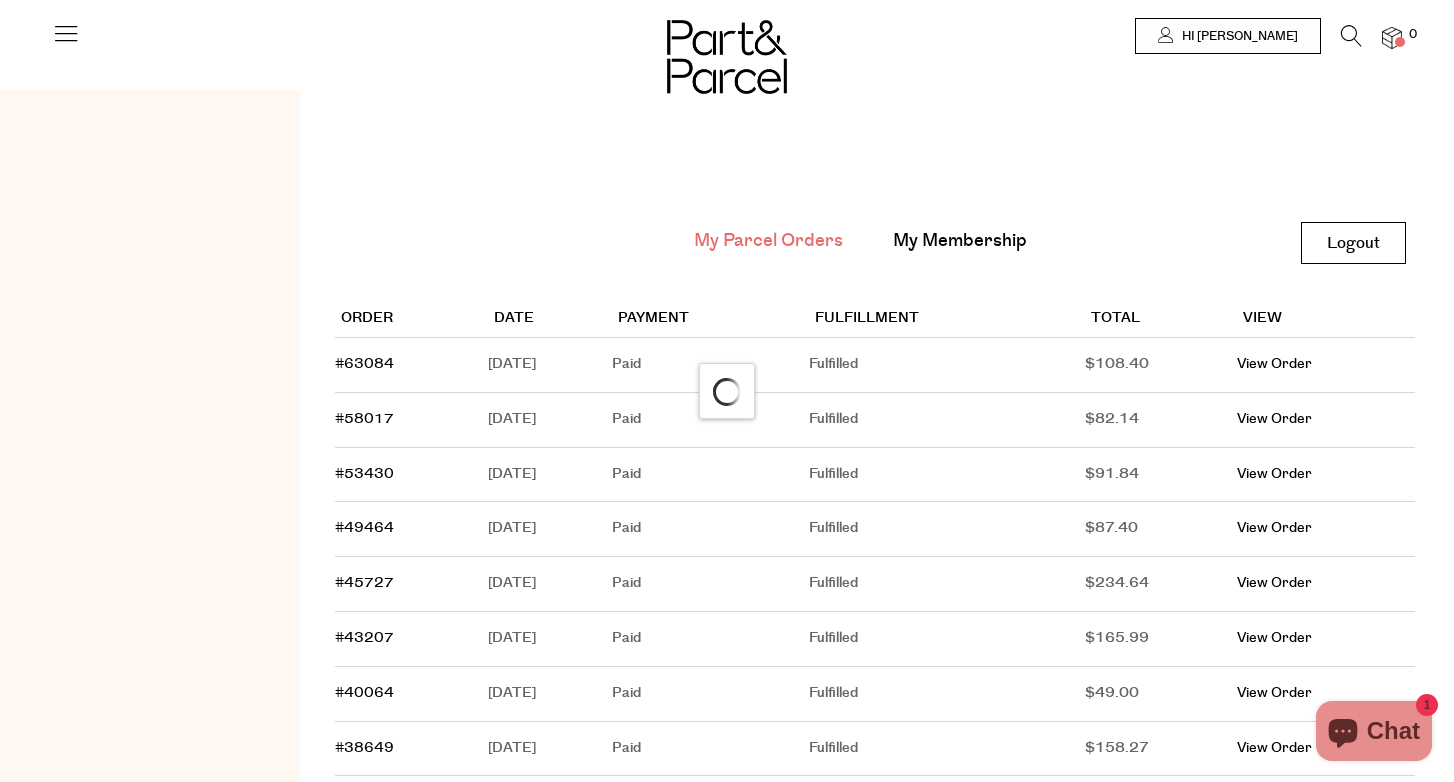 scroll, scrollTop: 0, scrollLeft: 0, axis: both 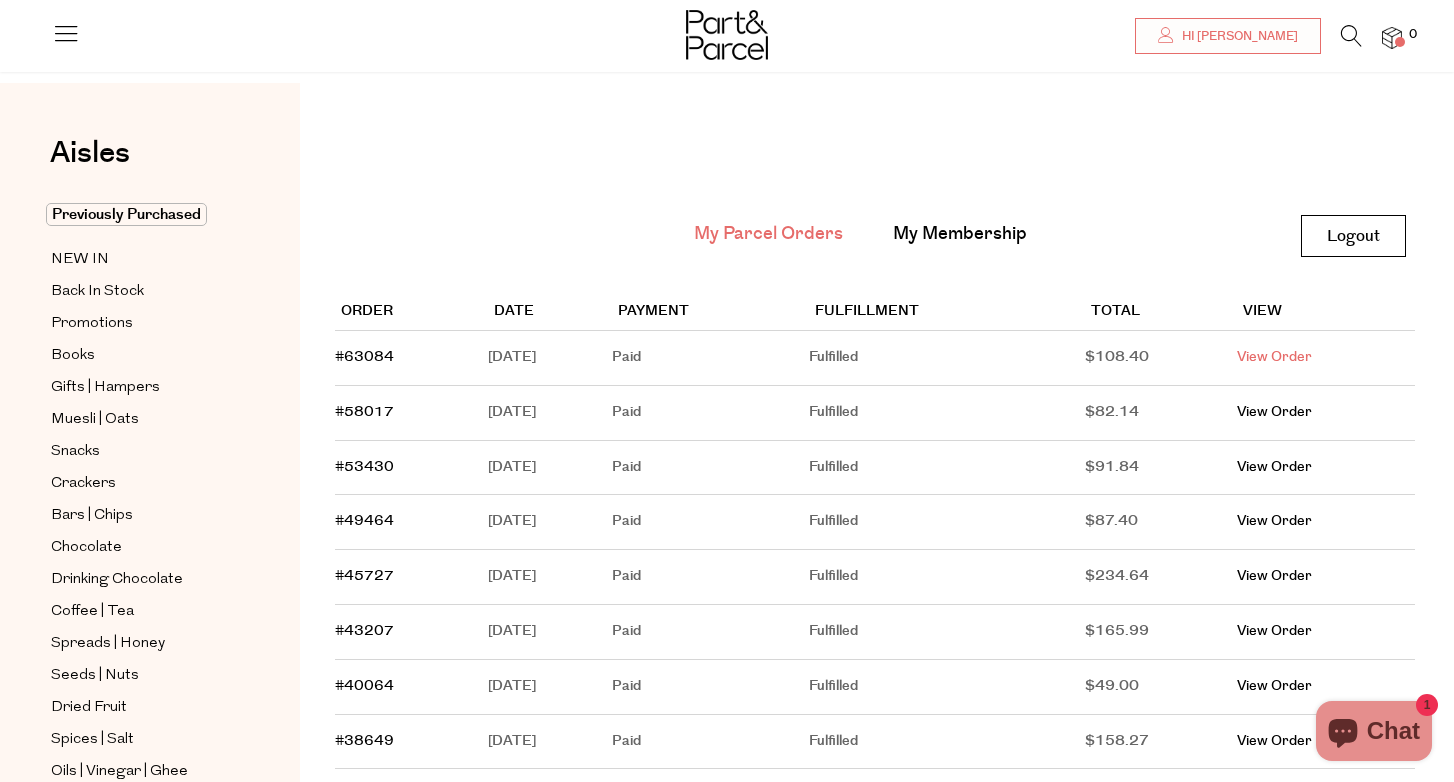 click on "View Order" at bounding box center [1274, 357] 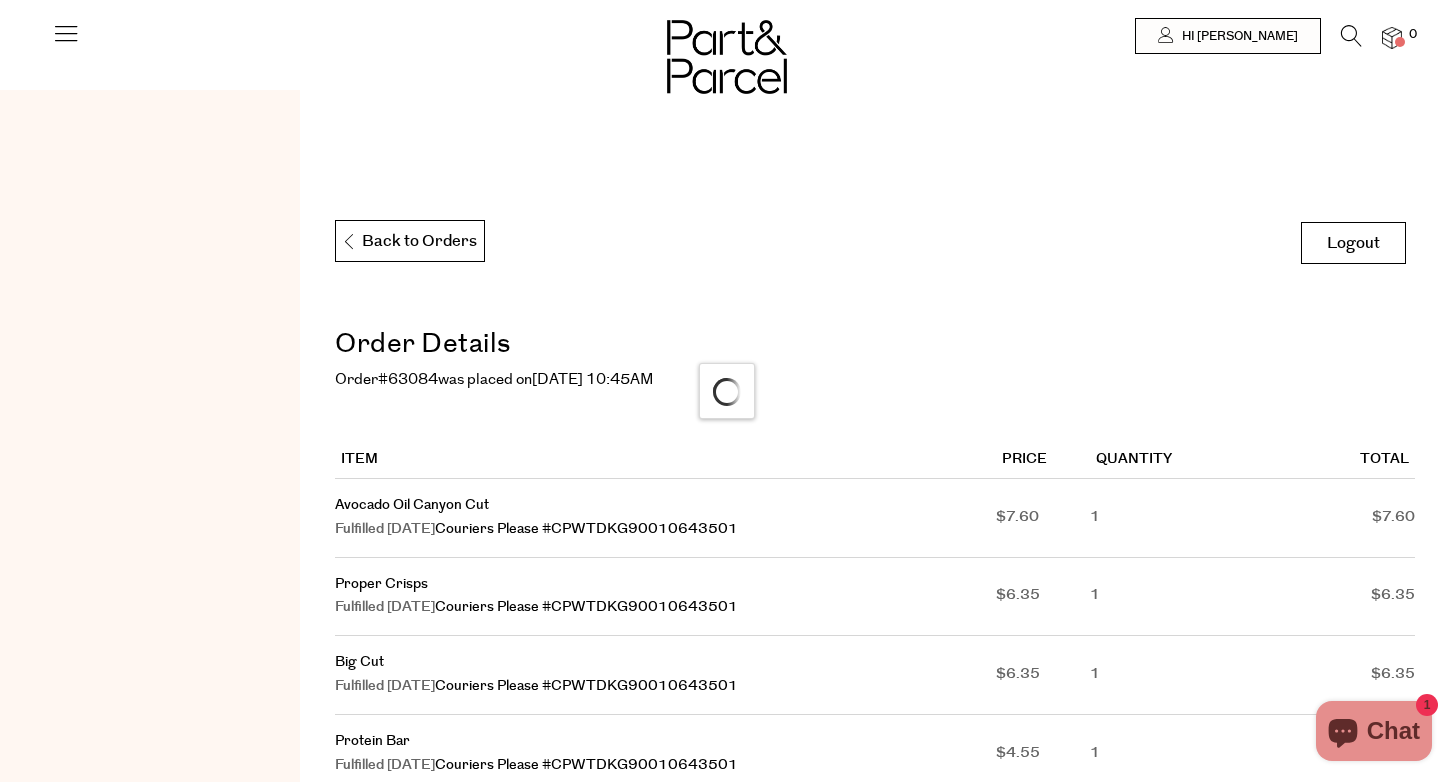 scroll, scrollTop: 0, scrollLeft: 0, axis: both 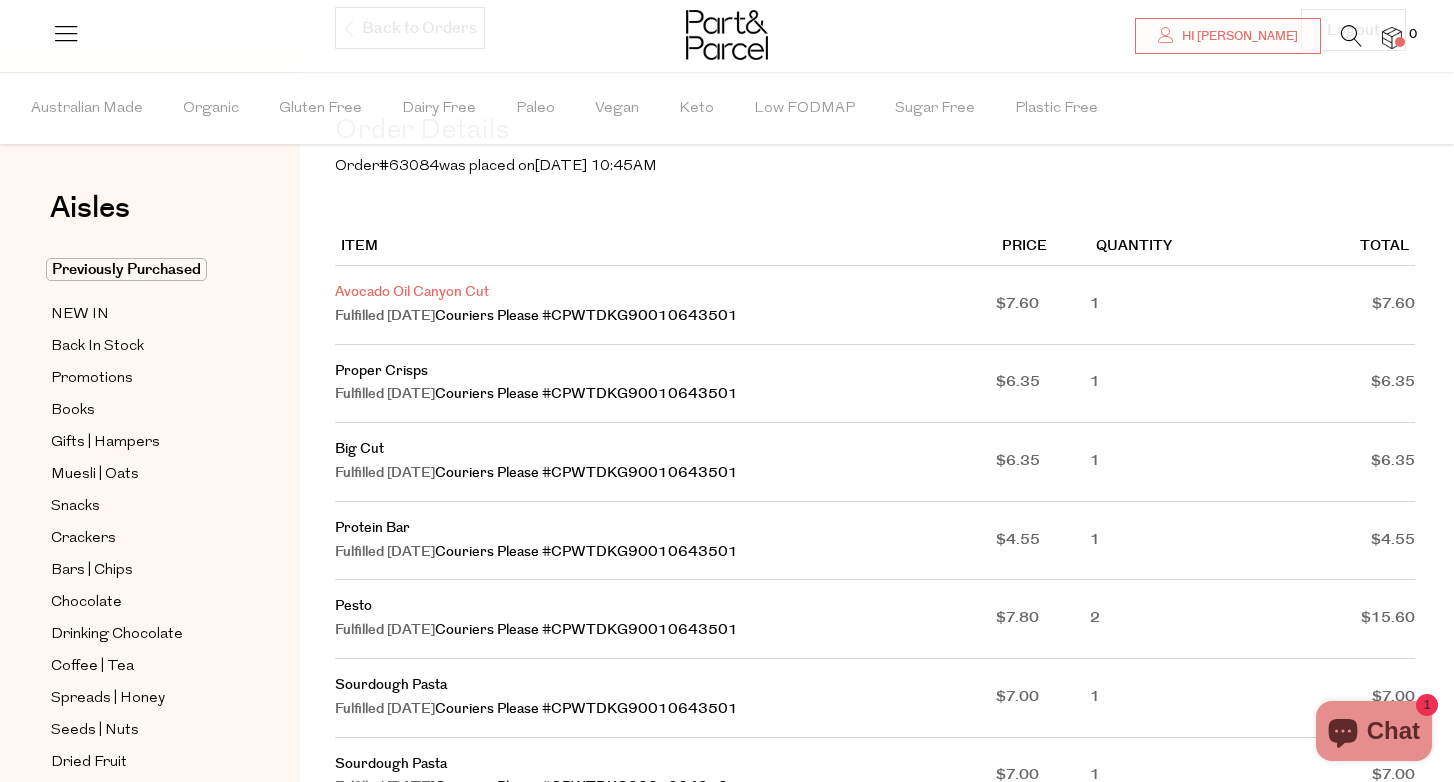 click on "Avocado Oil Canyon Cut" at bounding box center (412, 292) 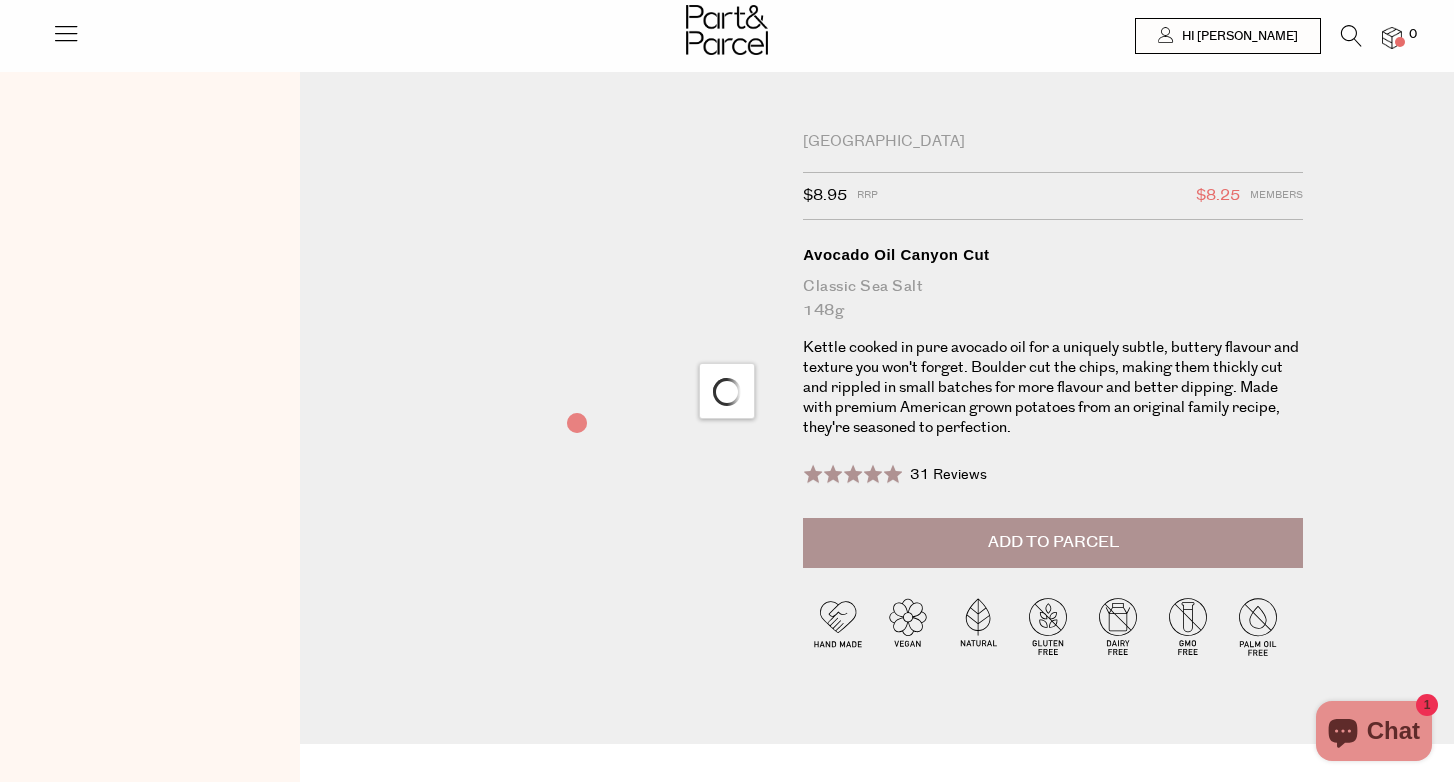 scroll, scrollTop: 0, scrollLeft: 0, axis: both 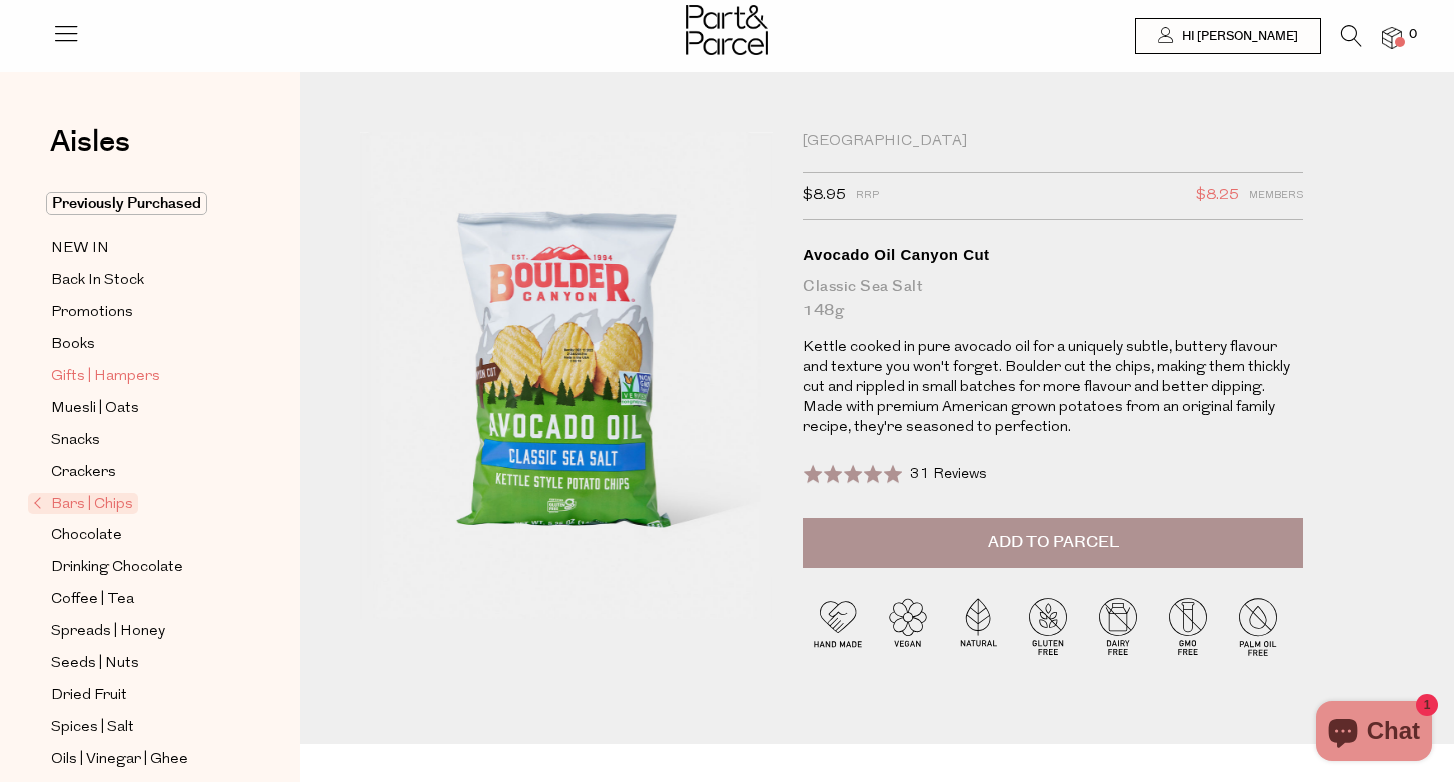 click on "Gifts | Hampers" at bounding box center (105, 377) 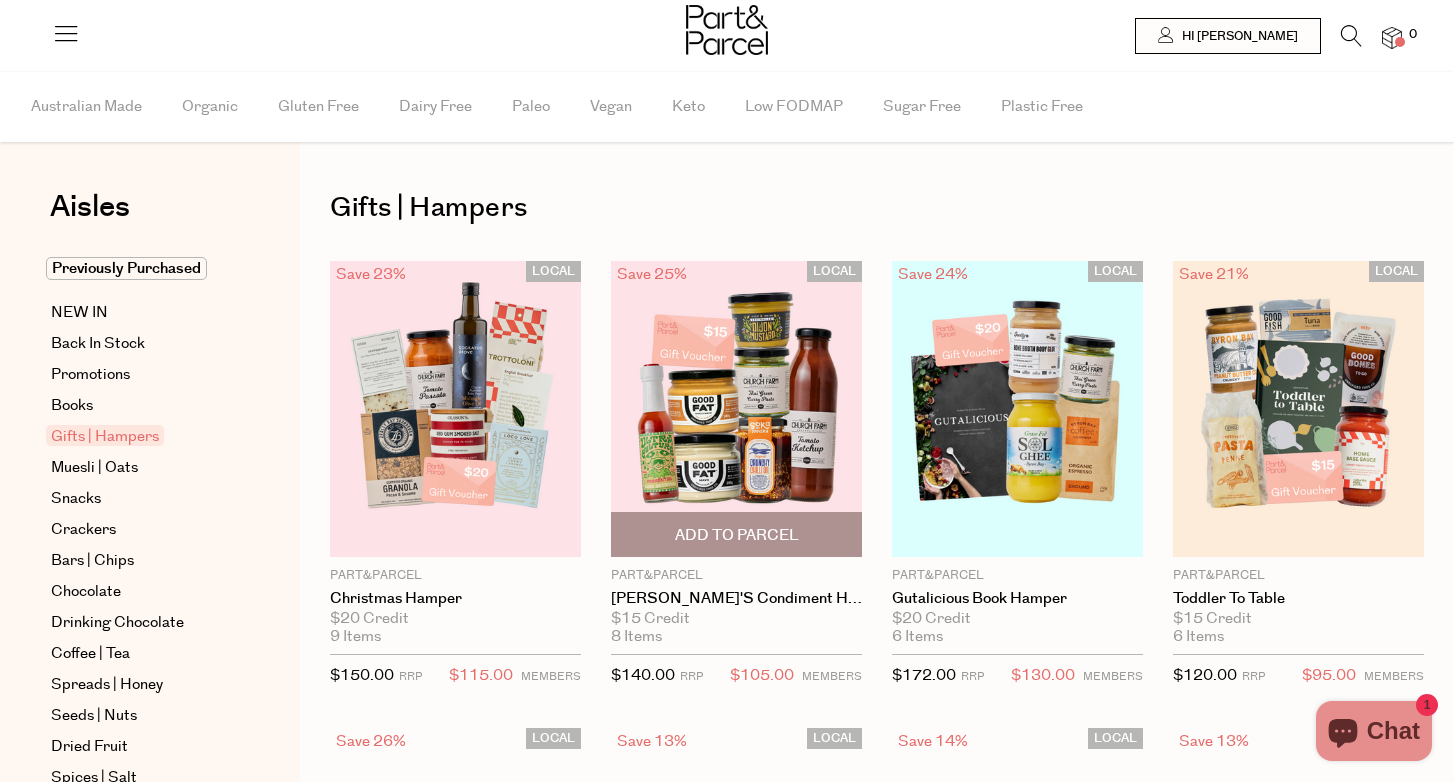 scroll, scrollTop: 0, scrollLeft: 0, axis: both 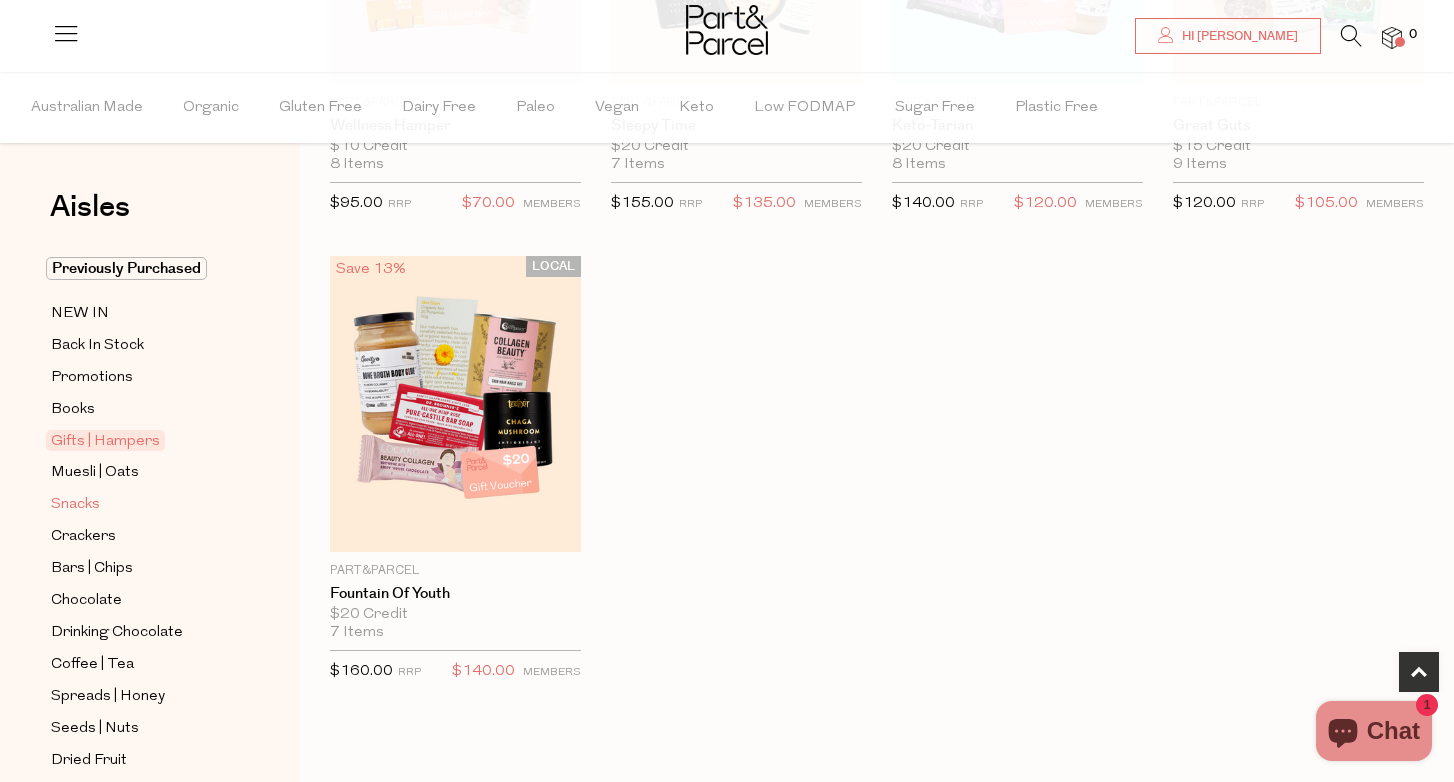 click on "Snacks" at bounding box center (75, 505) 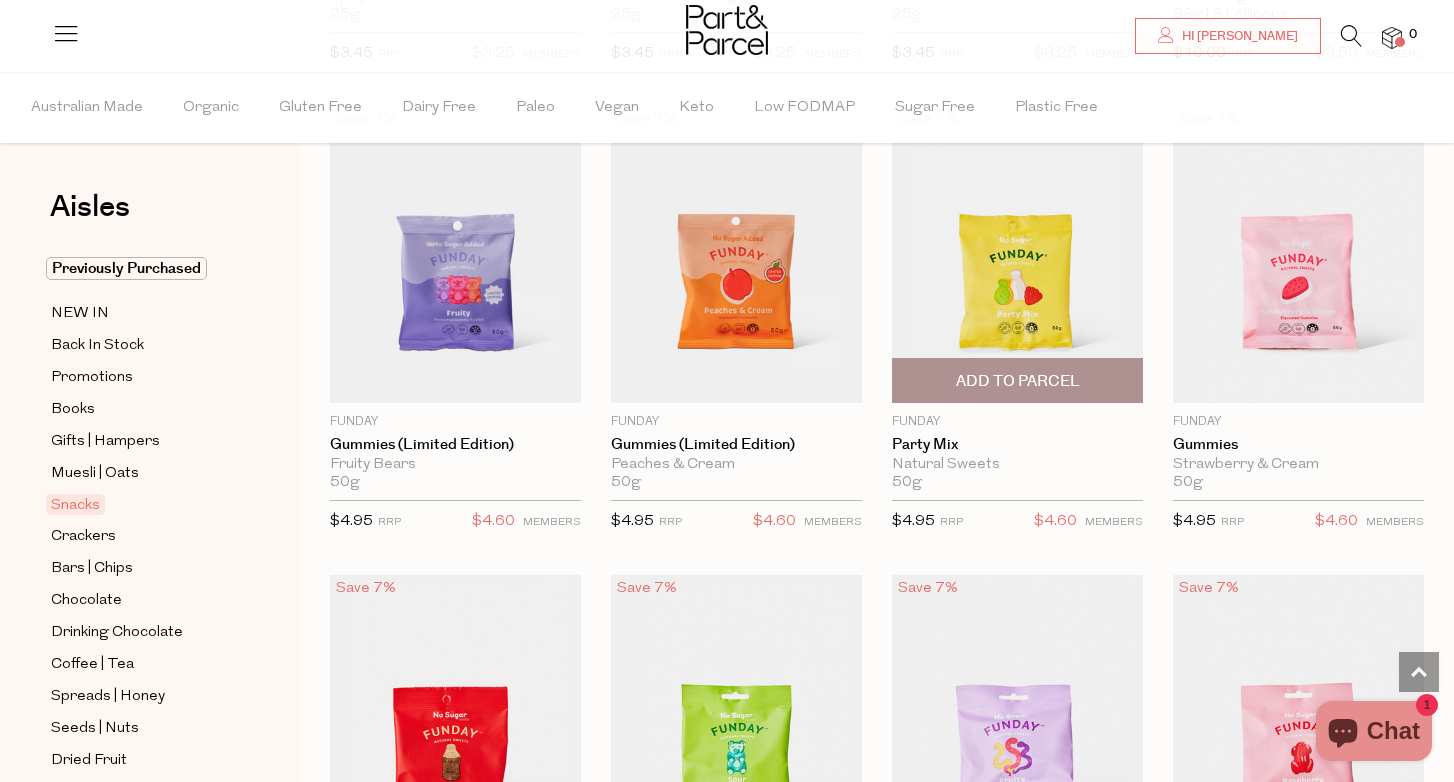 scroll, scrollTop: 1653, scrollLeft: 0, axis: vertical 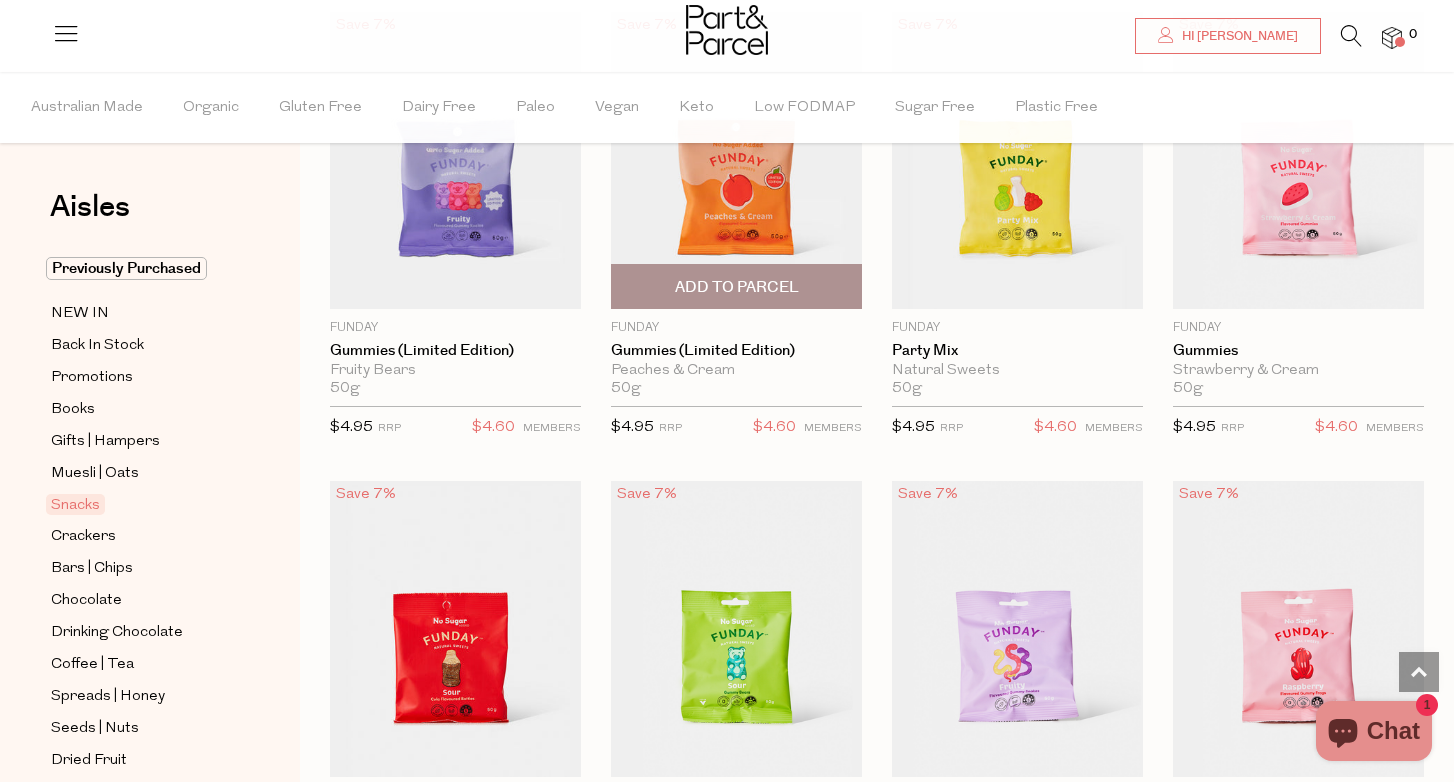 click on "Add To Parcel" at bounding box center [737, 287] 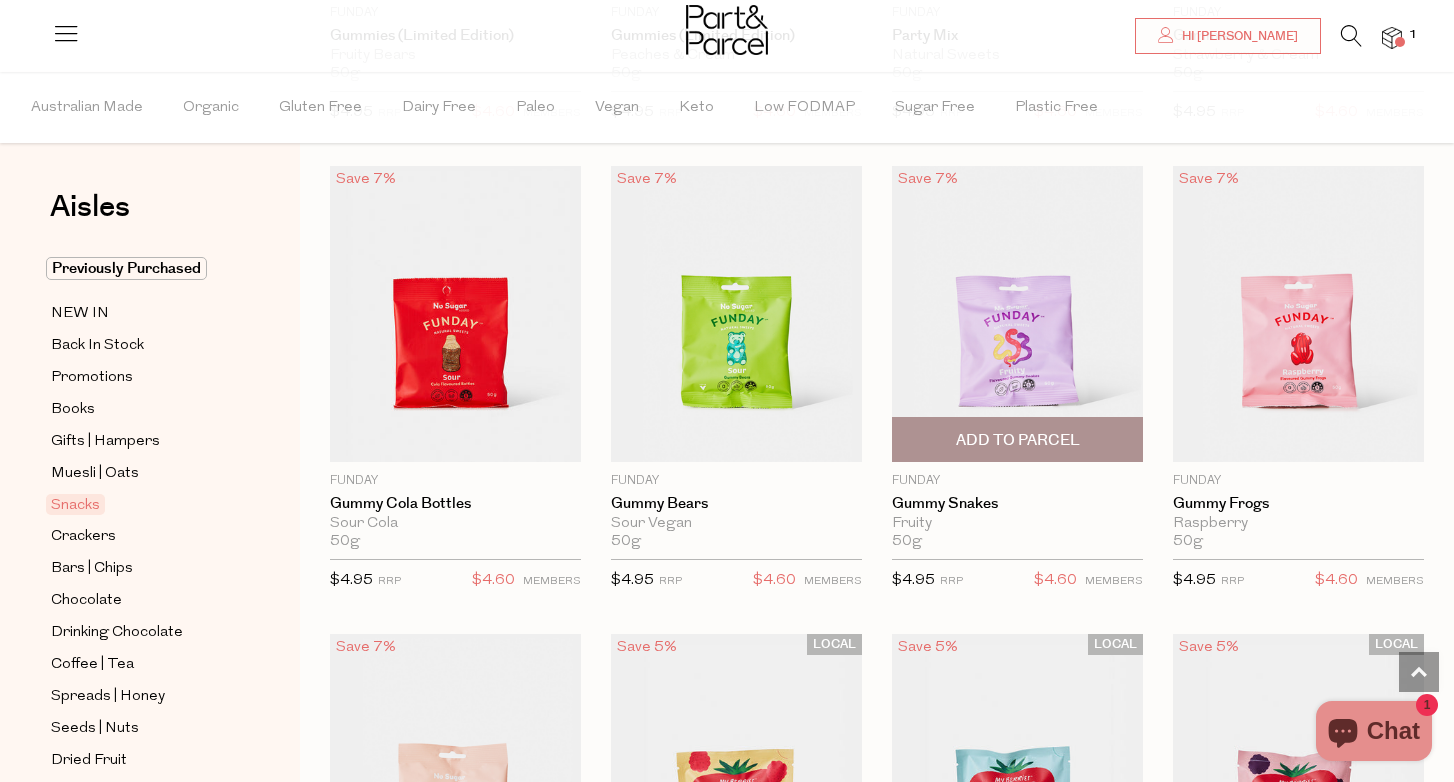 scroll, scrollTop: 1970, scrollLeft: 0, axis: vertical 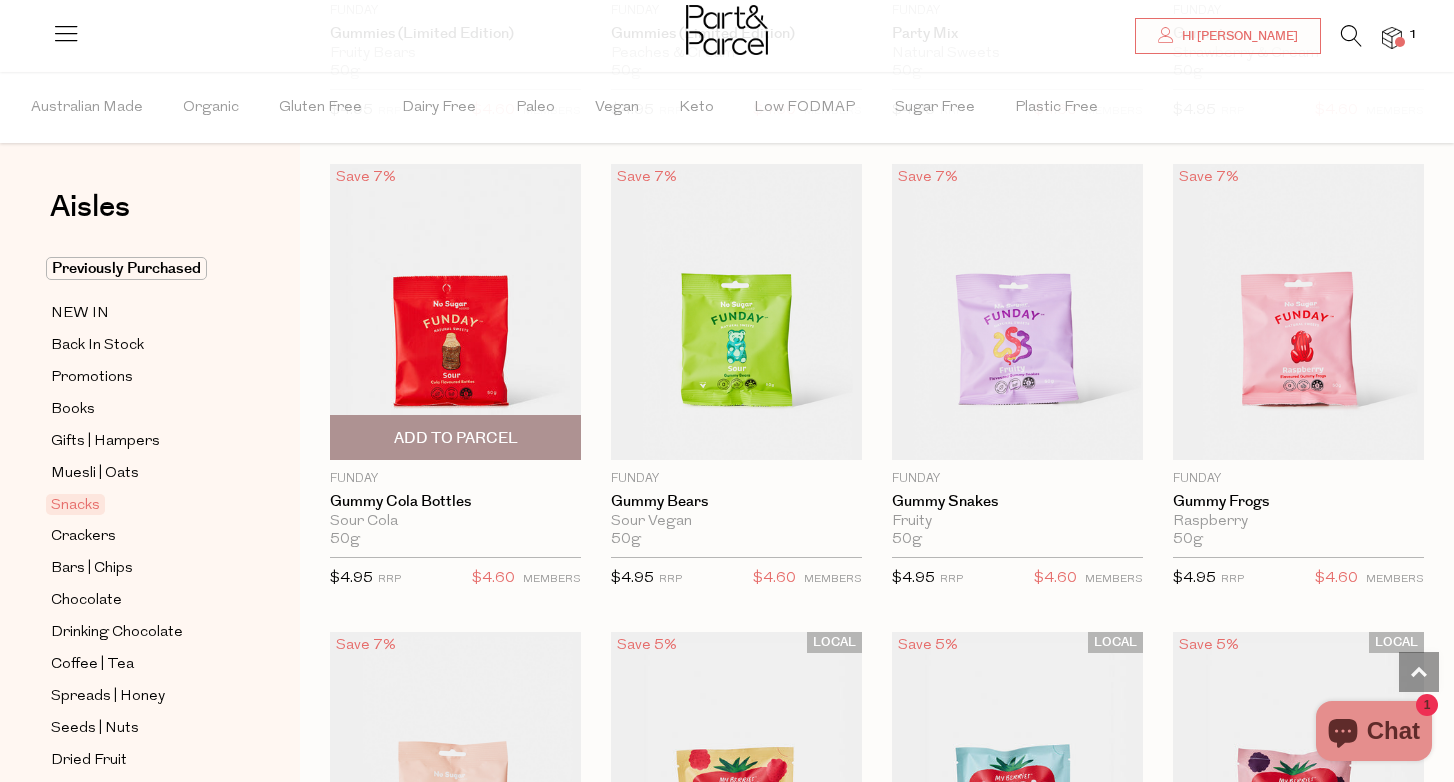 click on "Add To Parcel" at bounding box center [456, 438] 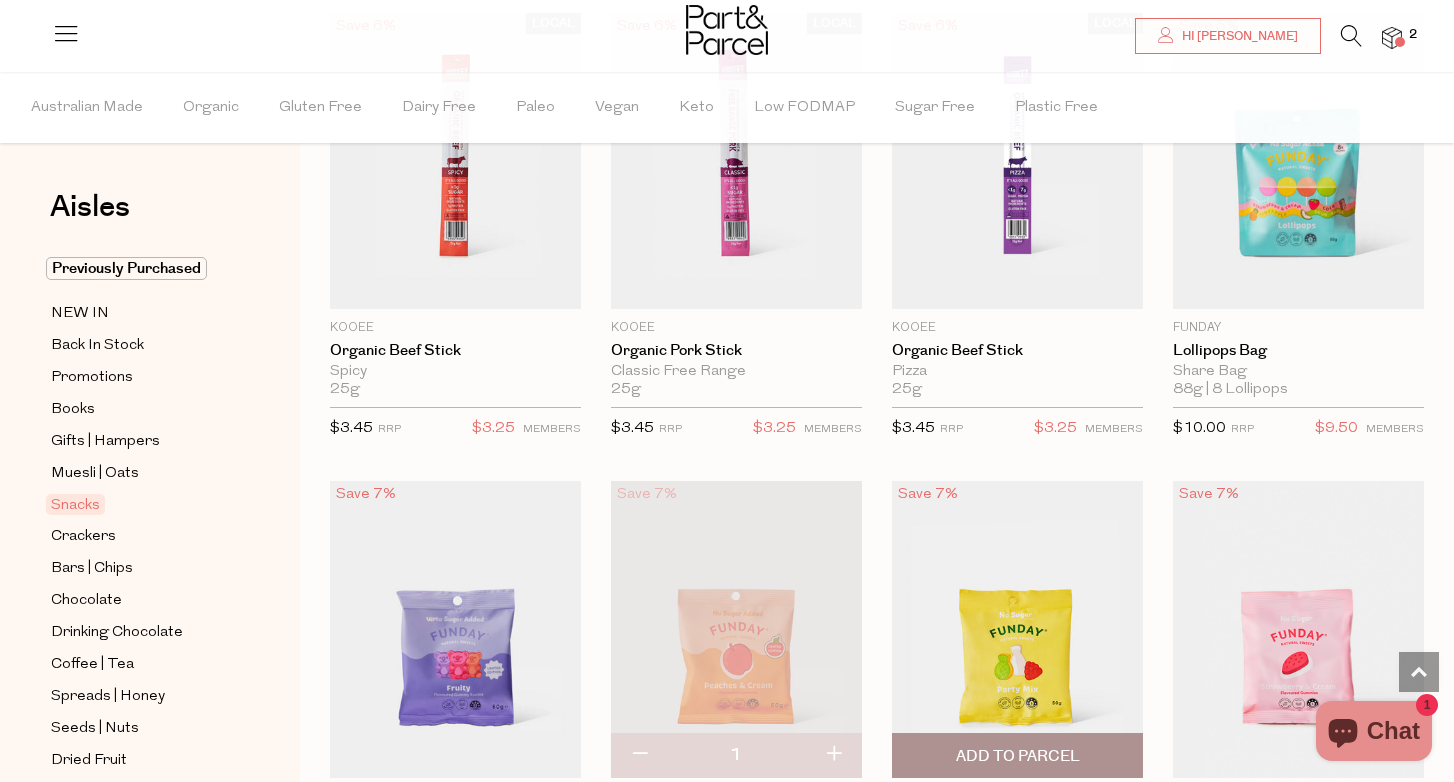 scroll, scrollTop: 1183, scrollLeft: 0, axis: vertical 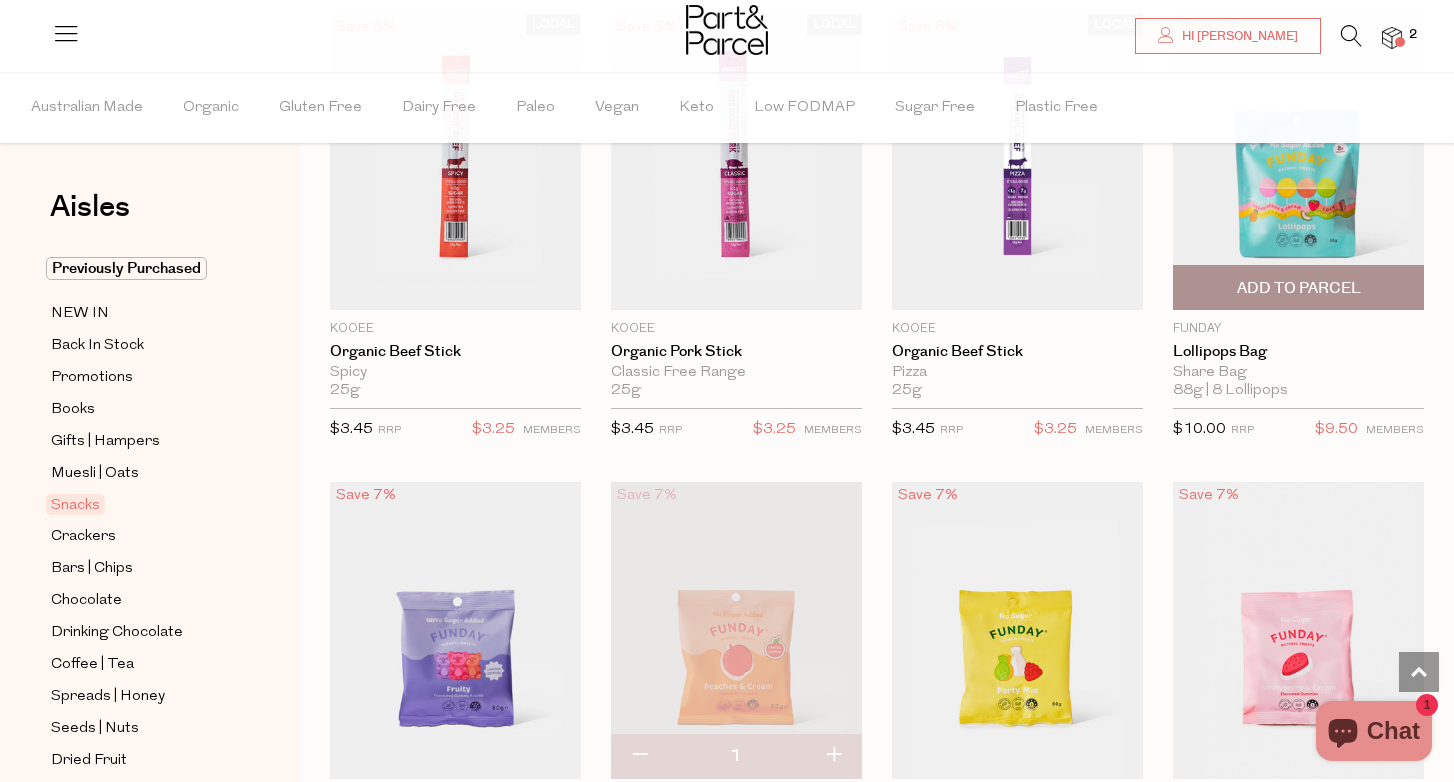 click on "Add To Parcel" at bounding box center [1299, 288] 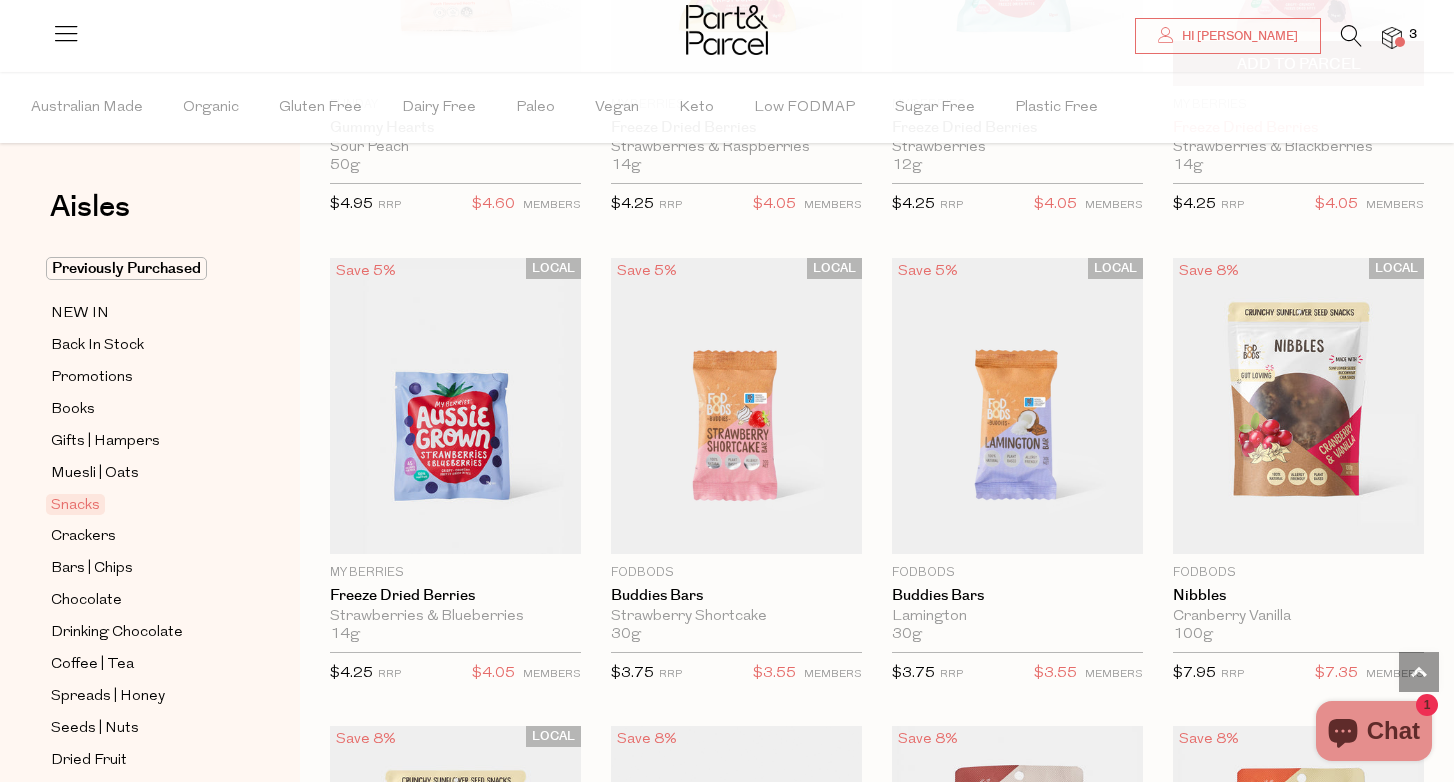 scroll, scrollTop: 2819, scrollLeft: 0, axis: vertical 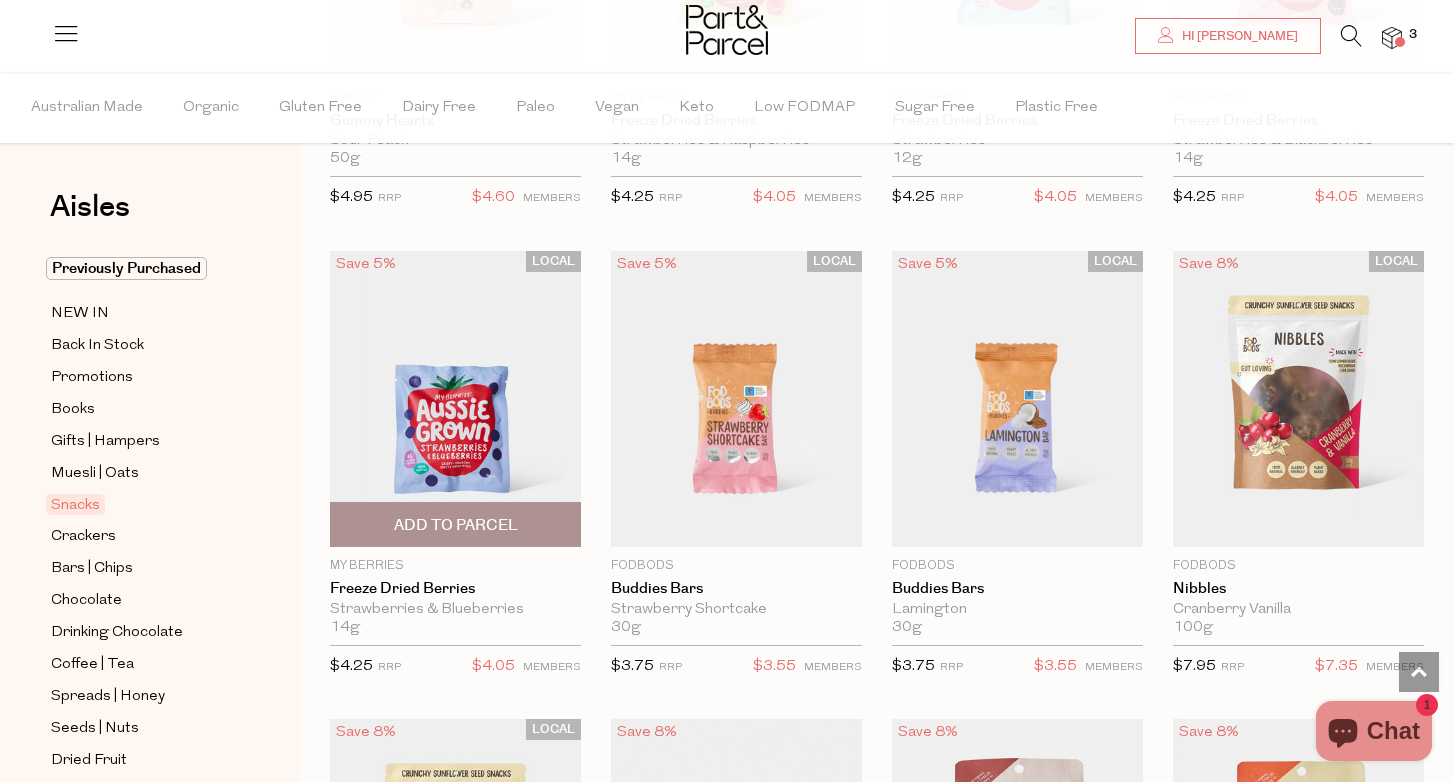 click on "Add To Parcel" at bounding box center (456, 525) 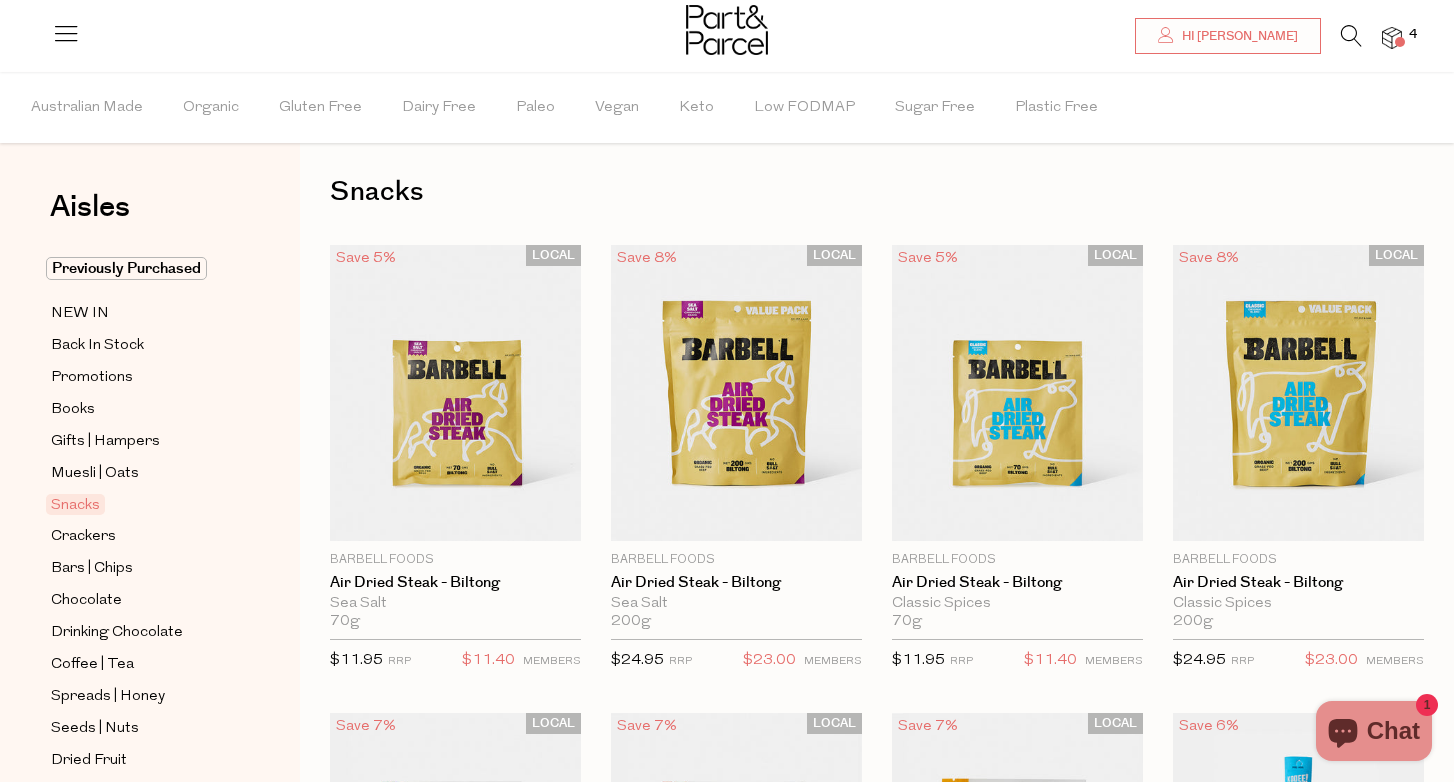 scroll, scrollTop: 0, scrollLeft: 0, axis: both 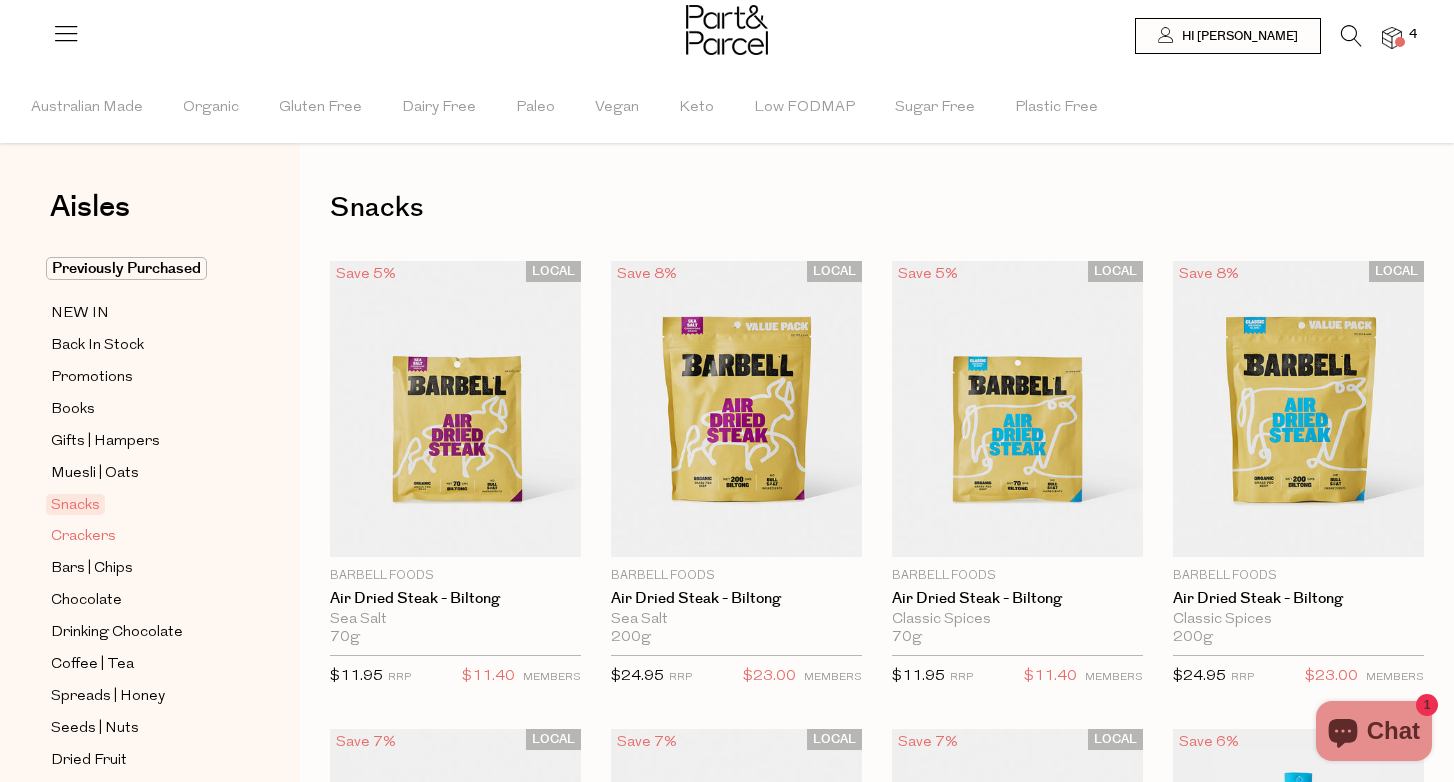 click on "Crackers" at bounding box center [83, 537] 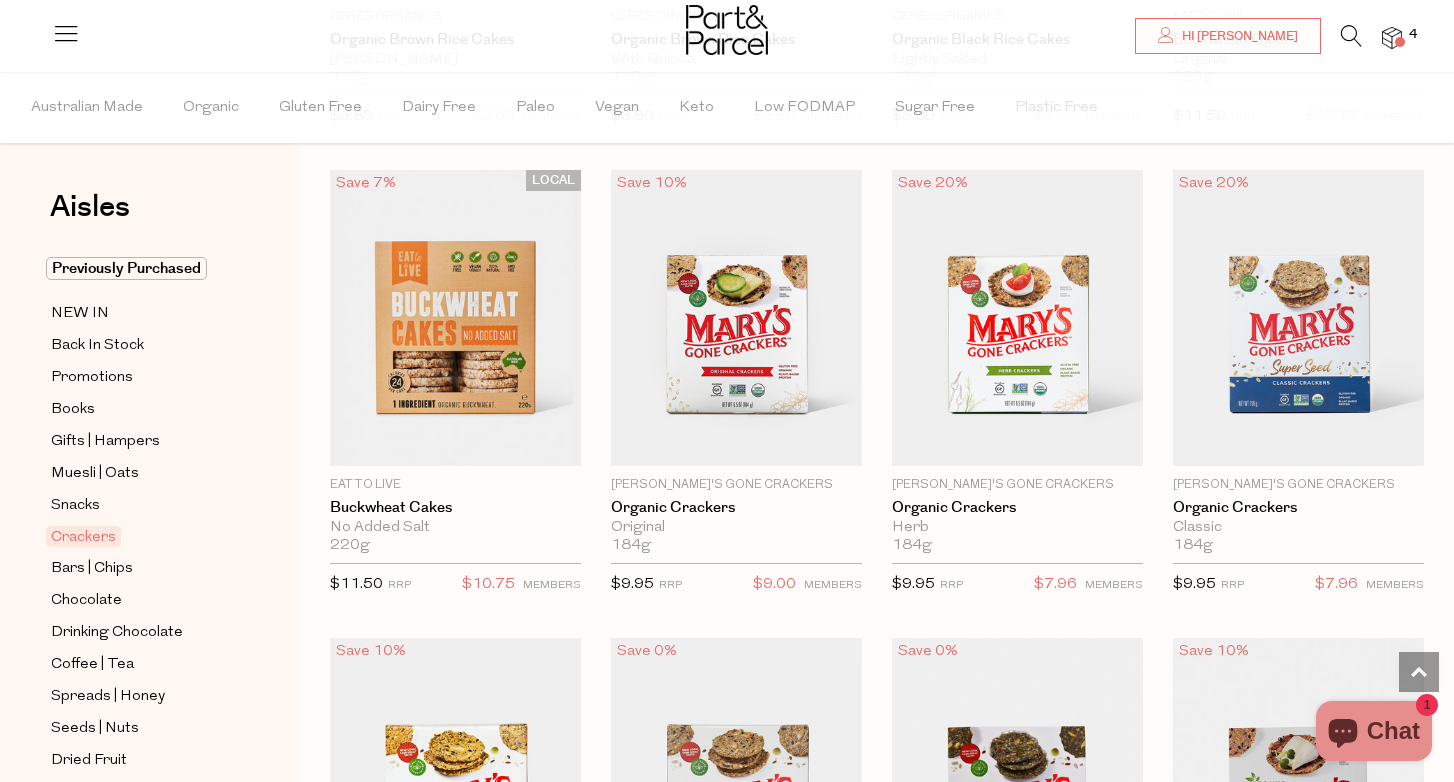 scroll, scrollTop: 1943, scrollLeft: 0, axis: vertical 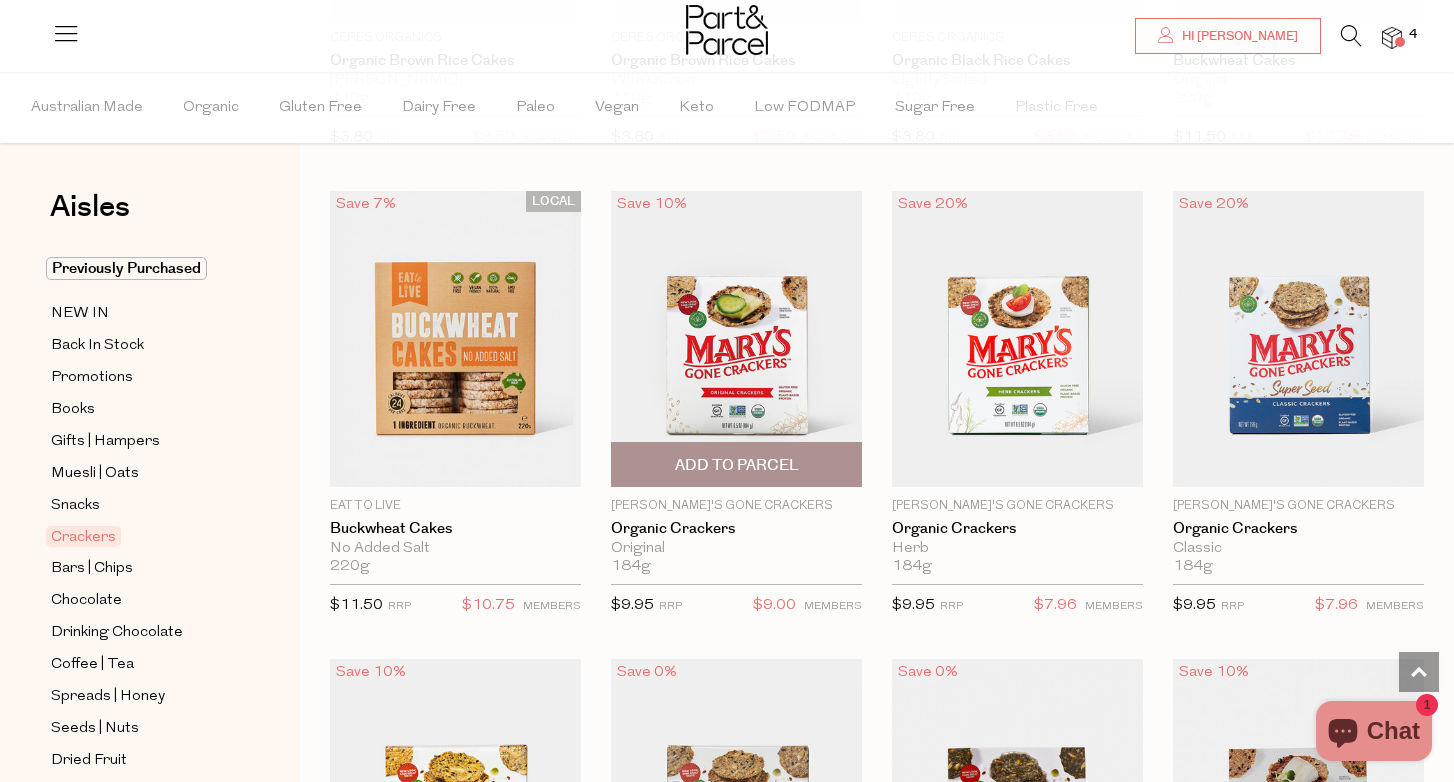 click on "Add To Parcel" at bounding box center [737, 465] 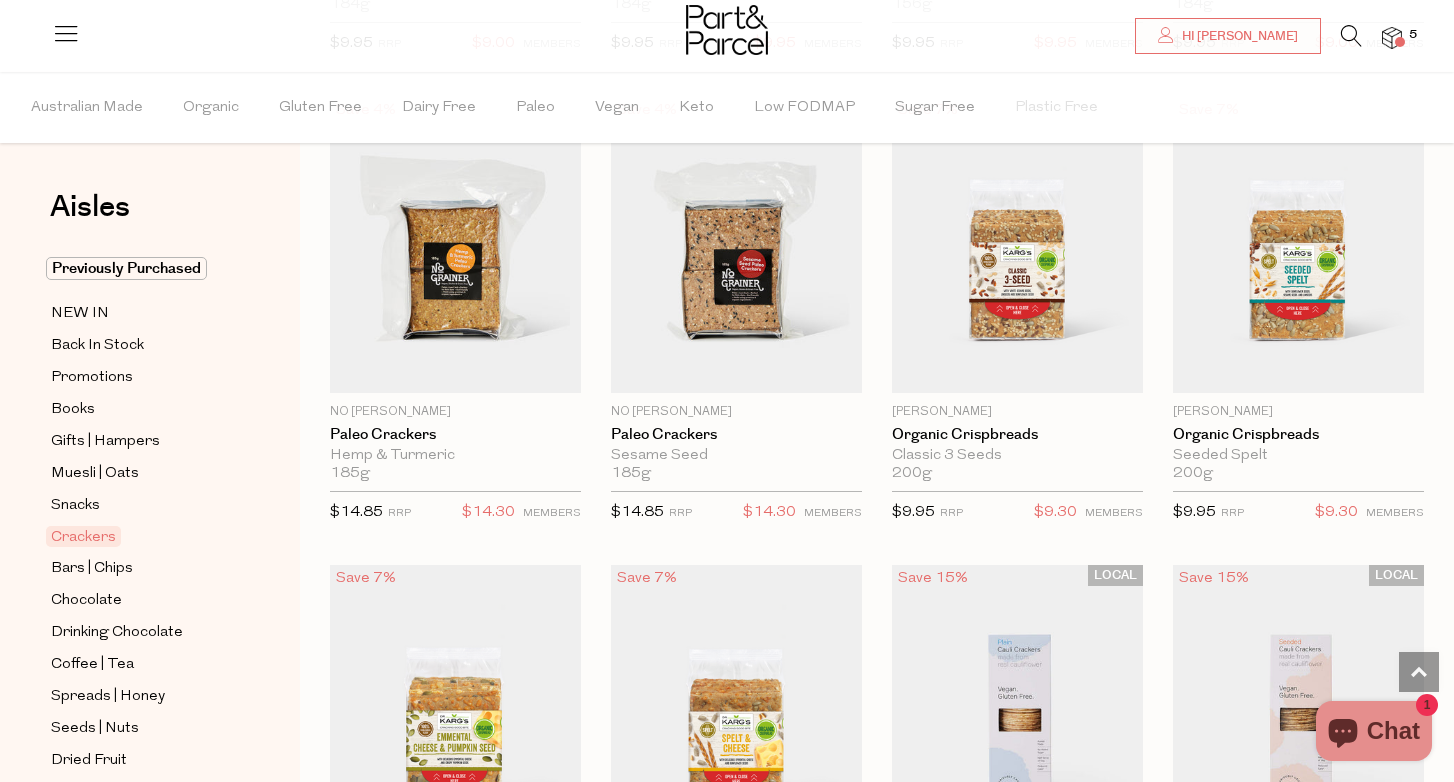 scroll, scrollTop: 2980, scrollLeft: 0, axis: vertical 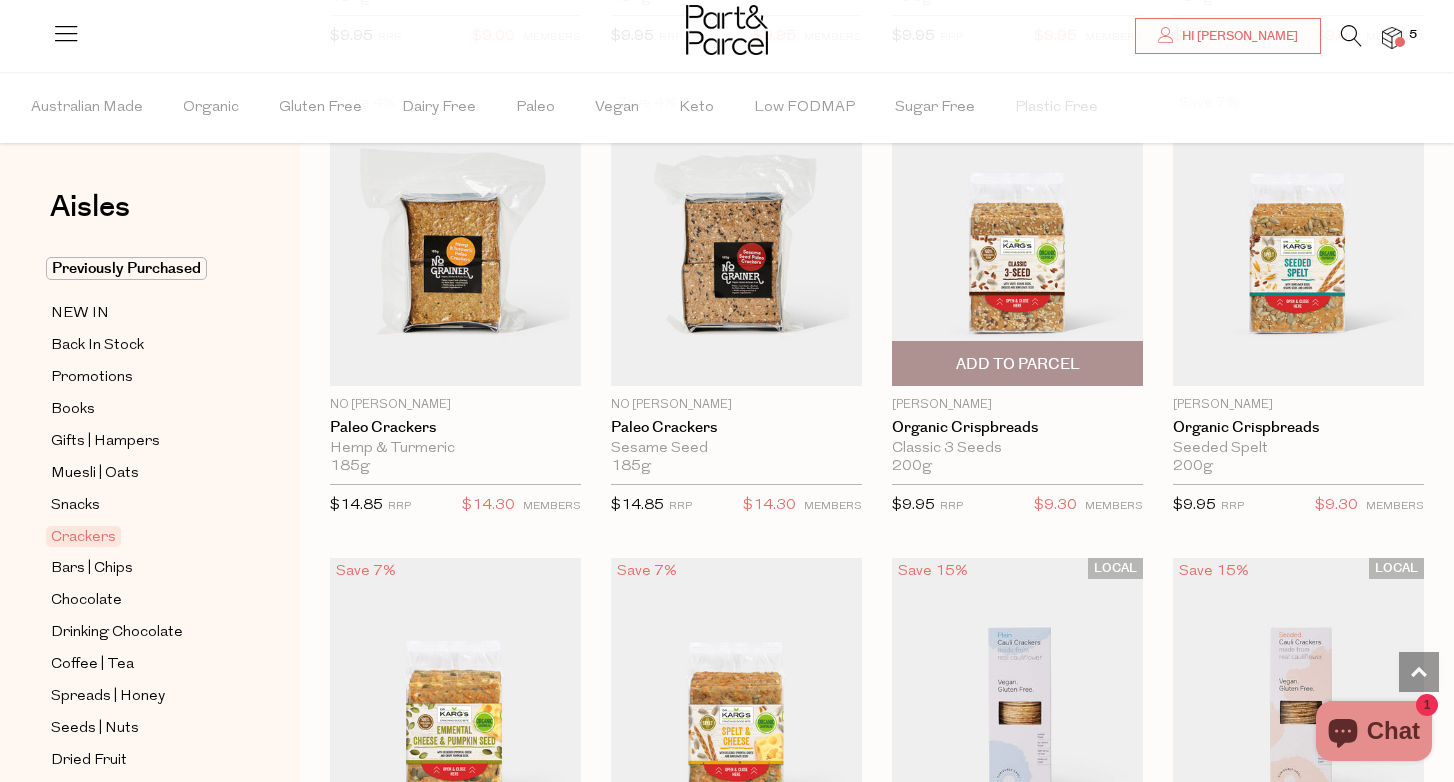 click on "Add To Parcel" at bounding box center [1018, 364] 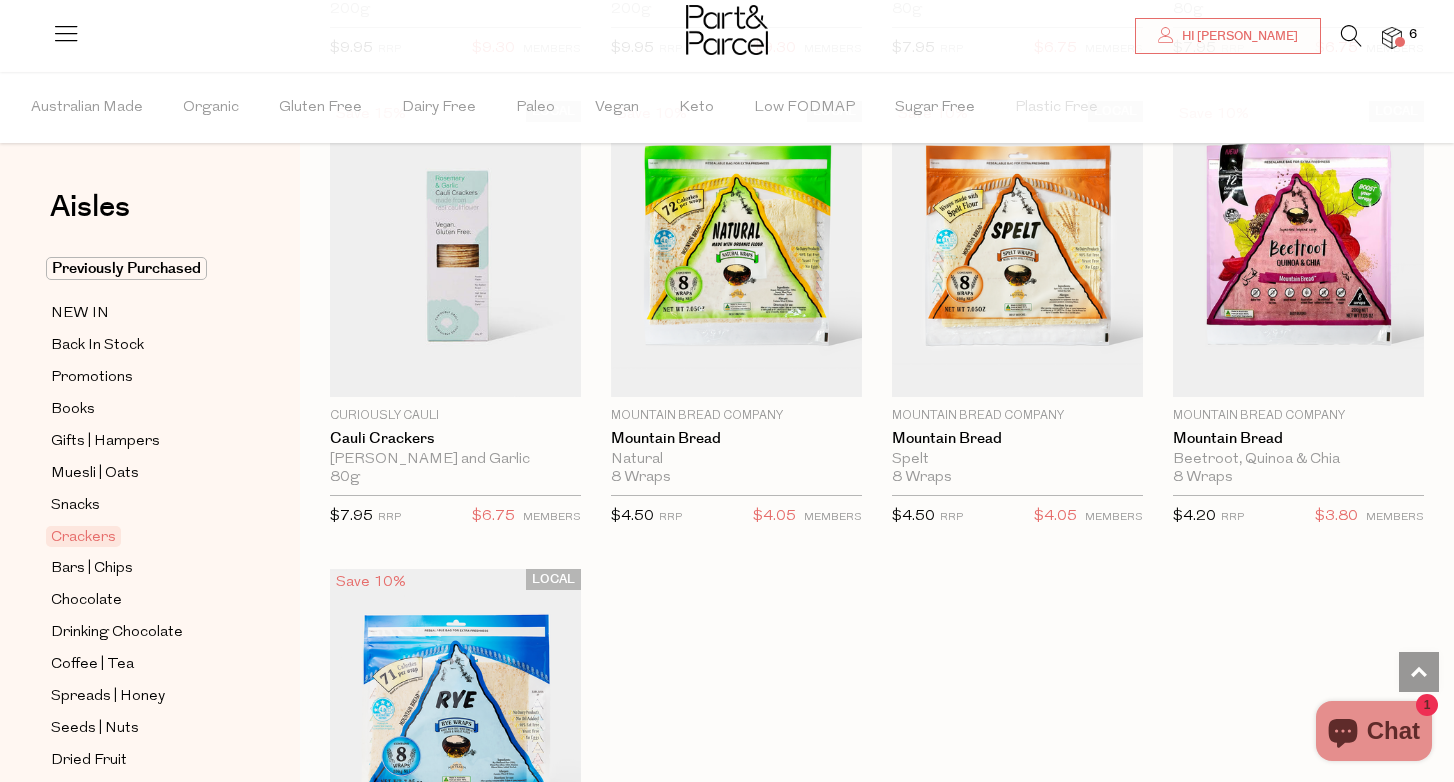 scroll, scrollTop: 3915, scrollLeft: 0, axis: vertical 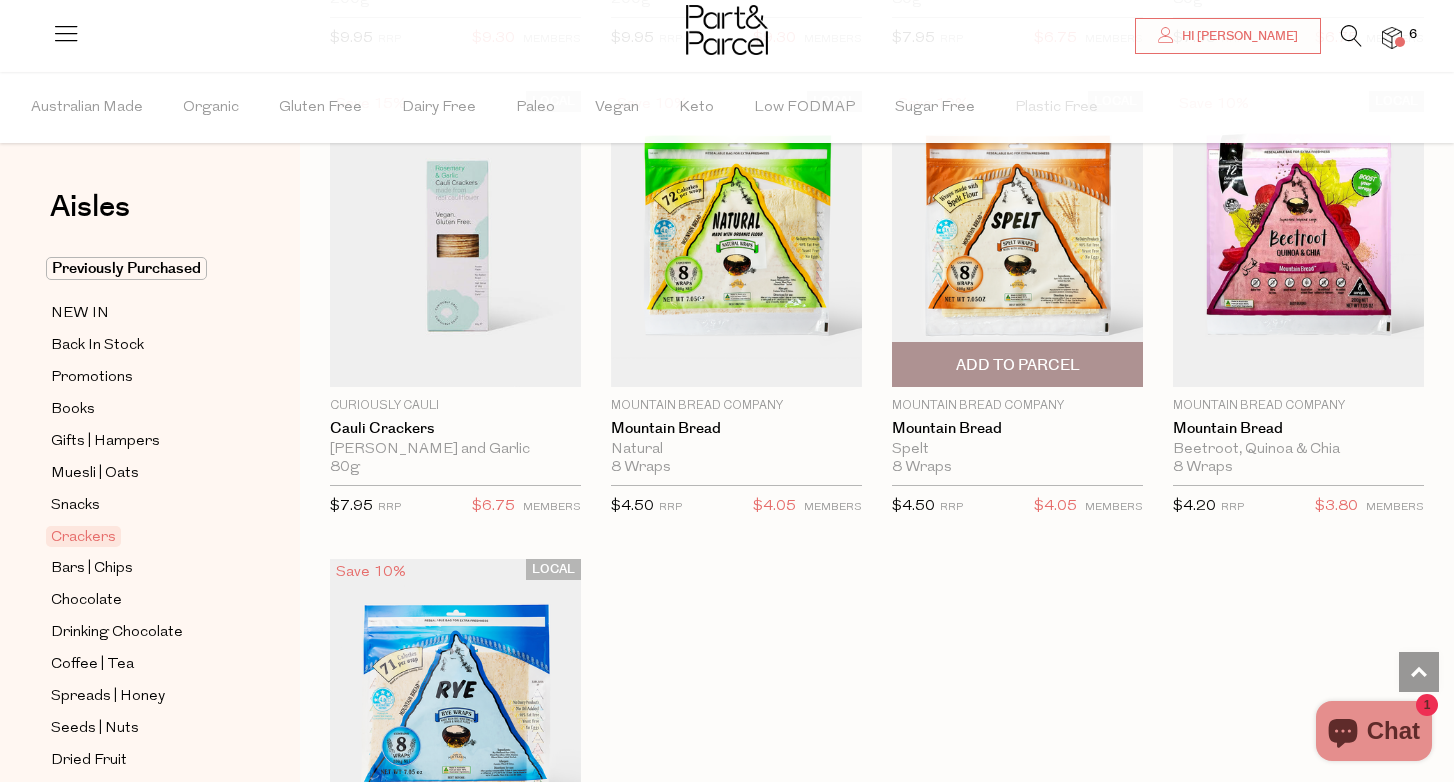 click on "Add To Parcel" at bounding box center (1018, 365) 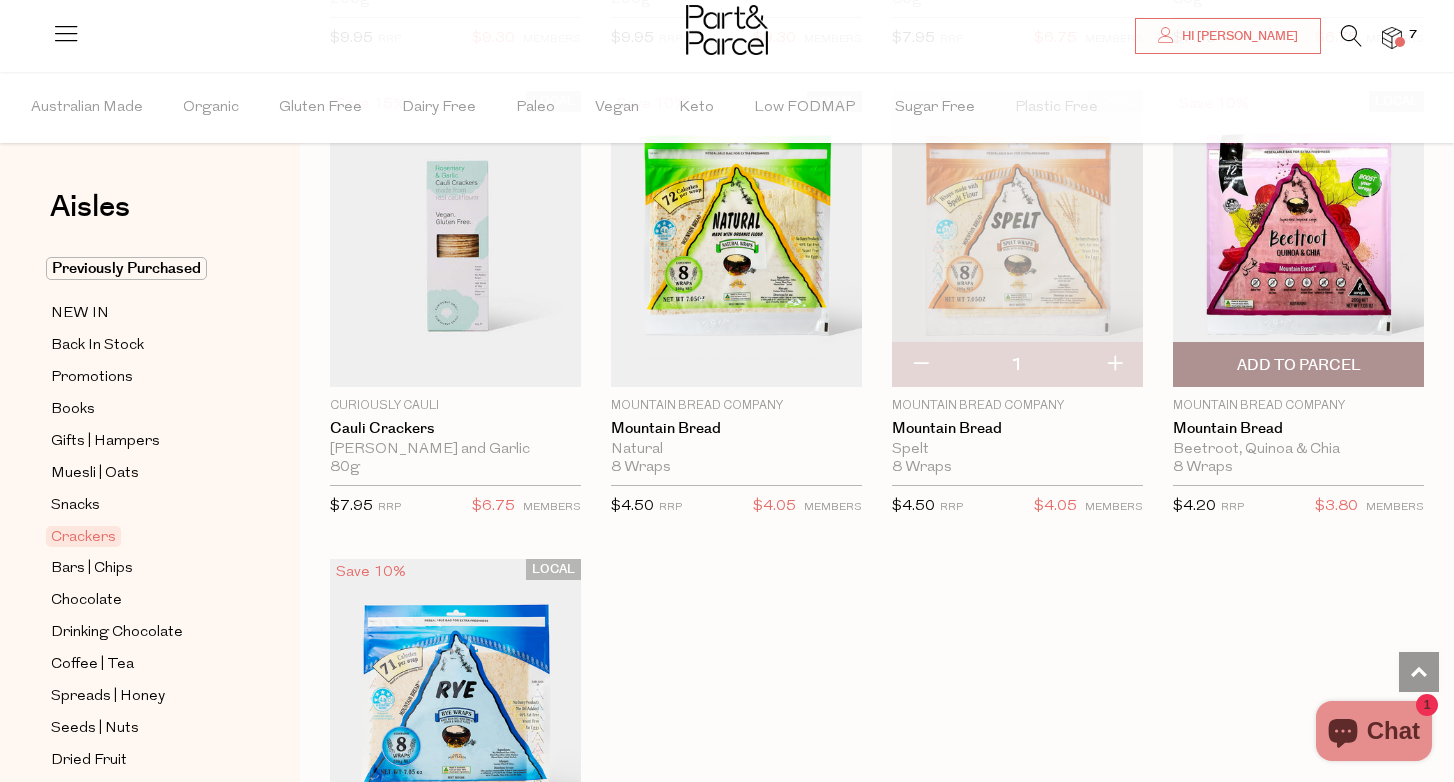 click on "Add To Parcel" at bounding box center [1299, 365] 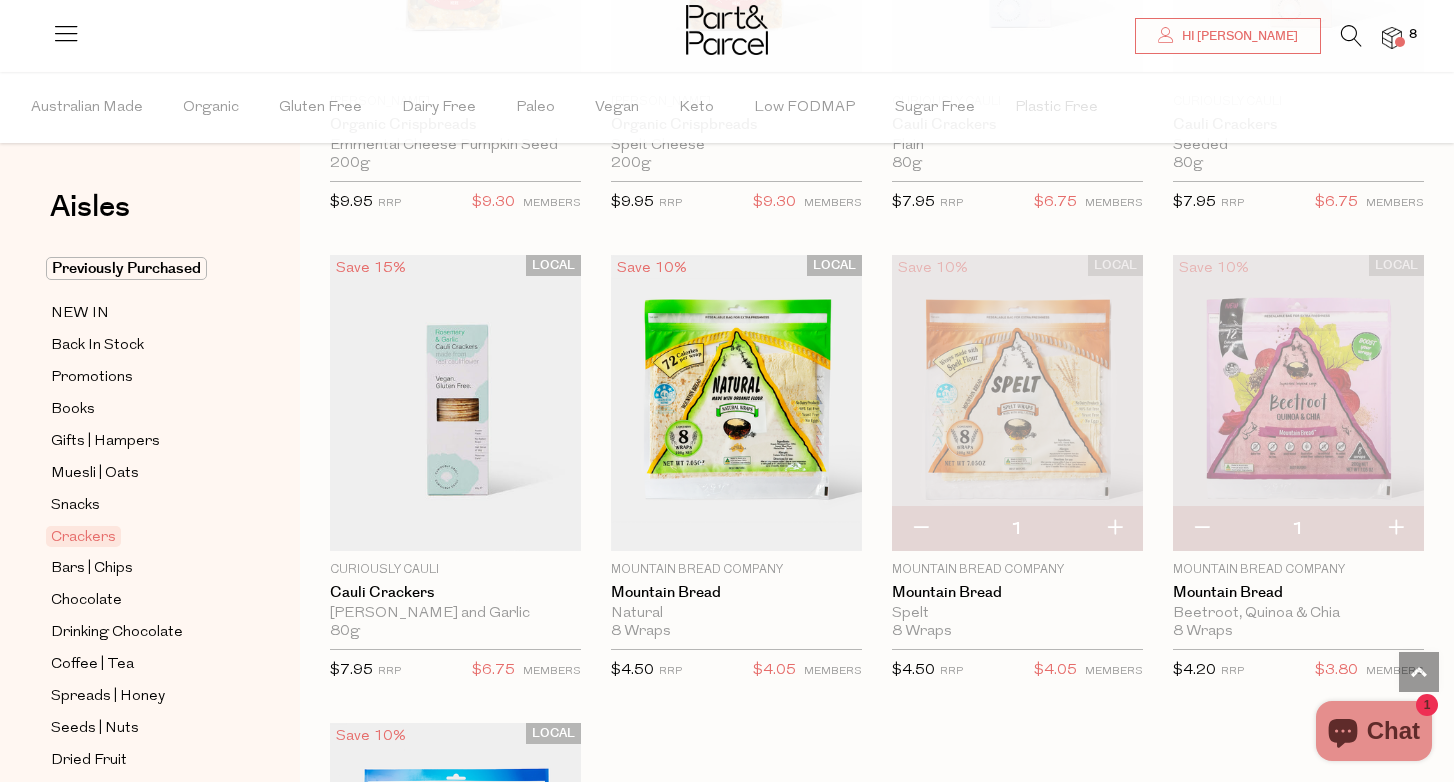 scroll, scrollTop: 3749, scrollLeft: 0, axis: vertical 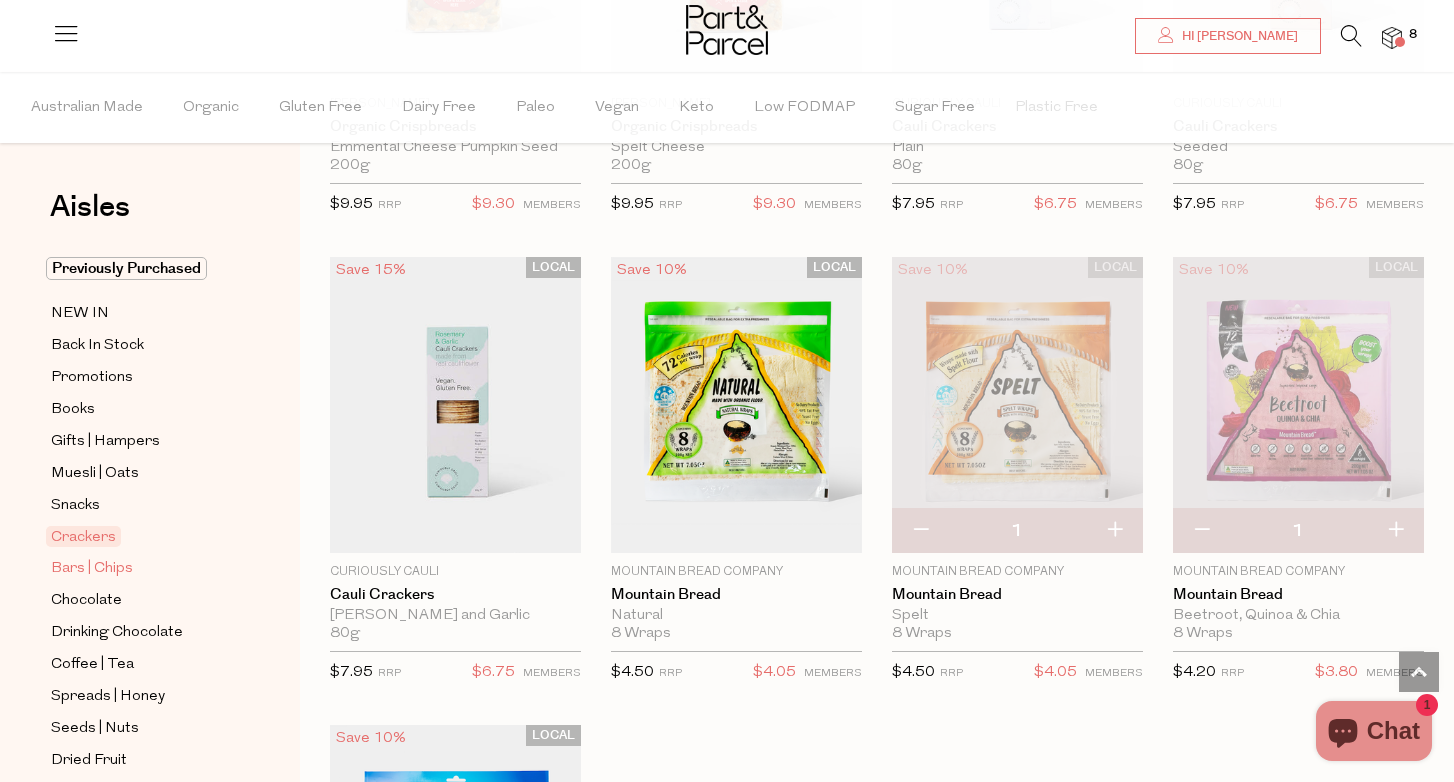 click on "Bars | Chips" at bounding box center [92, 569] 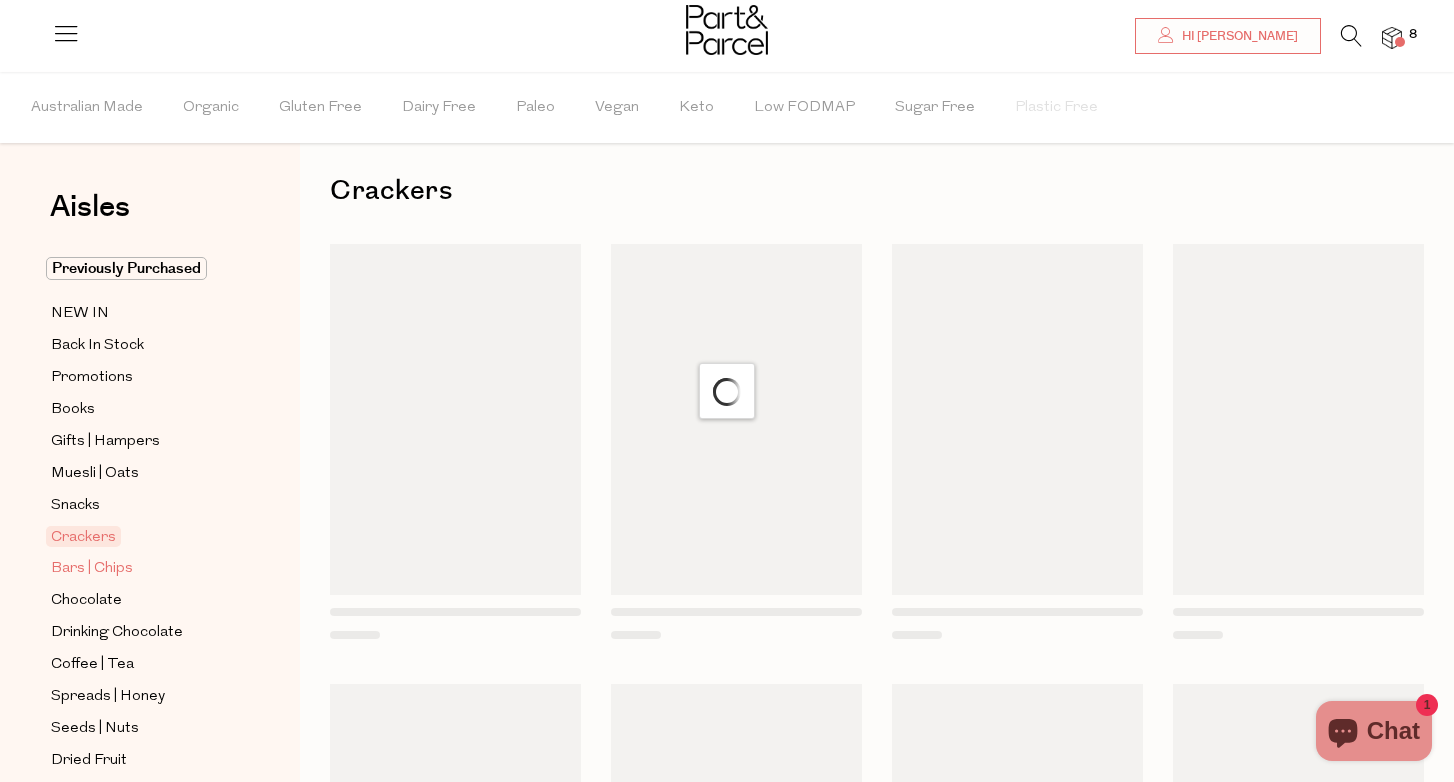 scroll, scrollTop: 0, scrollLeft: 0, axis: both 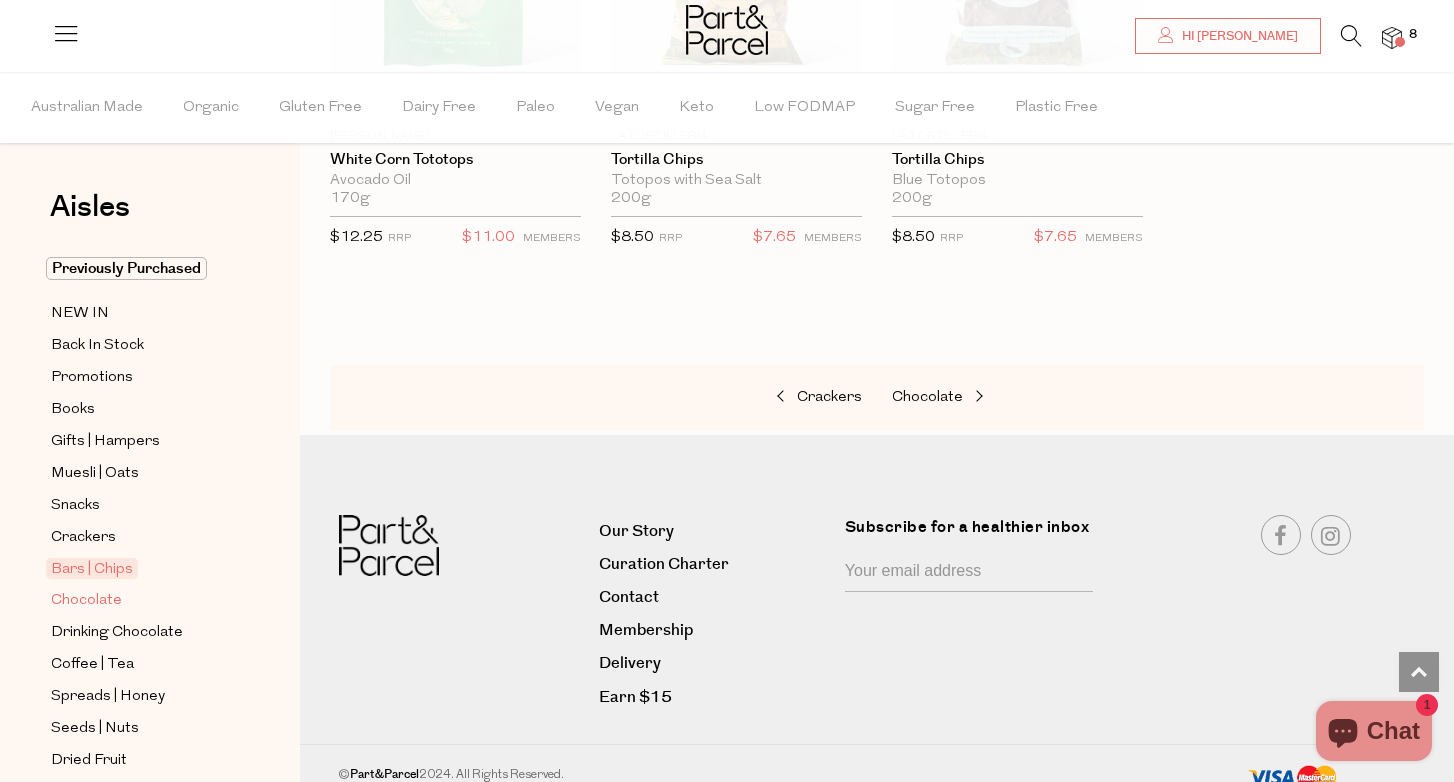 click on "Chocolate" at bounding box center [86, 601] 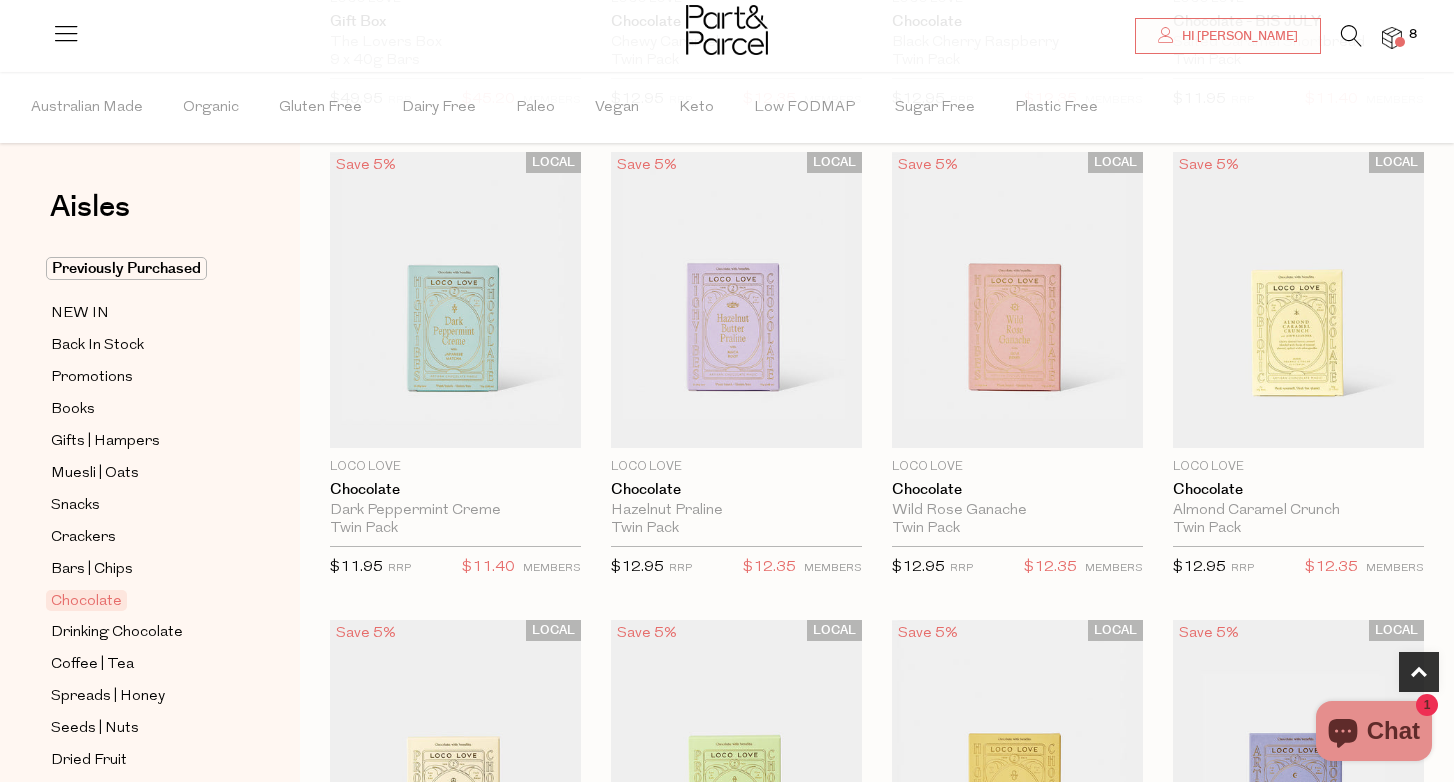 scroll, scrollTop: 578, scrollLeft: 0, axis: vertical 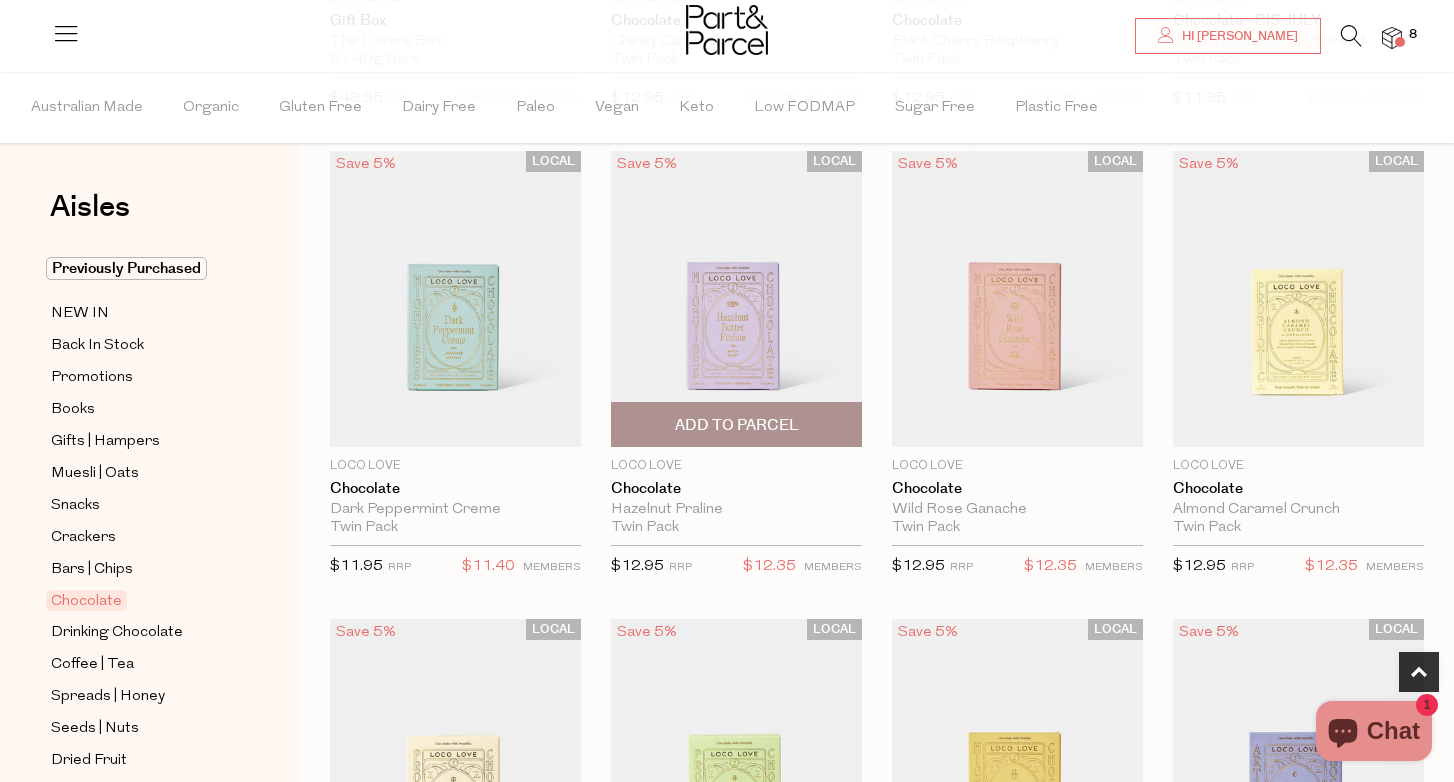 click on "Add To Parcel" at bounding box center (737, 425) 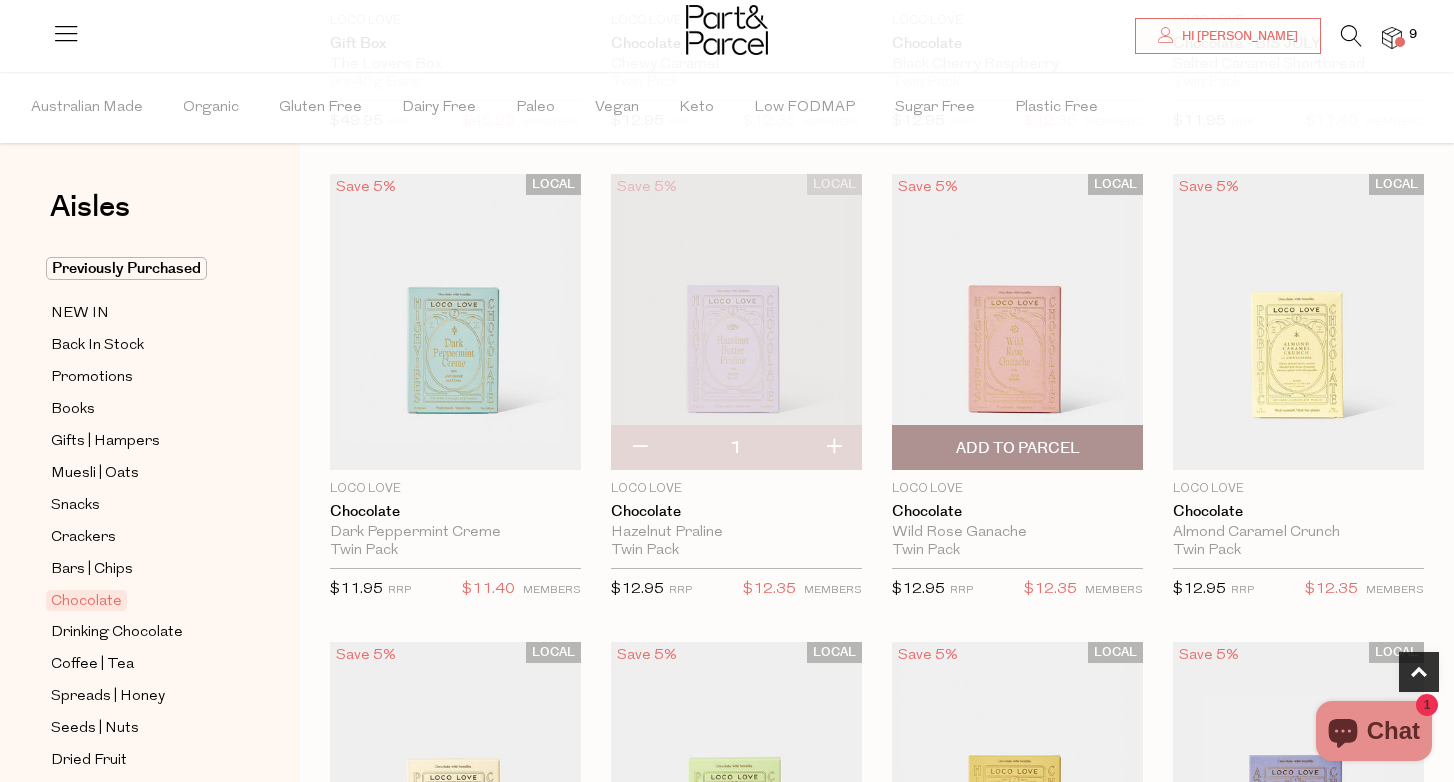scroll, scrollTop: 554, scrollLeft: 0, axis: vertical 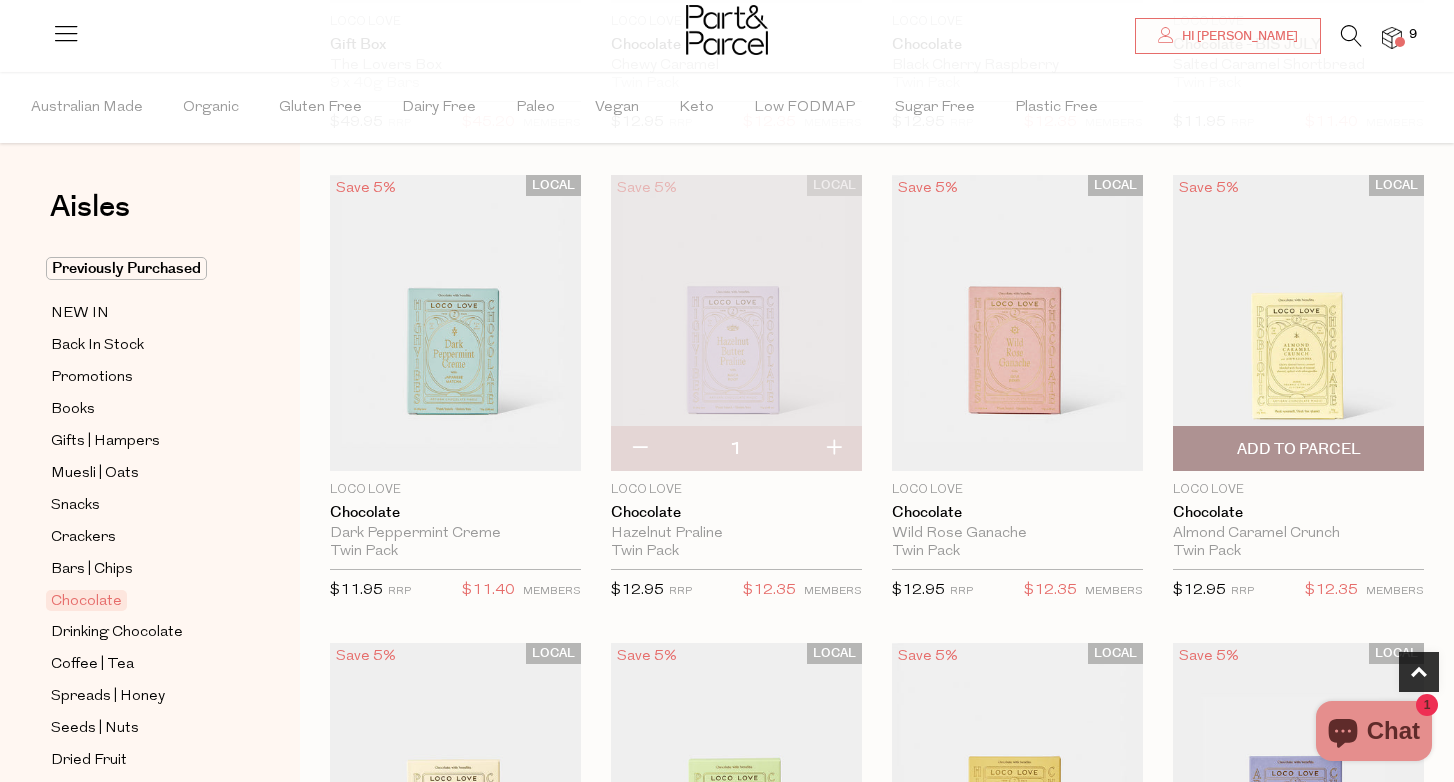 click on "Add To Parcel" at bounding box center [1299, 449] 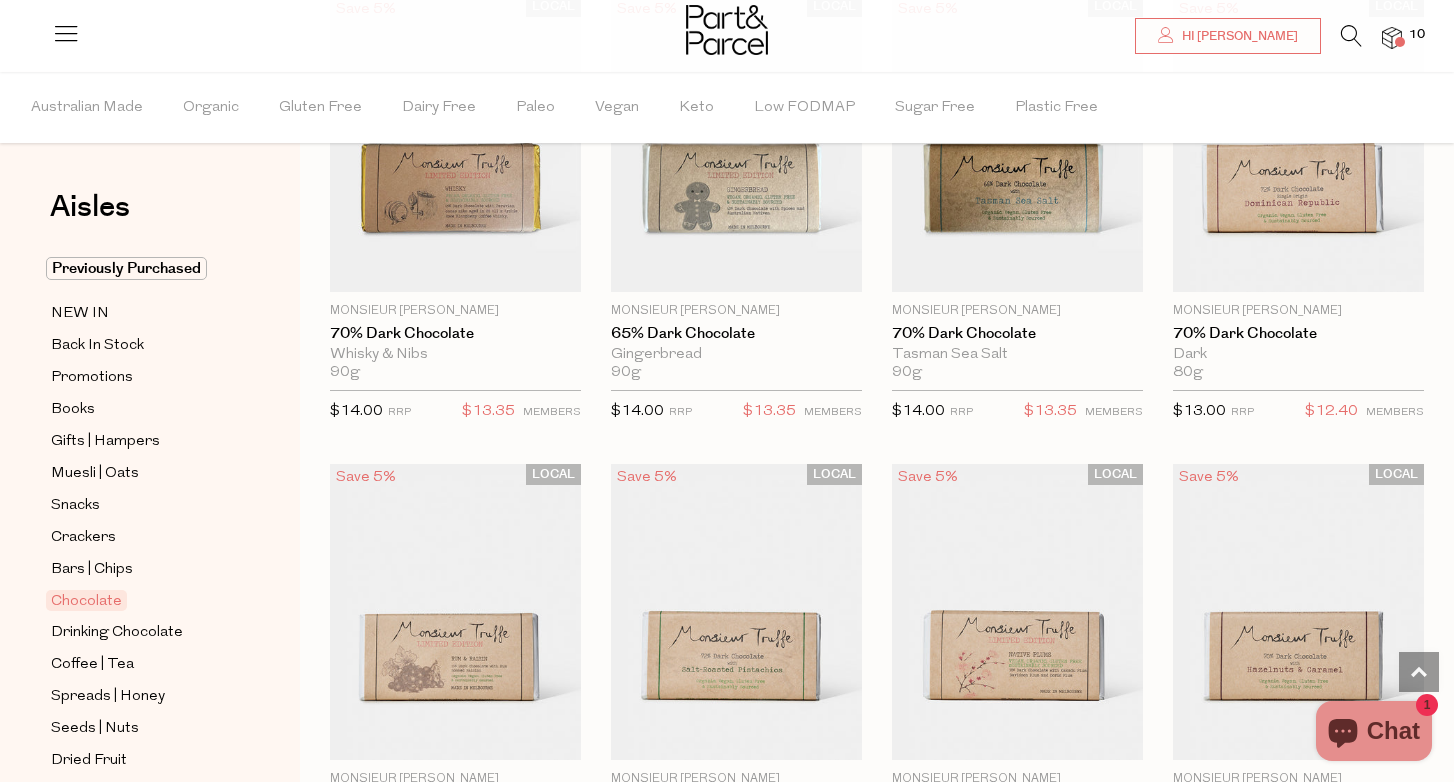 scroll, scrollTop: 3067, scrollLeft: 0, axis: vertical 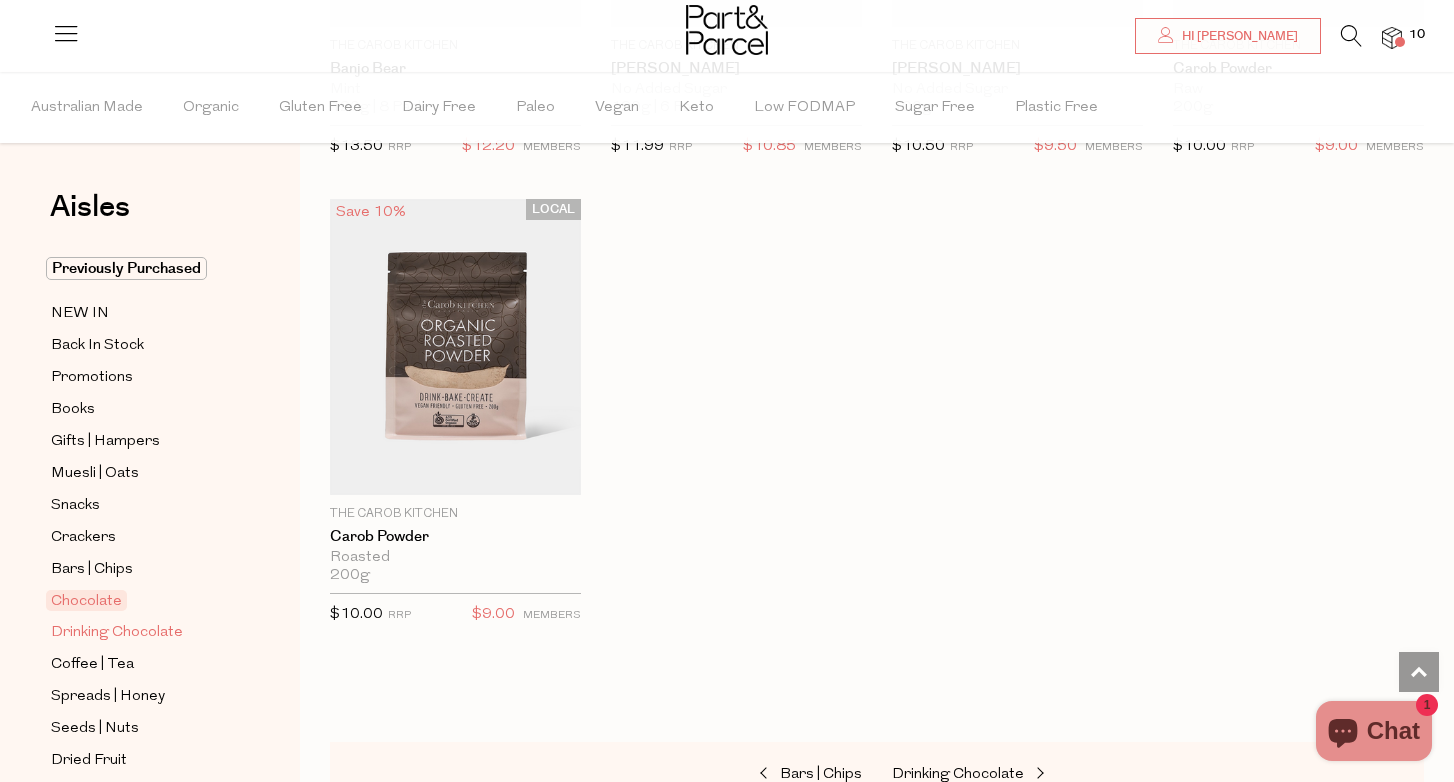 click on "Drinking Chocolate" at bounding box center [117, 633] 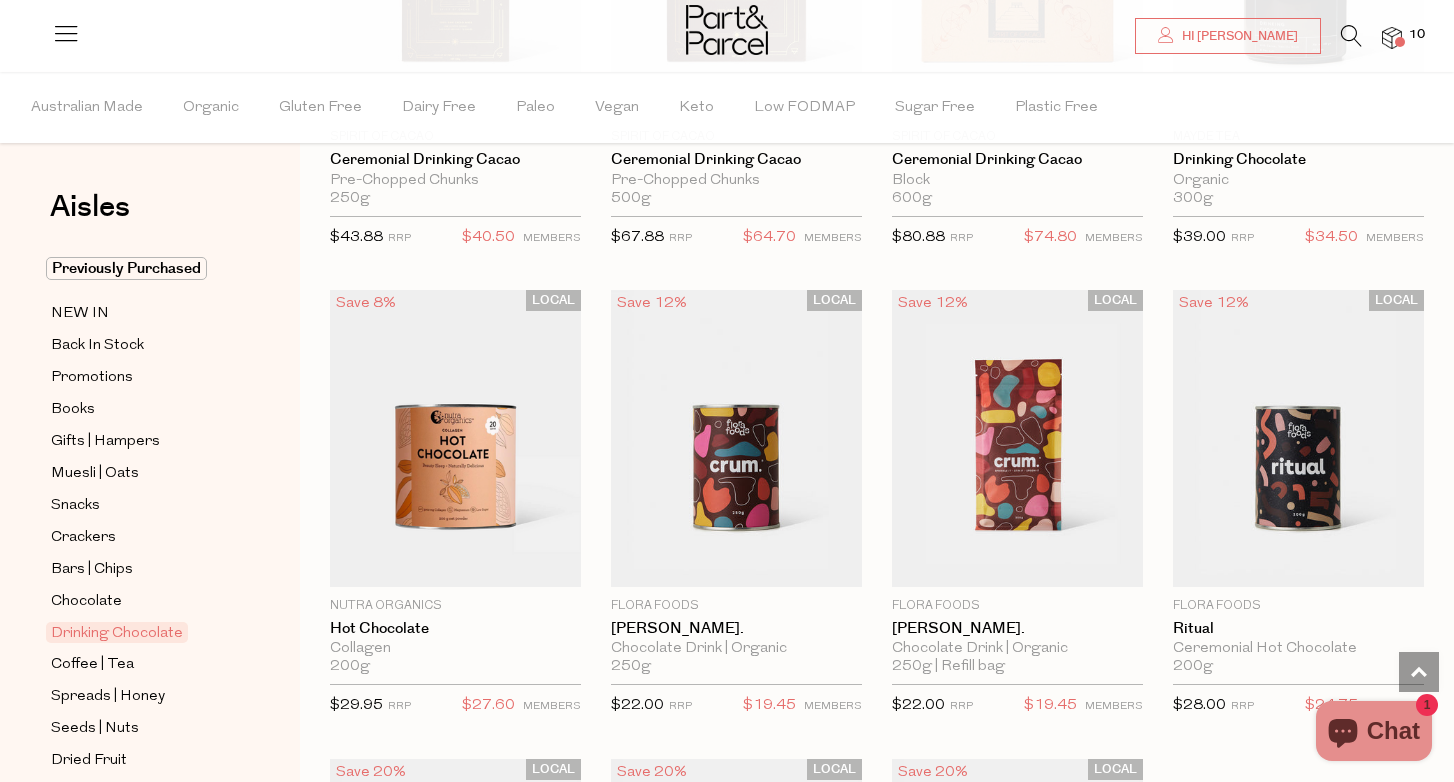 scroll, scrollTop: 1372, scrollLeft: 0, axis: vertical 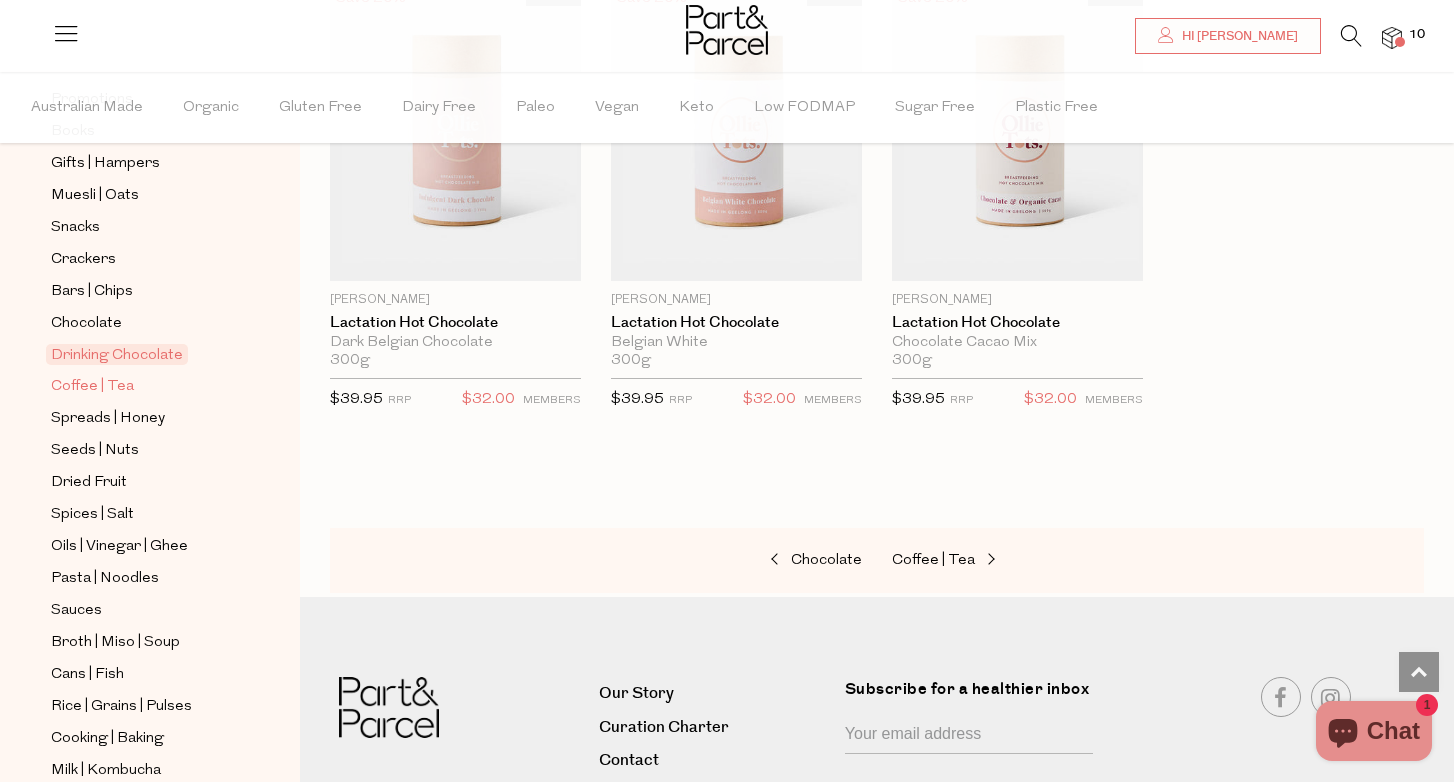 click on "Coffee | Tea" at bounding box center [92, 387] 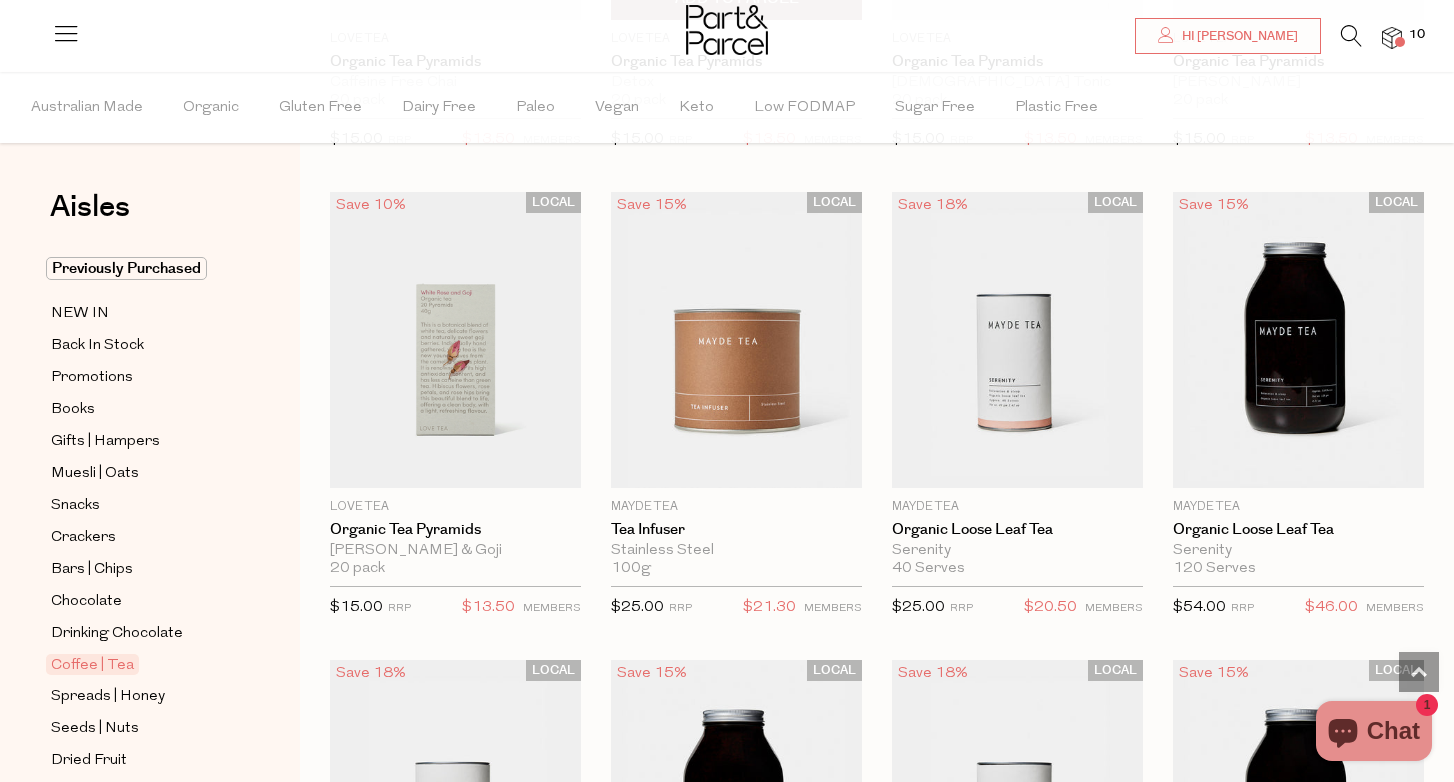 scroll, scrollTop: 3745, scrollLeft: 0, axis: vertical 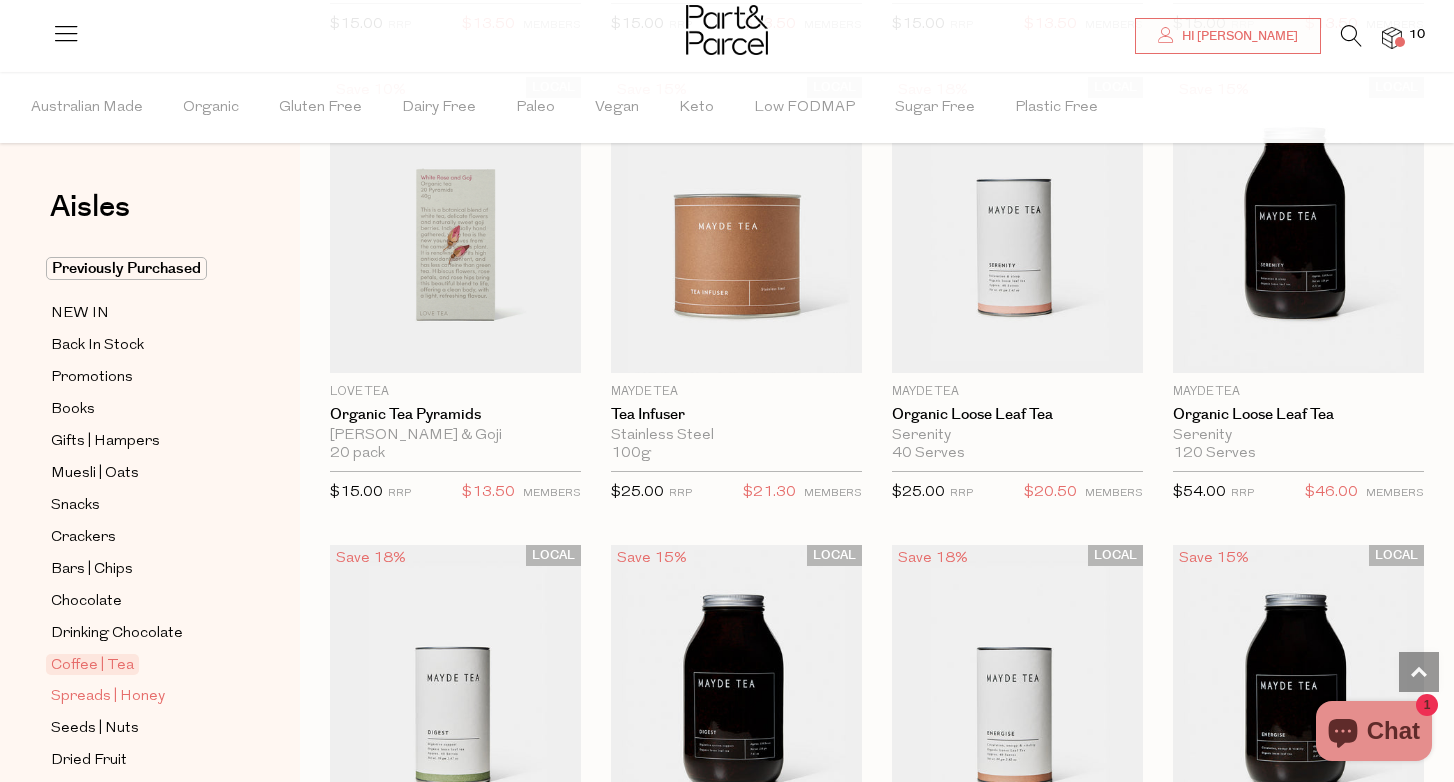 click on "Spreads | Honey" at bounding box center [142, 696] 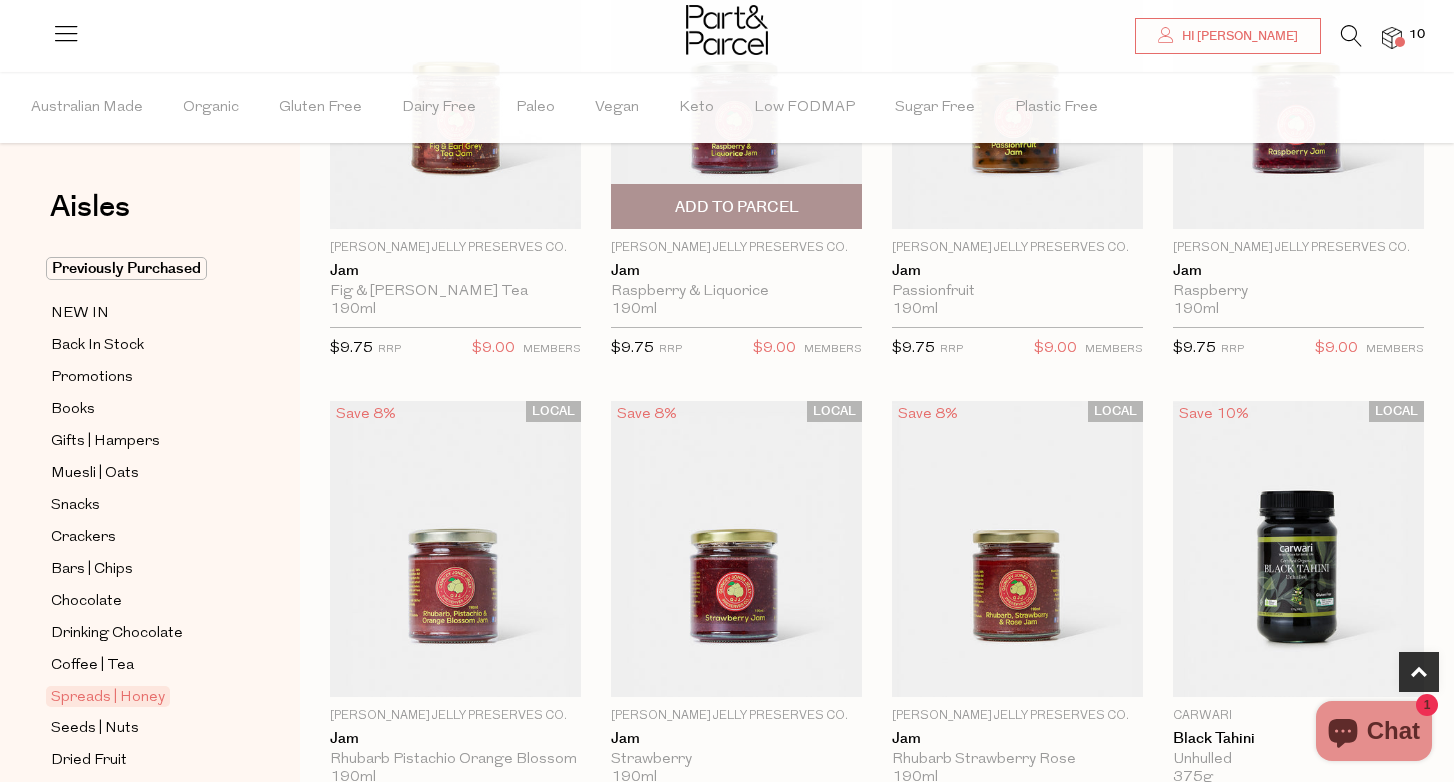 scroll, scrollTop: 352, scrollLeft: 0, axis: vertical 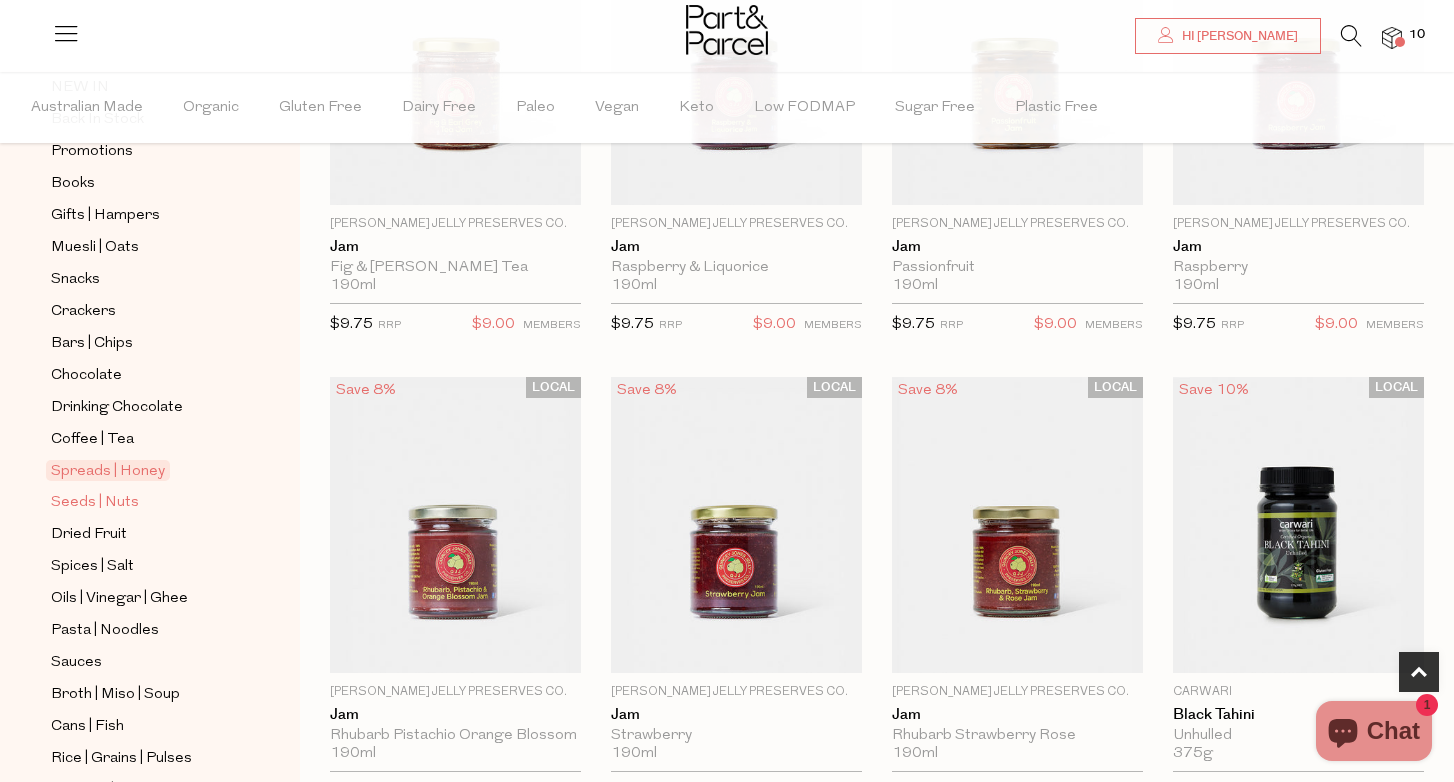 click on "Seeds | Nuts" at bounding box center [95, 503] 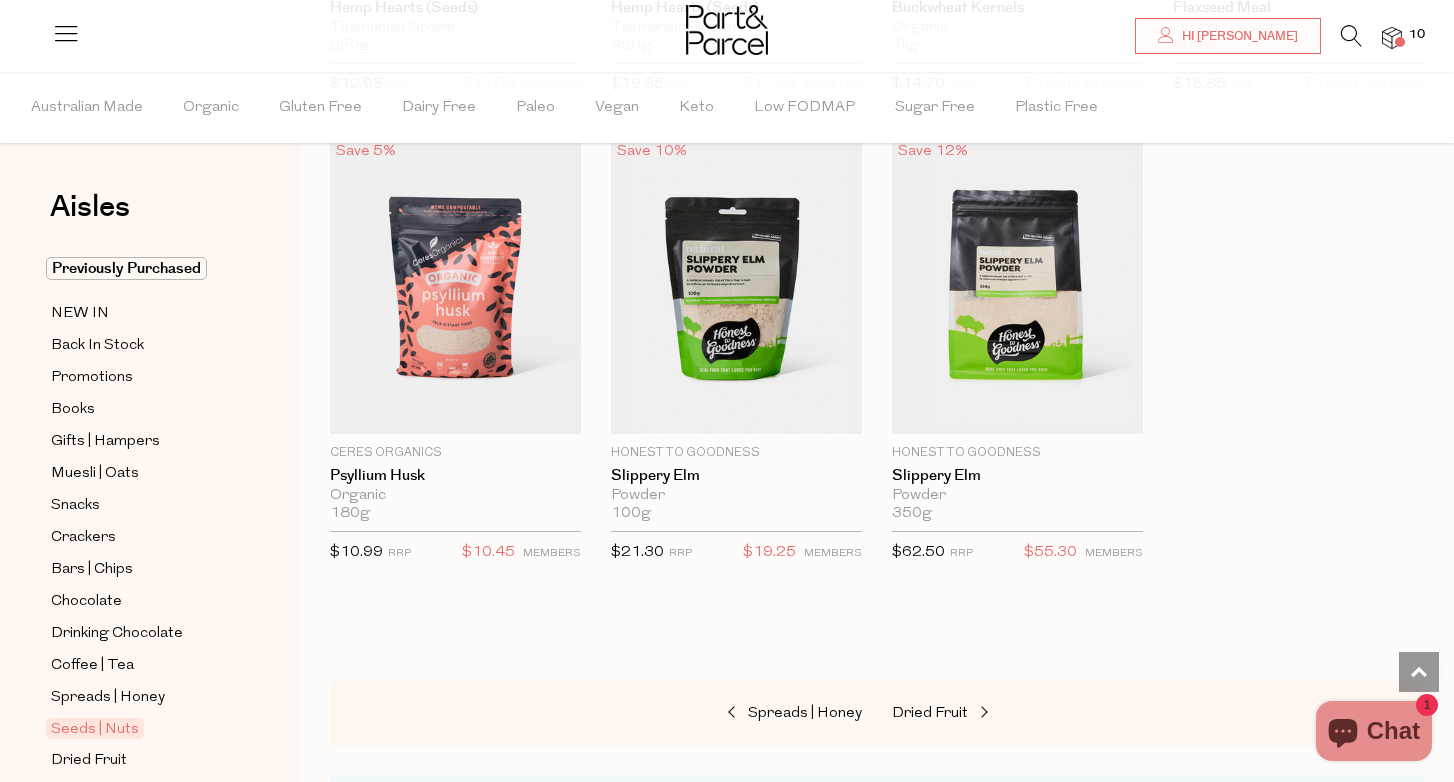 scroll, scrollTop: 5210, scrollLeft: 0, axis: vertical 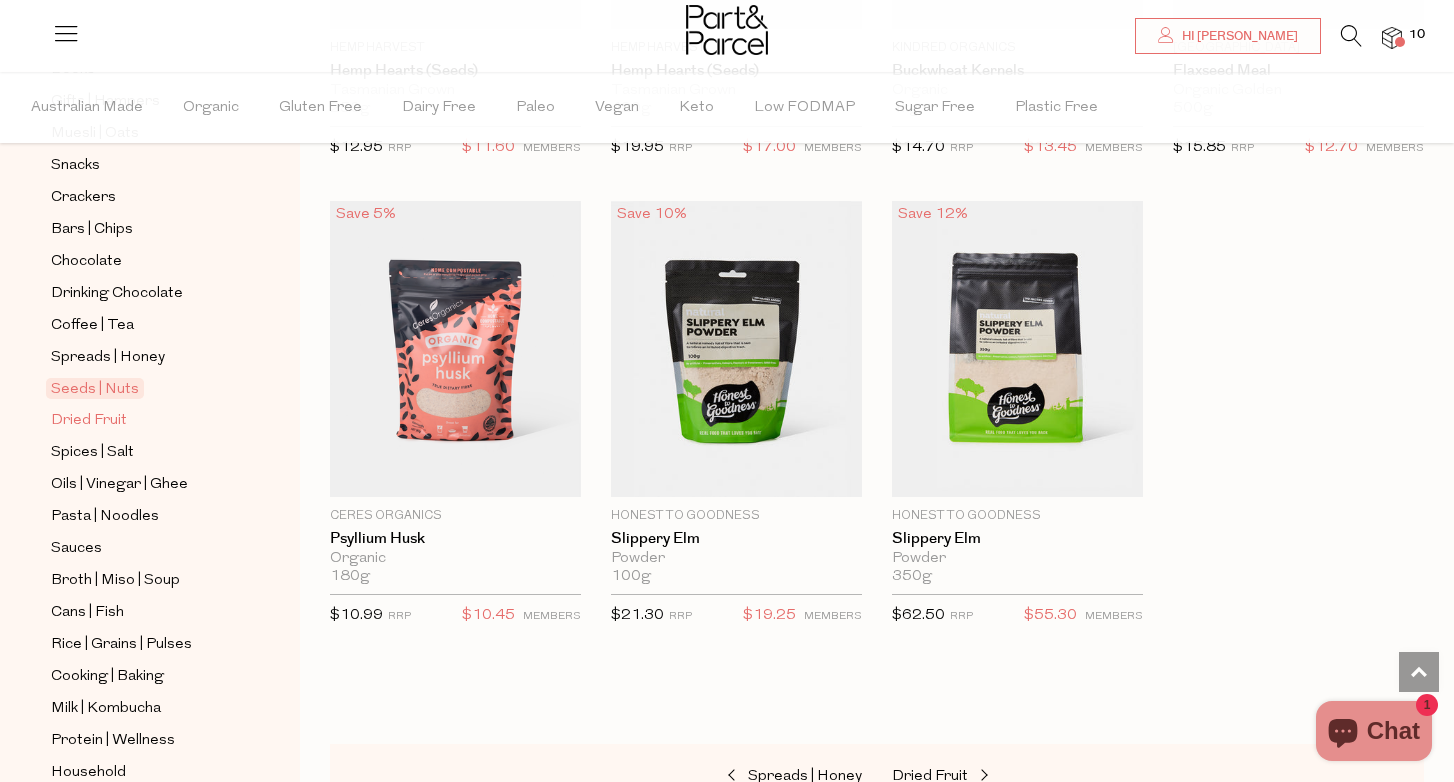 click on "Dried Fruit" at bounding box center [89, 421] 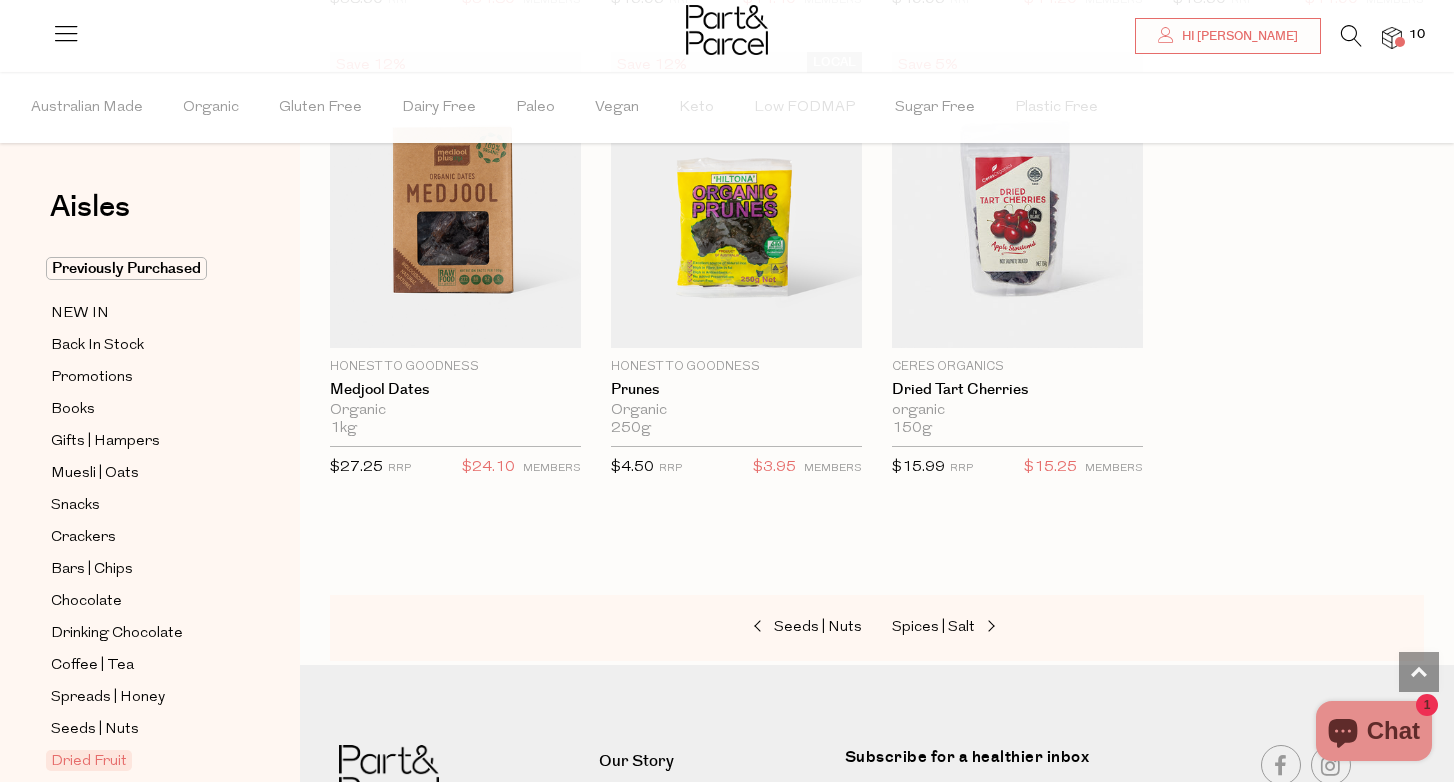 scroll, scrollTop: 1153, scrollLeft: 0, axis: vertical 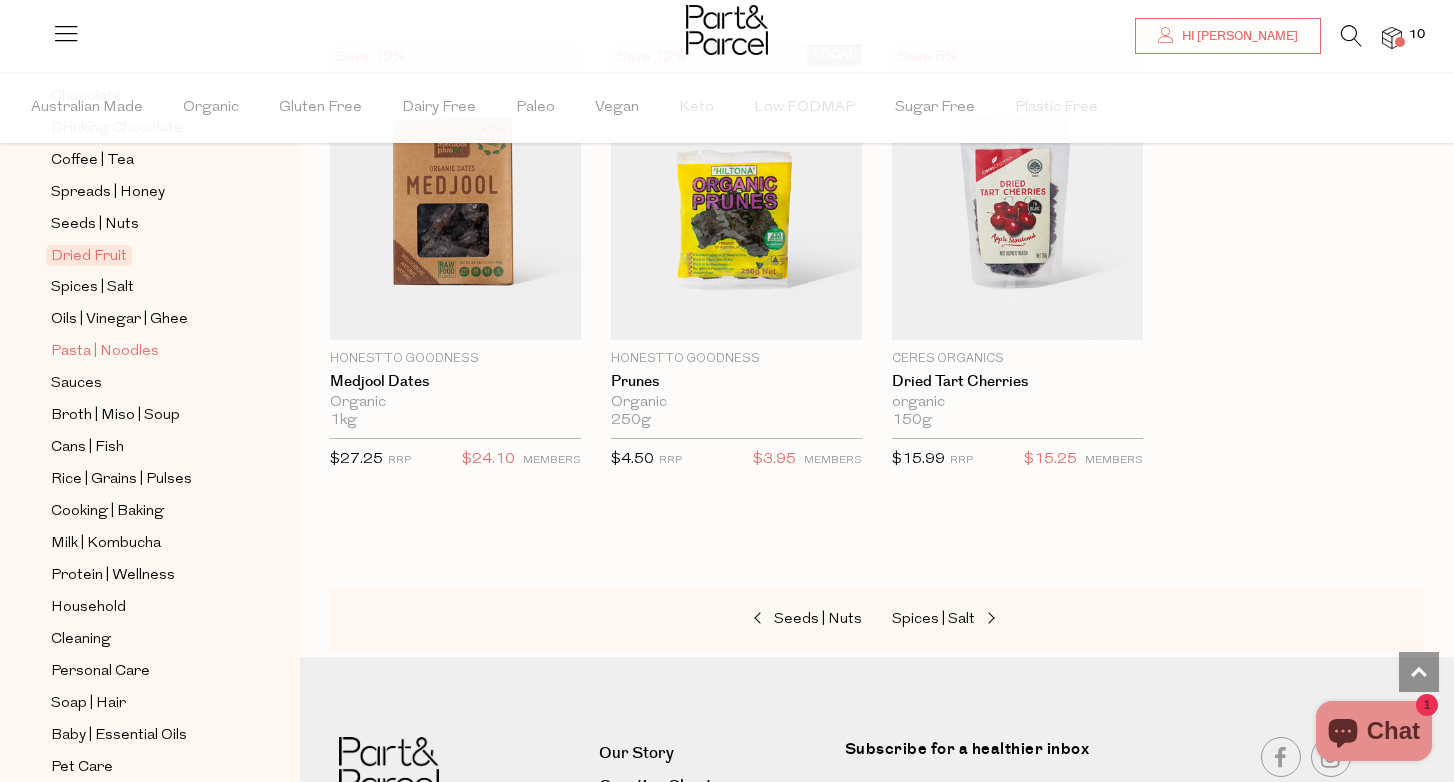 click on "Pasta | Noodles" at bounding box center (105, 352) 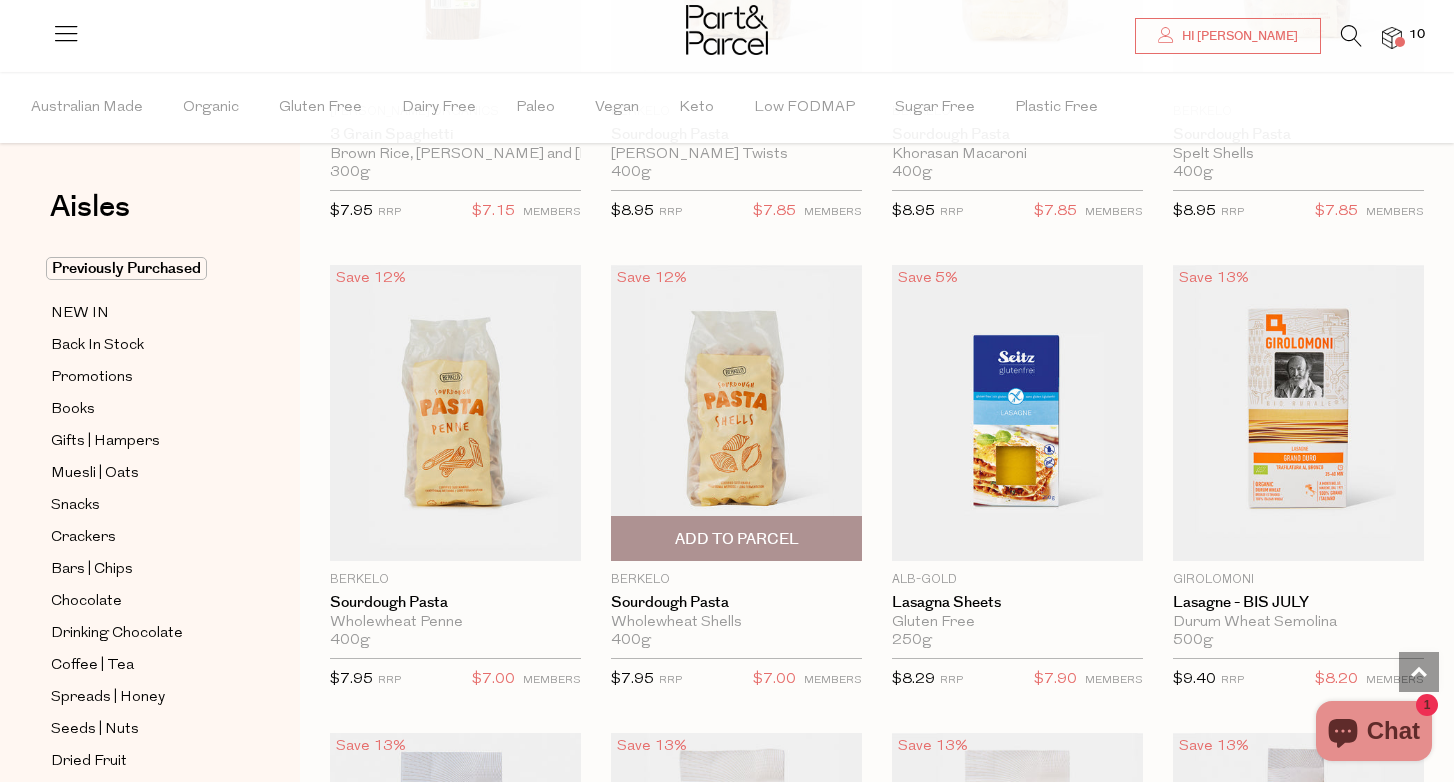scroll, scrollTop: 2338, scrollLeft: 0, axis: vertical 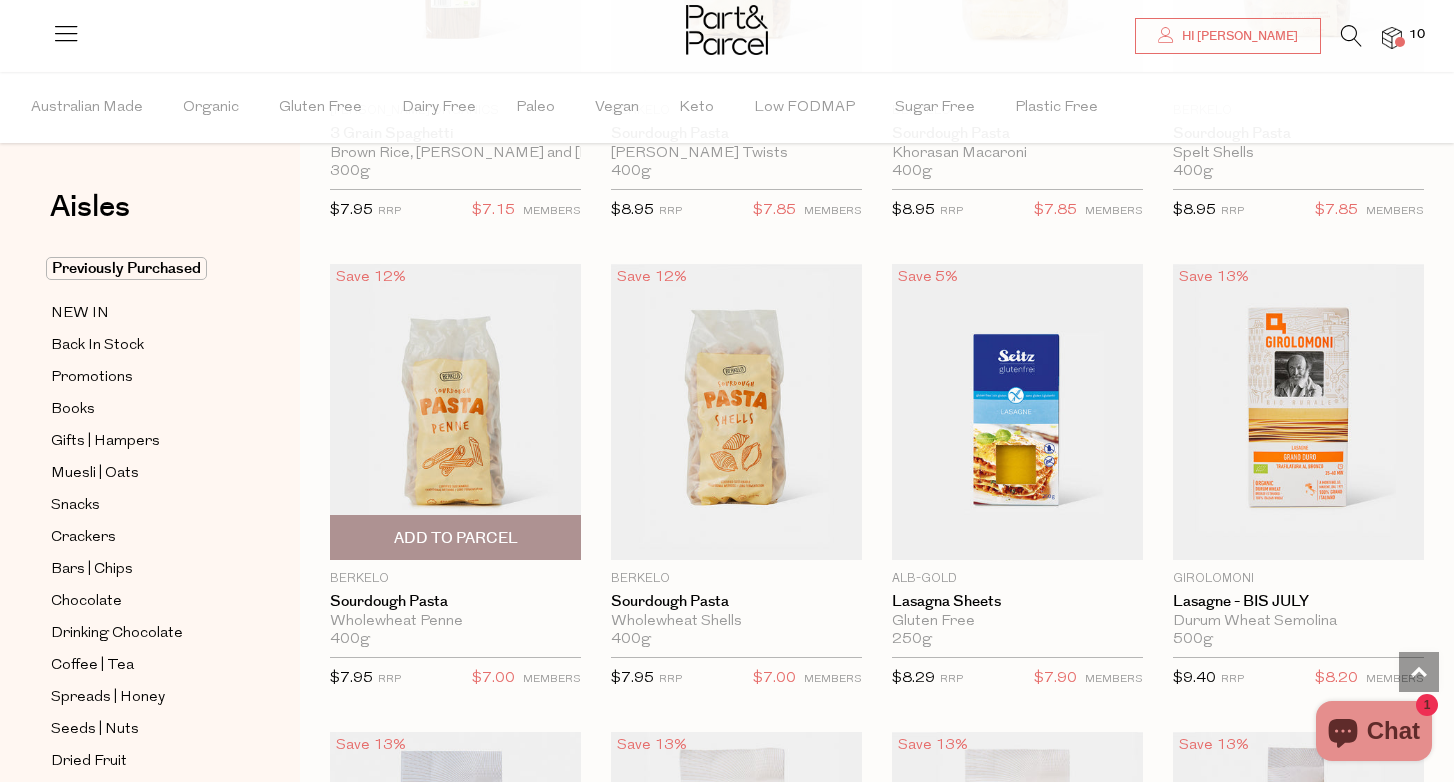 click on "Add To Parcel" at bounding box center [456, 538] 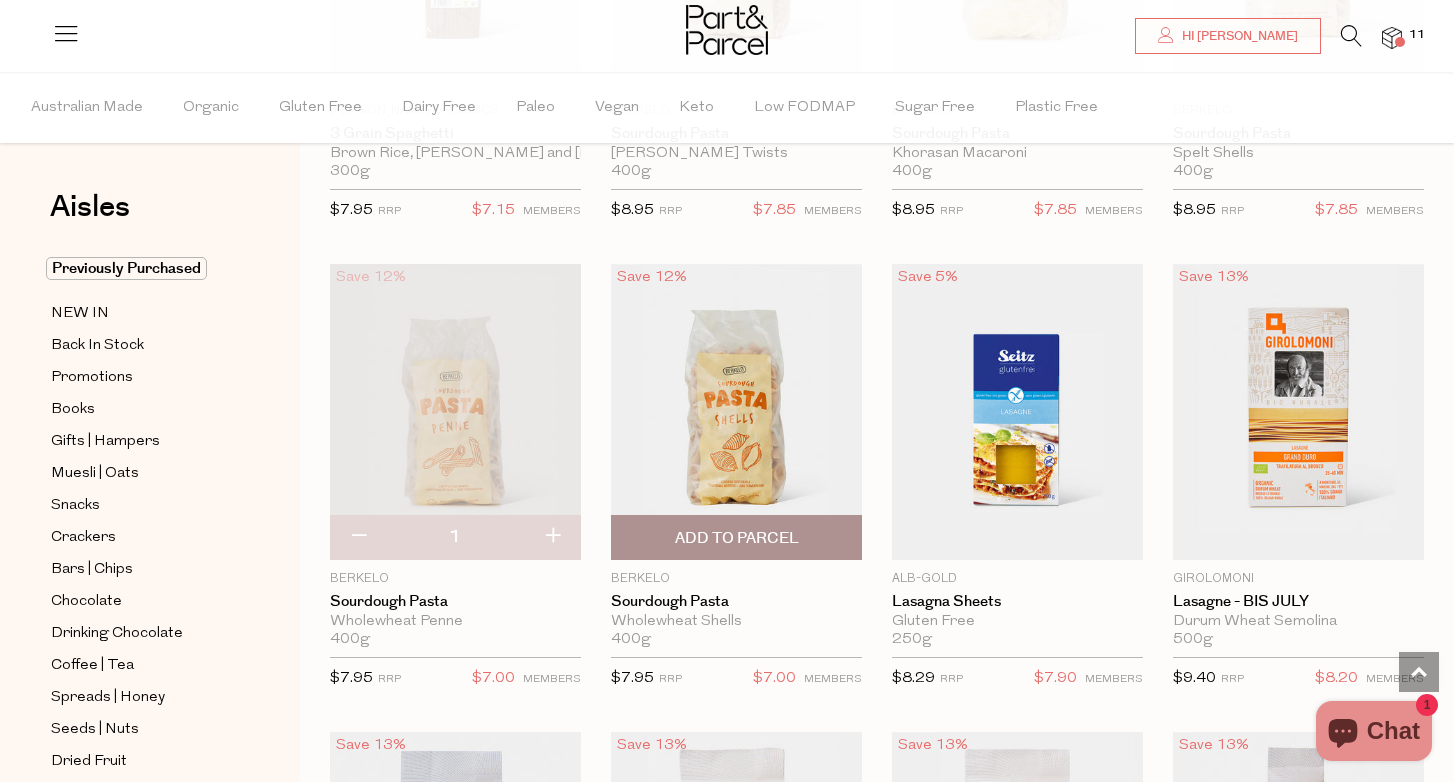 click on "Add To Parcel" at bounding box center (737, 538) 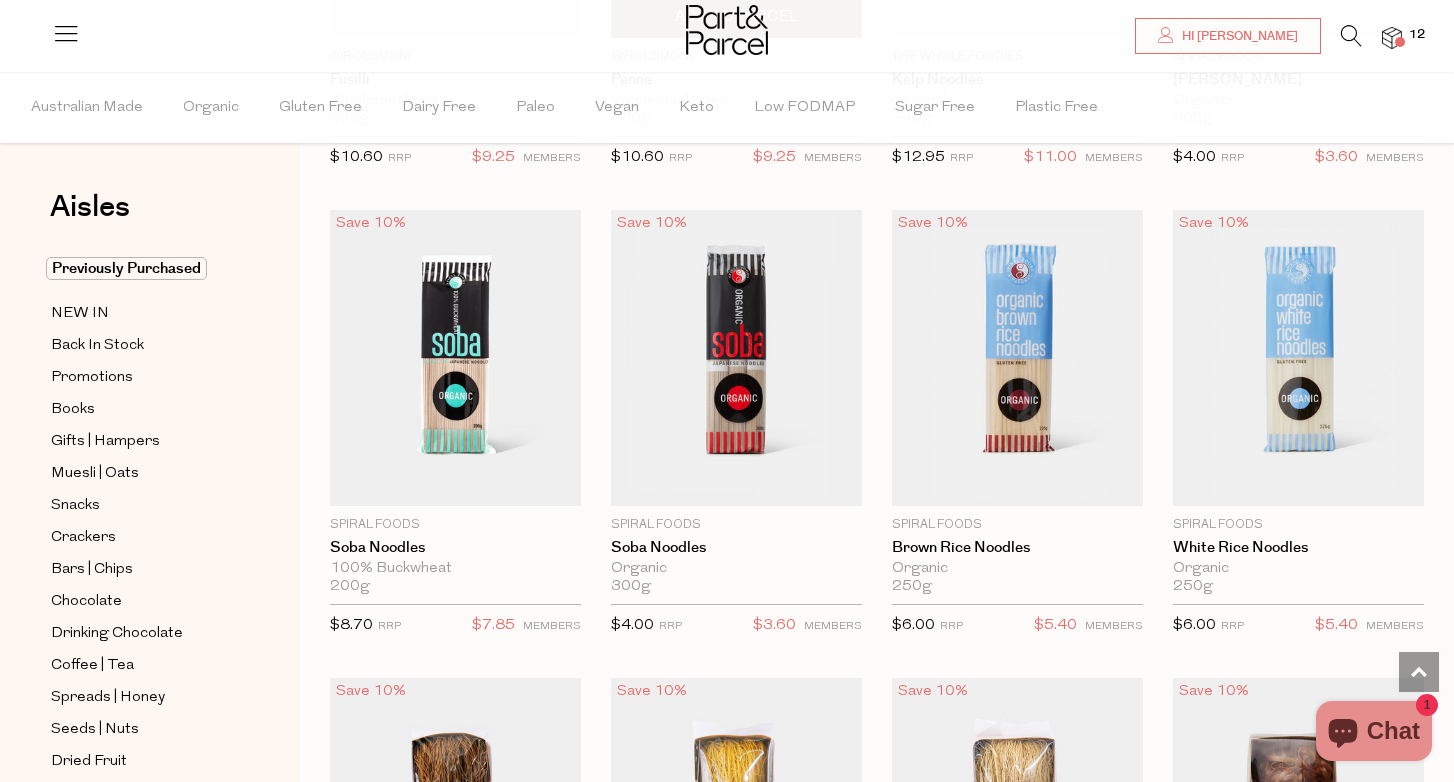 scroll, scrollTop: 4266, scrollLeft: 0, axis: vertical 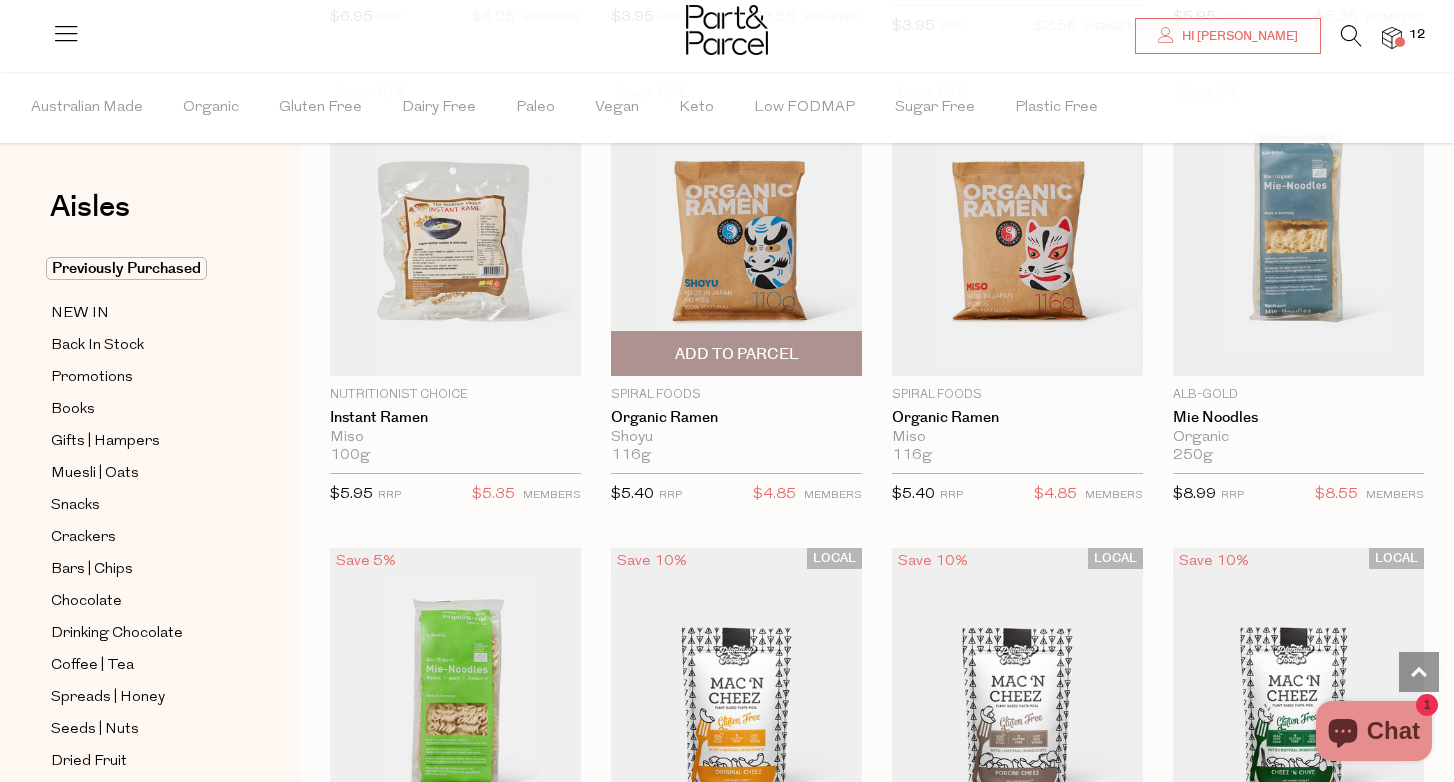 click at bounding box center [736, 228] 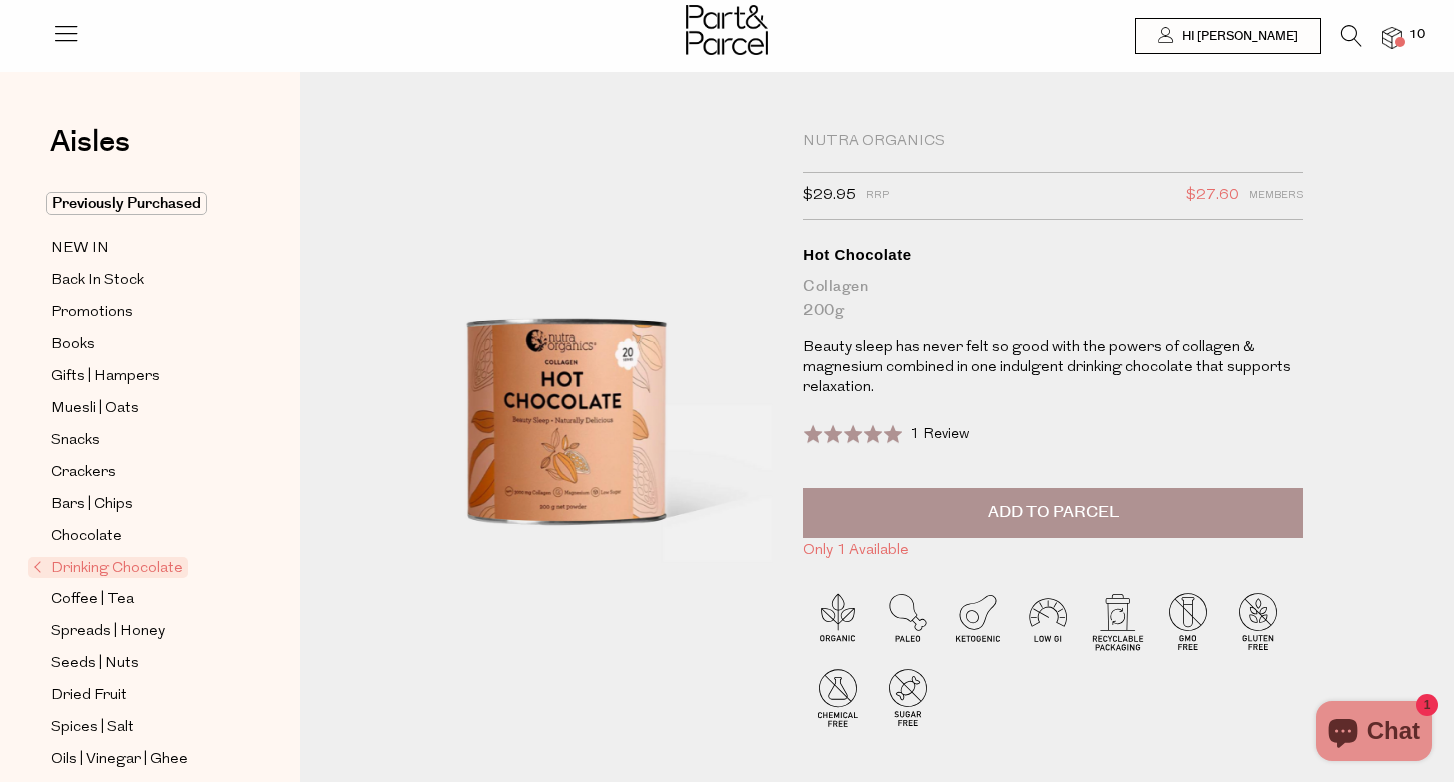 scroll, scrollTop: 0, scrollLeft: 0, axis: both 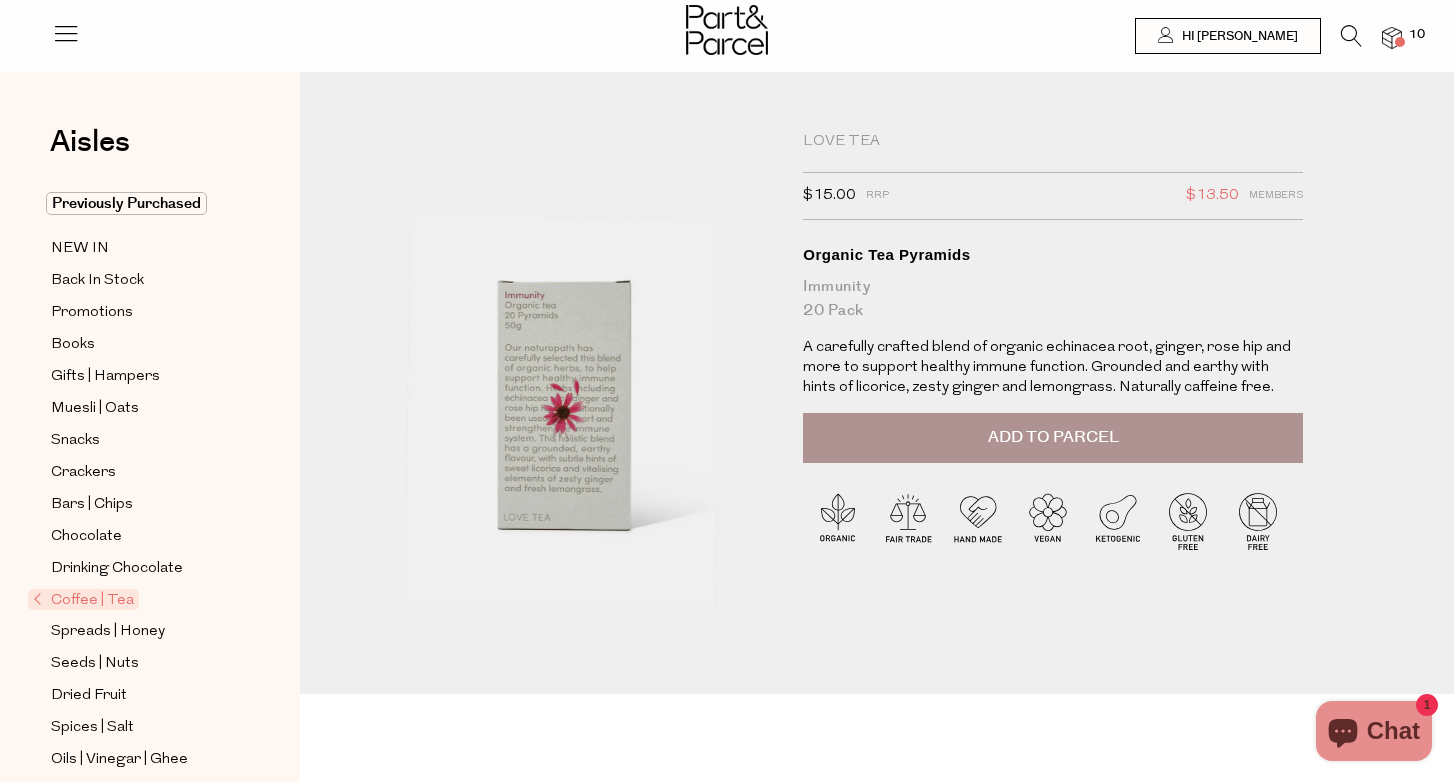 click on "Add to Parcel" at bounding box center (1053, 437) 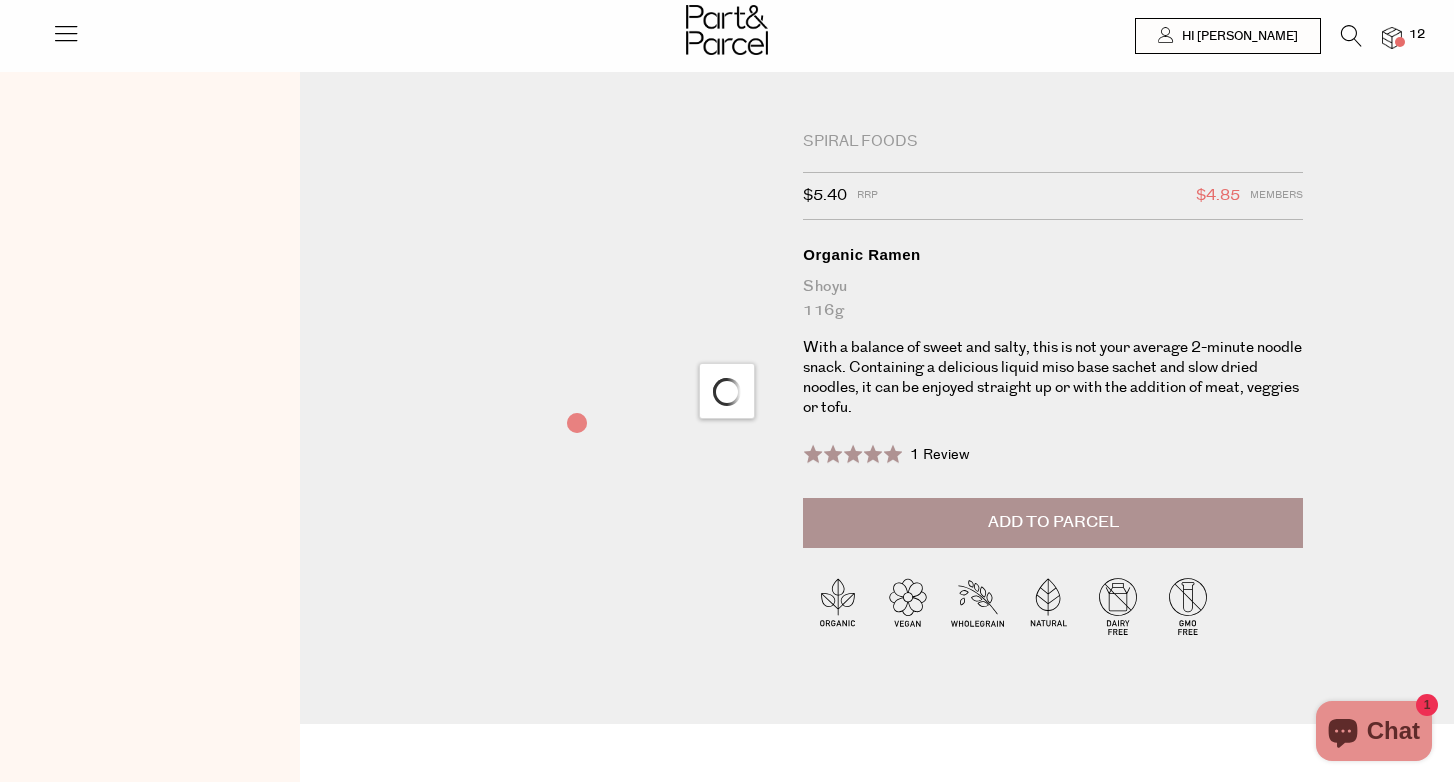 scroll, scrollTop: 0, scrollLeft: 0, axis: both 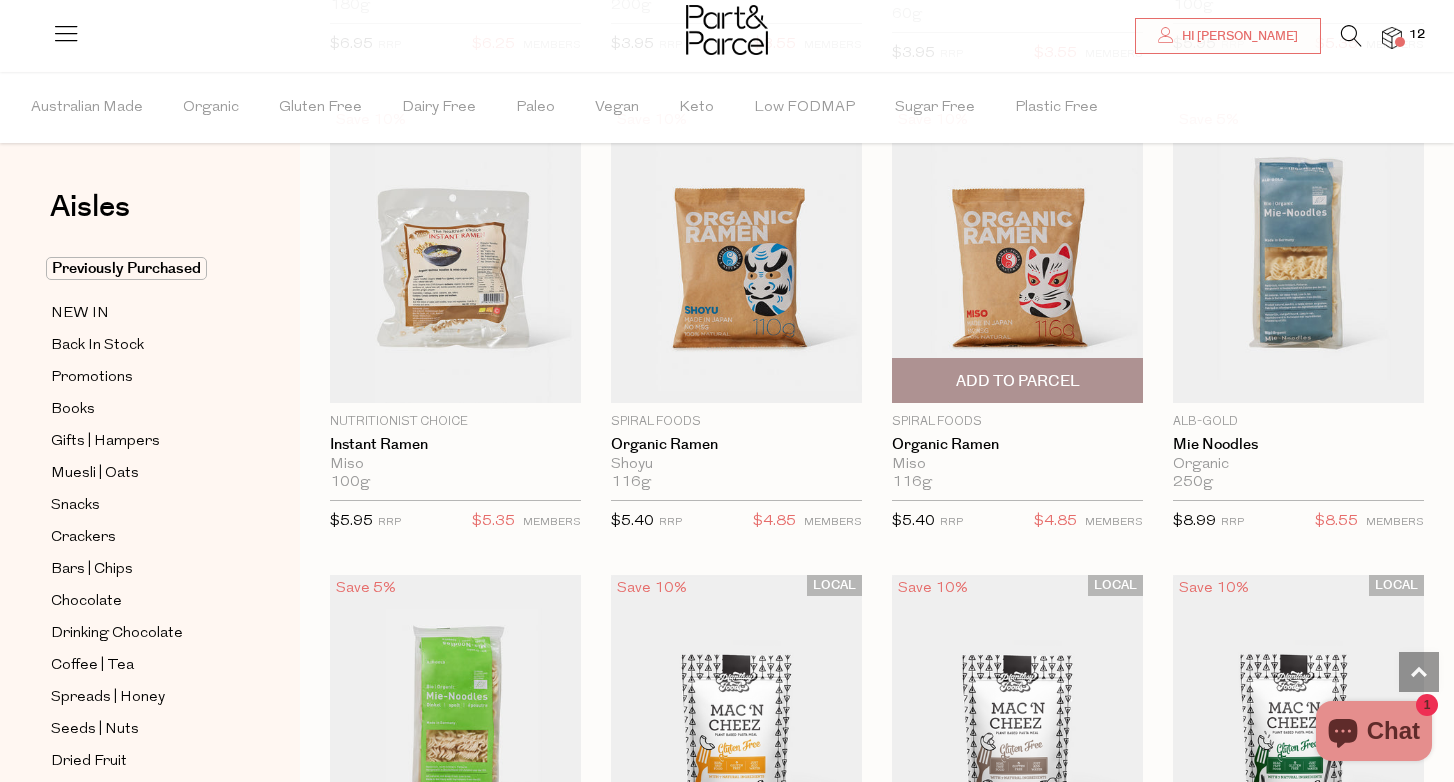 click at bounding box center (1017, 255) 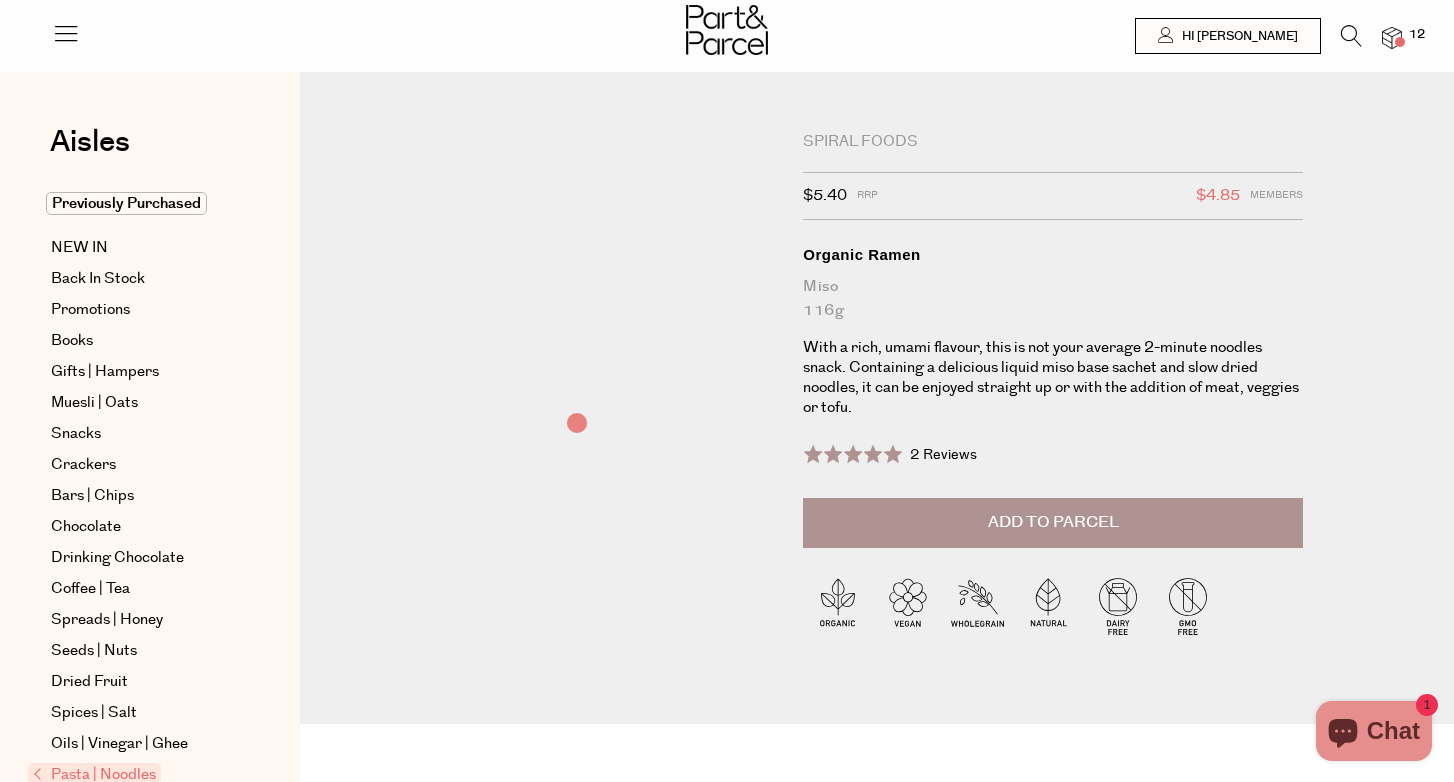 scroll, scrollTop: 0, scrollLeft: 0, axis: both 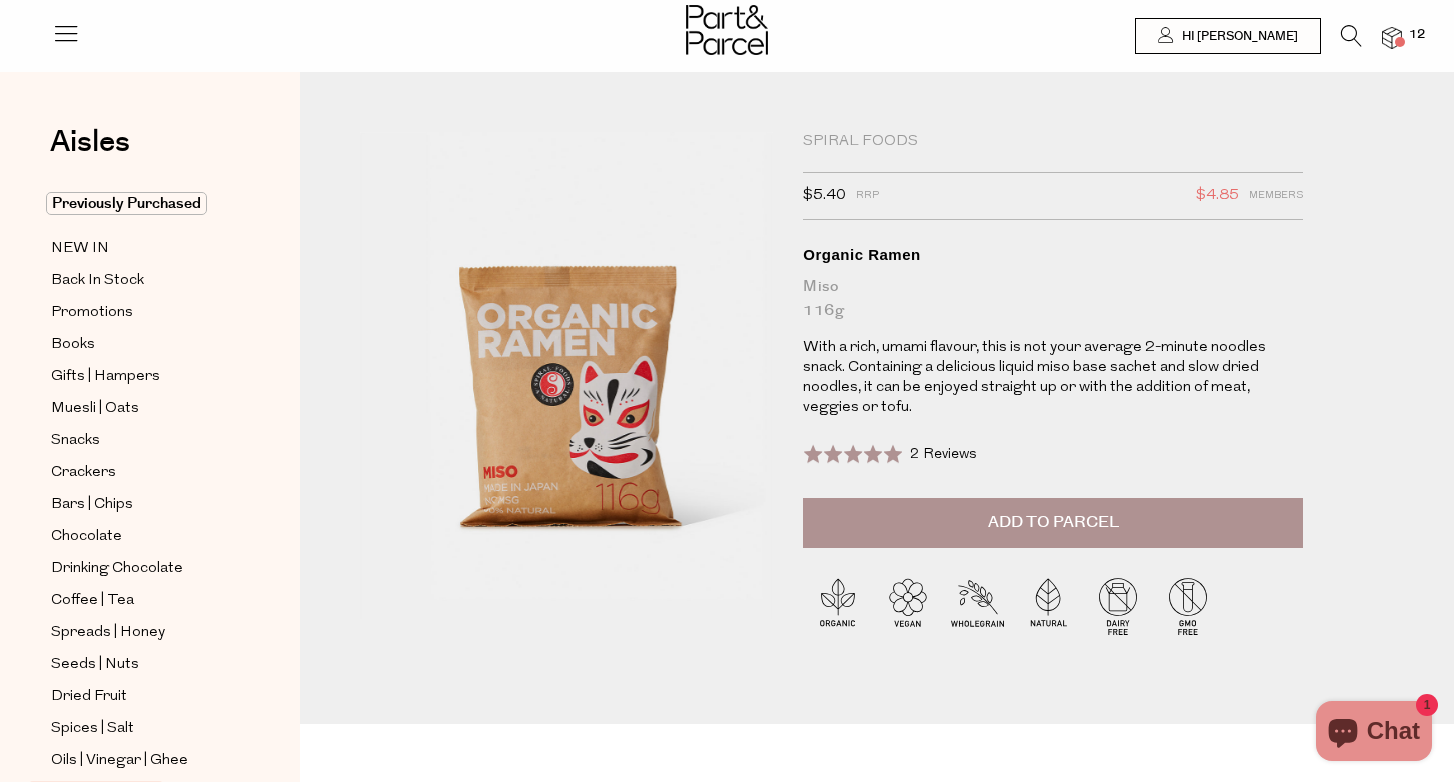 click on "Add to Parcel" at bounding box center (1053, 522) 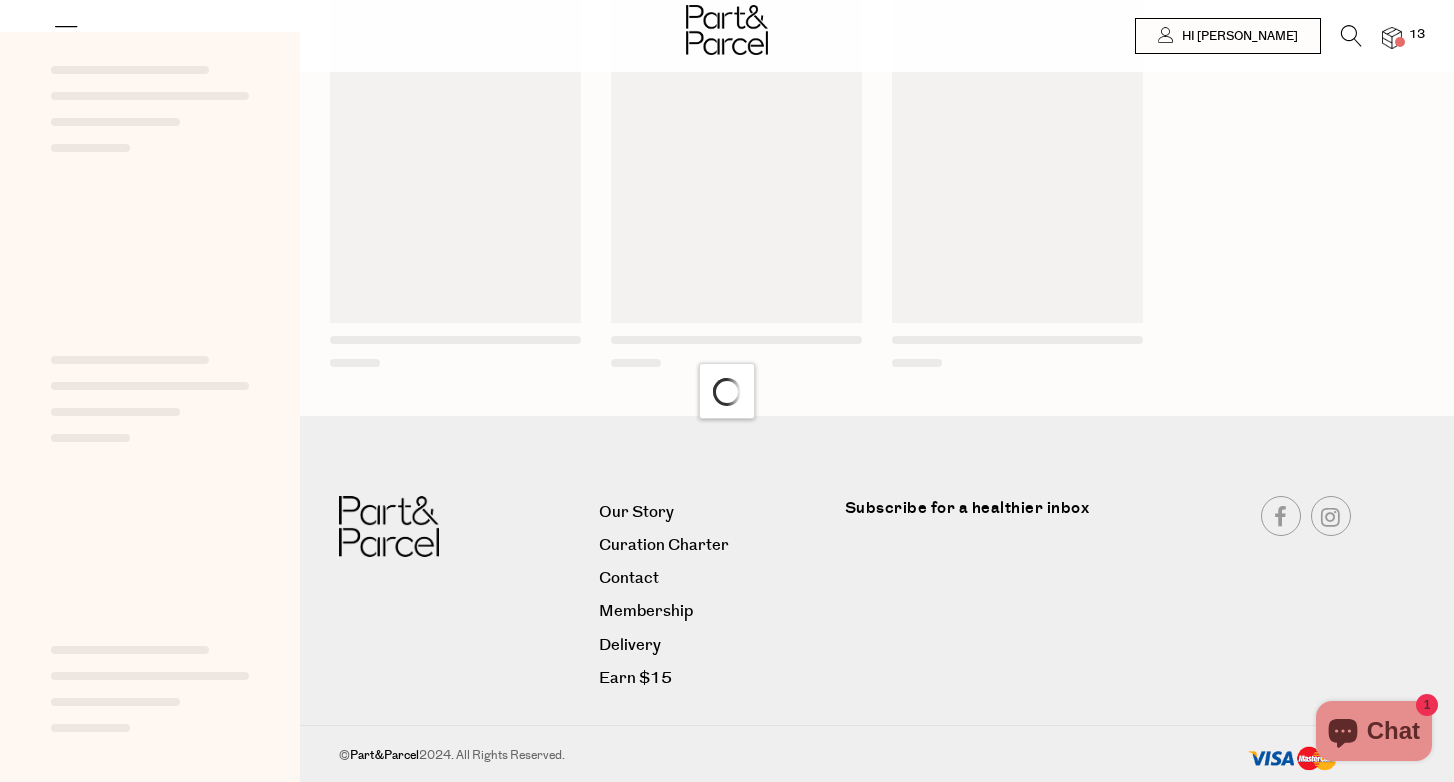 scroll, scrollTop: 0, scrollLeft: 0, axis: both 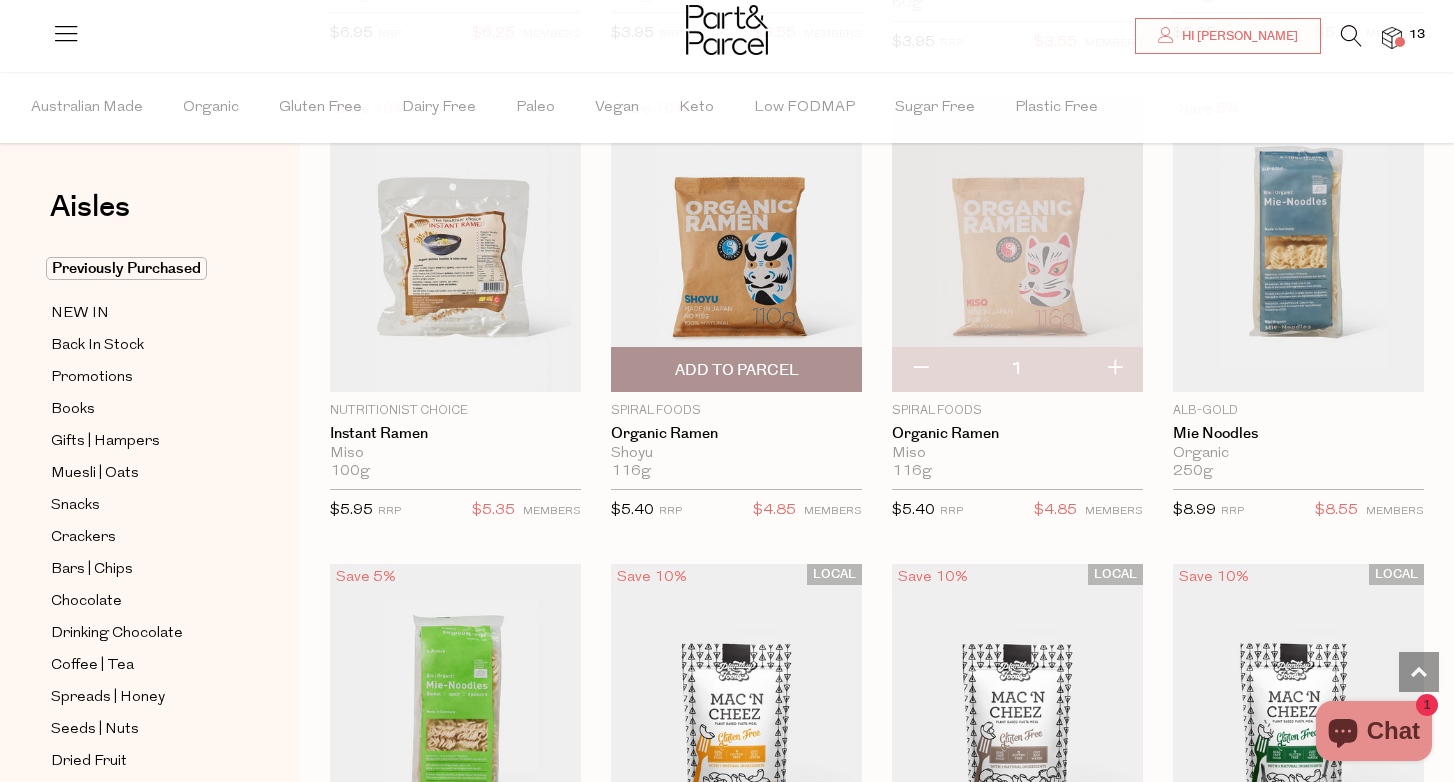 click at bounding box center (736, 244) 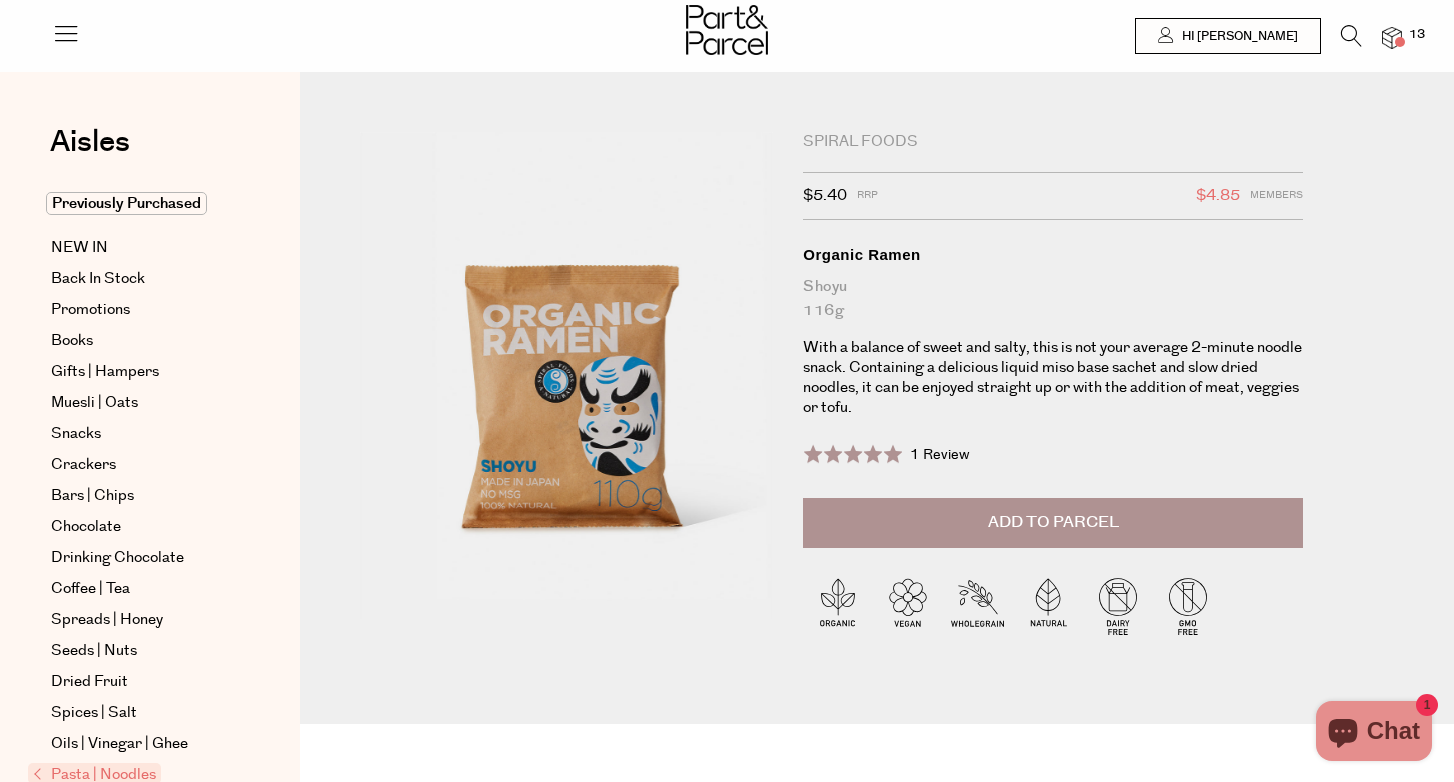 scroll, scrollTop: 0, scrollLeft: 0, axis: both 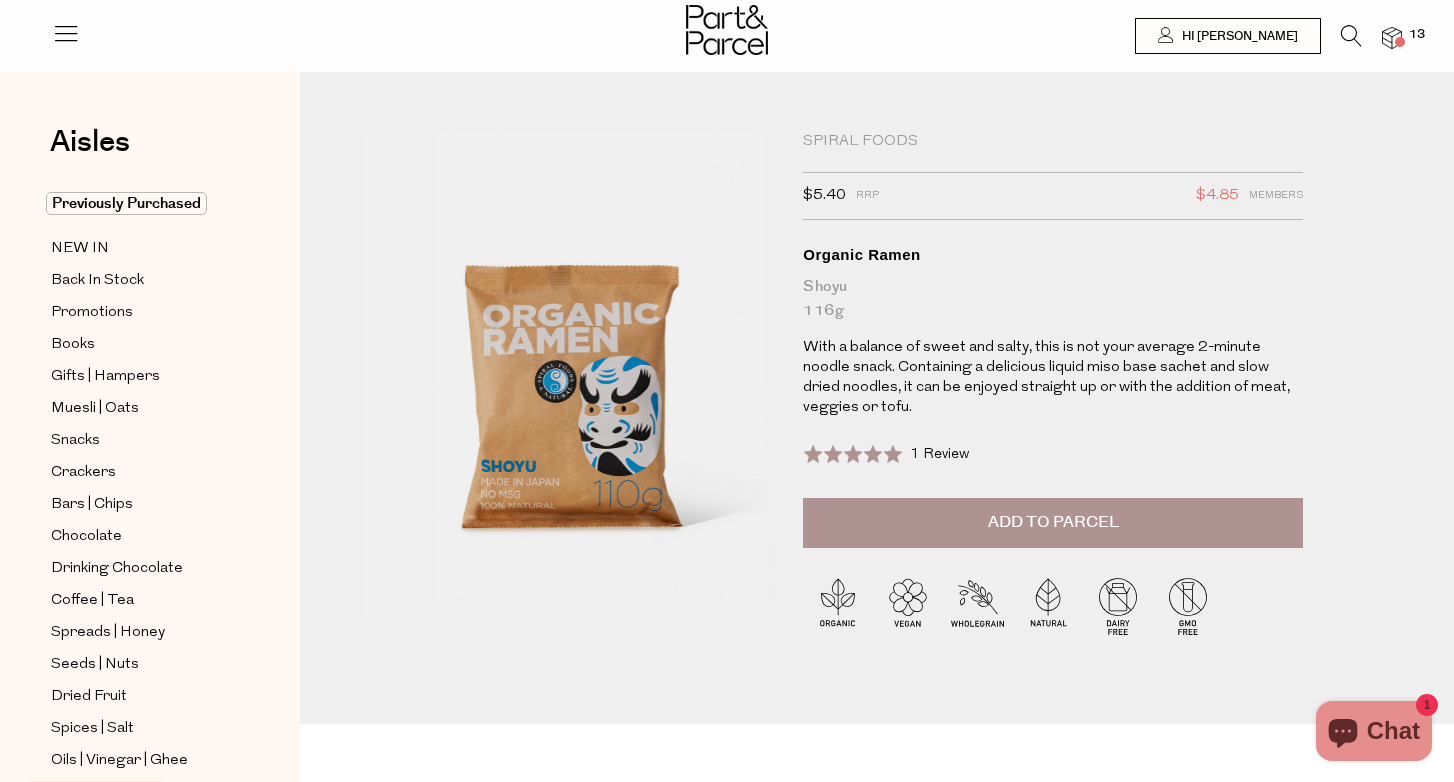 click on "Add to Parcel" at bounding box center (1053, 523) 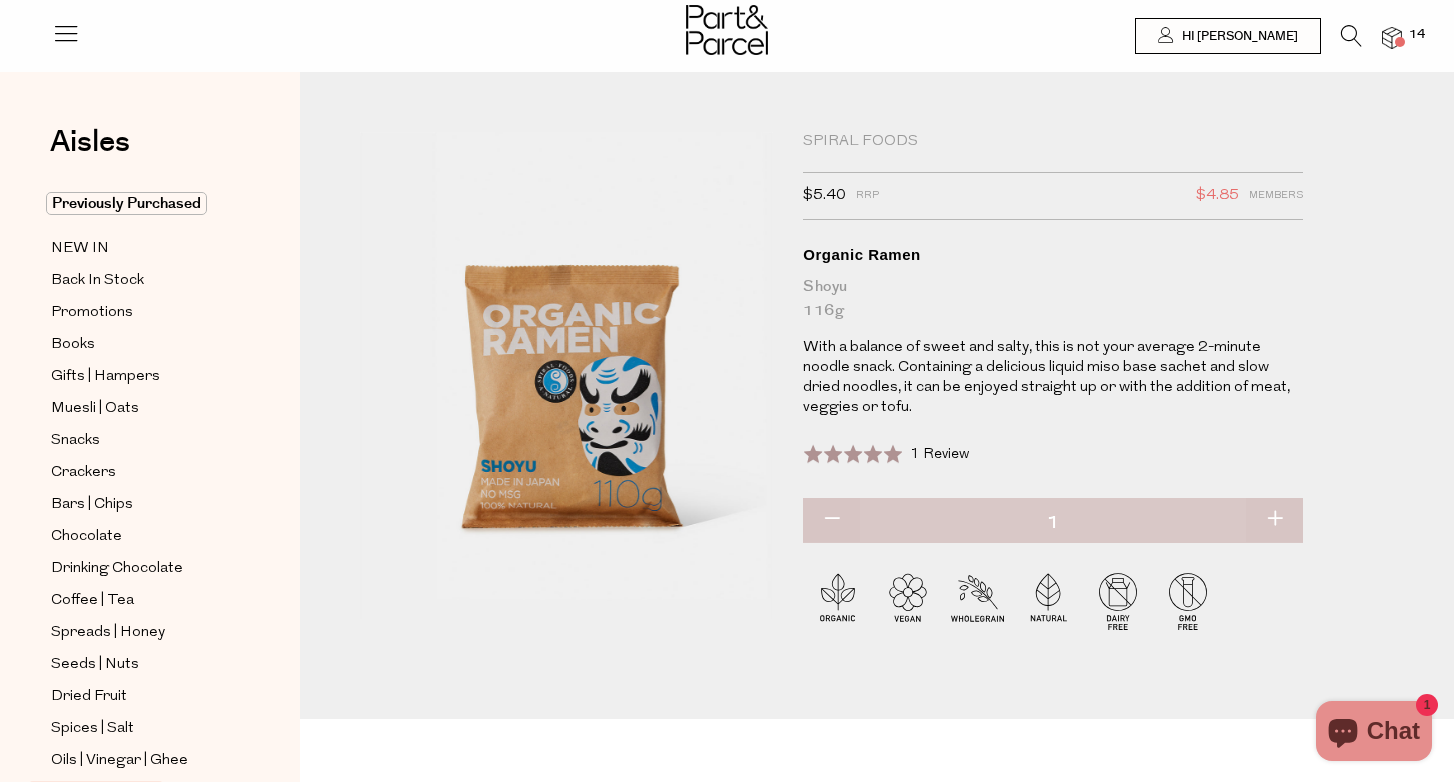 scroll, scrollTop: 280, scrollLeft: 0, axis: vertical 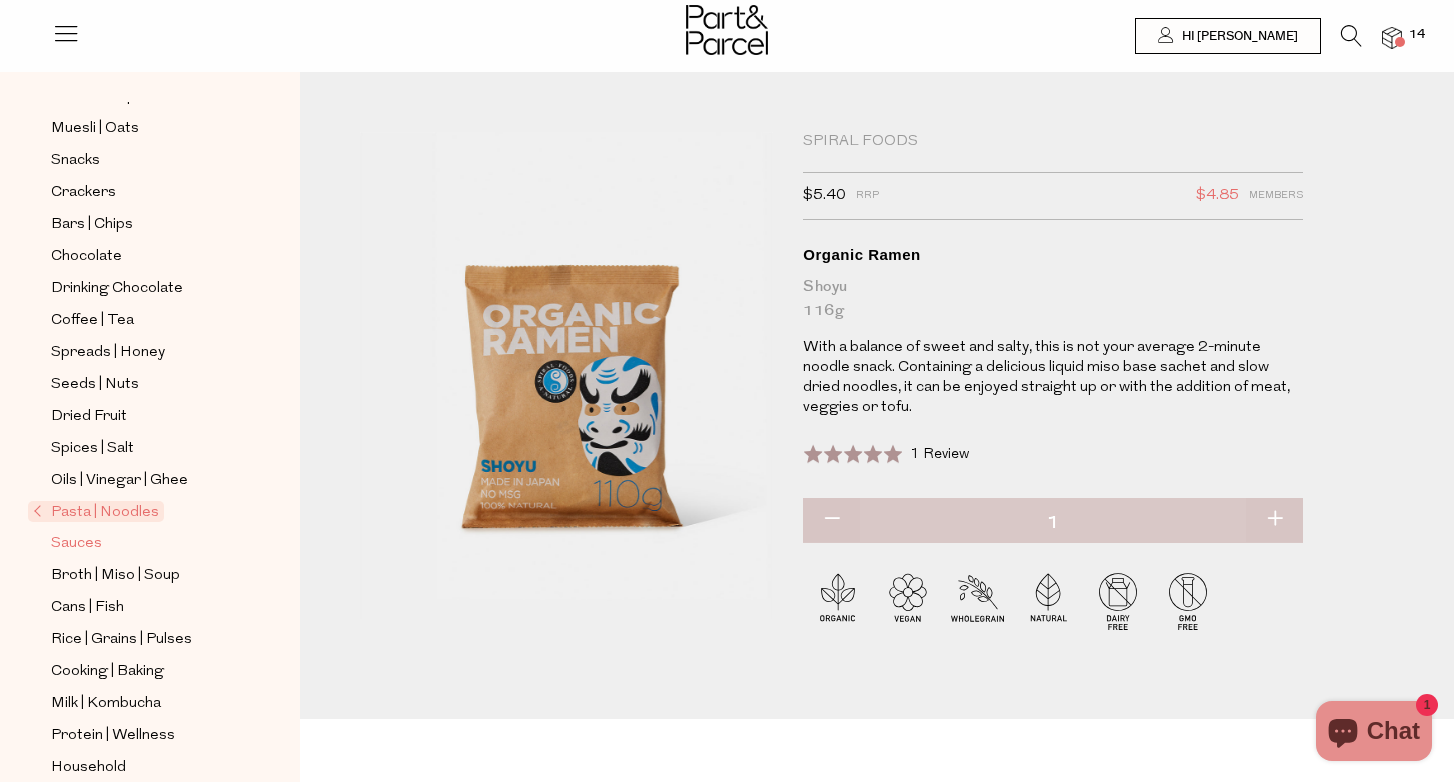 click on "Sauces" at bounding box center [76, 544] 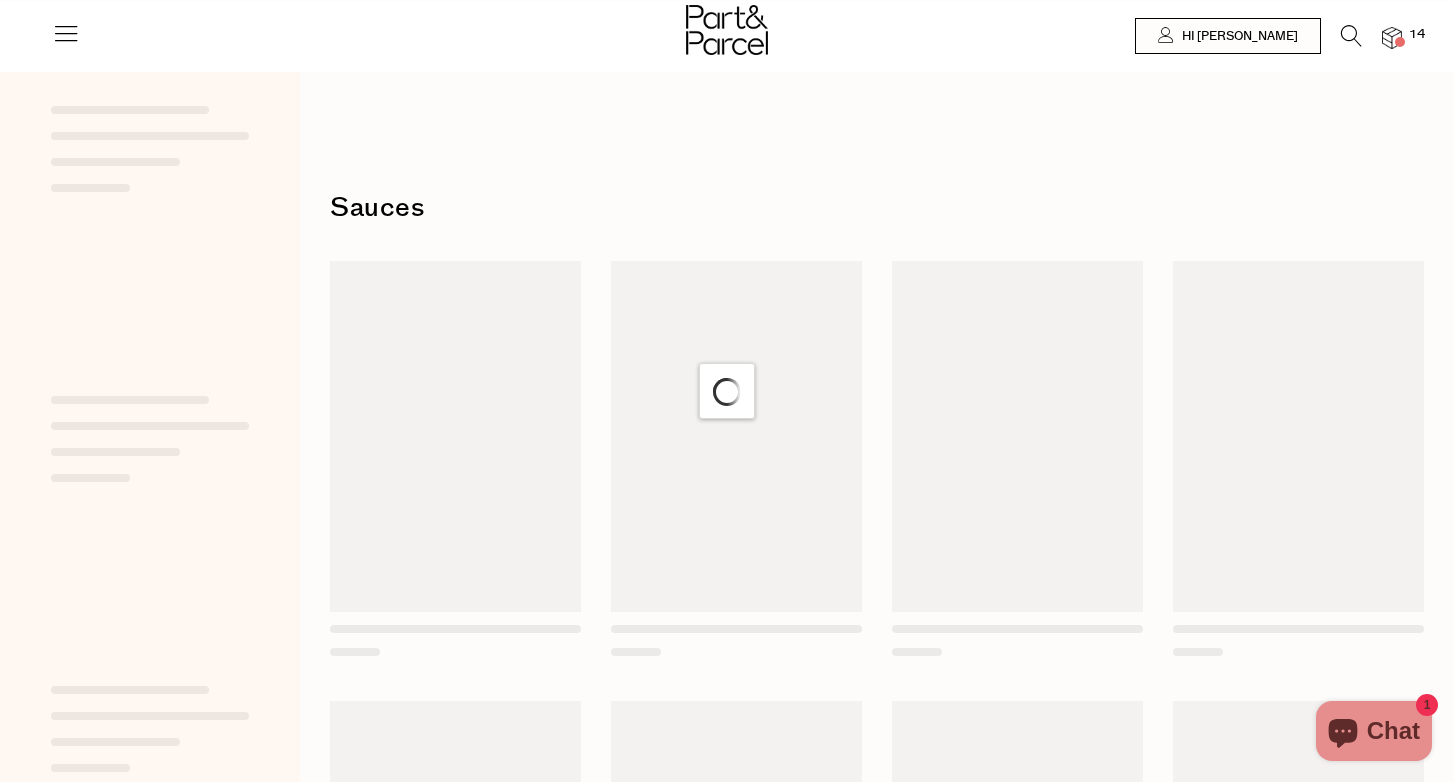 scroll, scrollTop: 0, scrollLeft: 0, axis: both 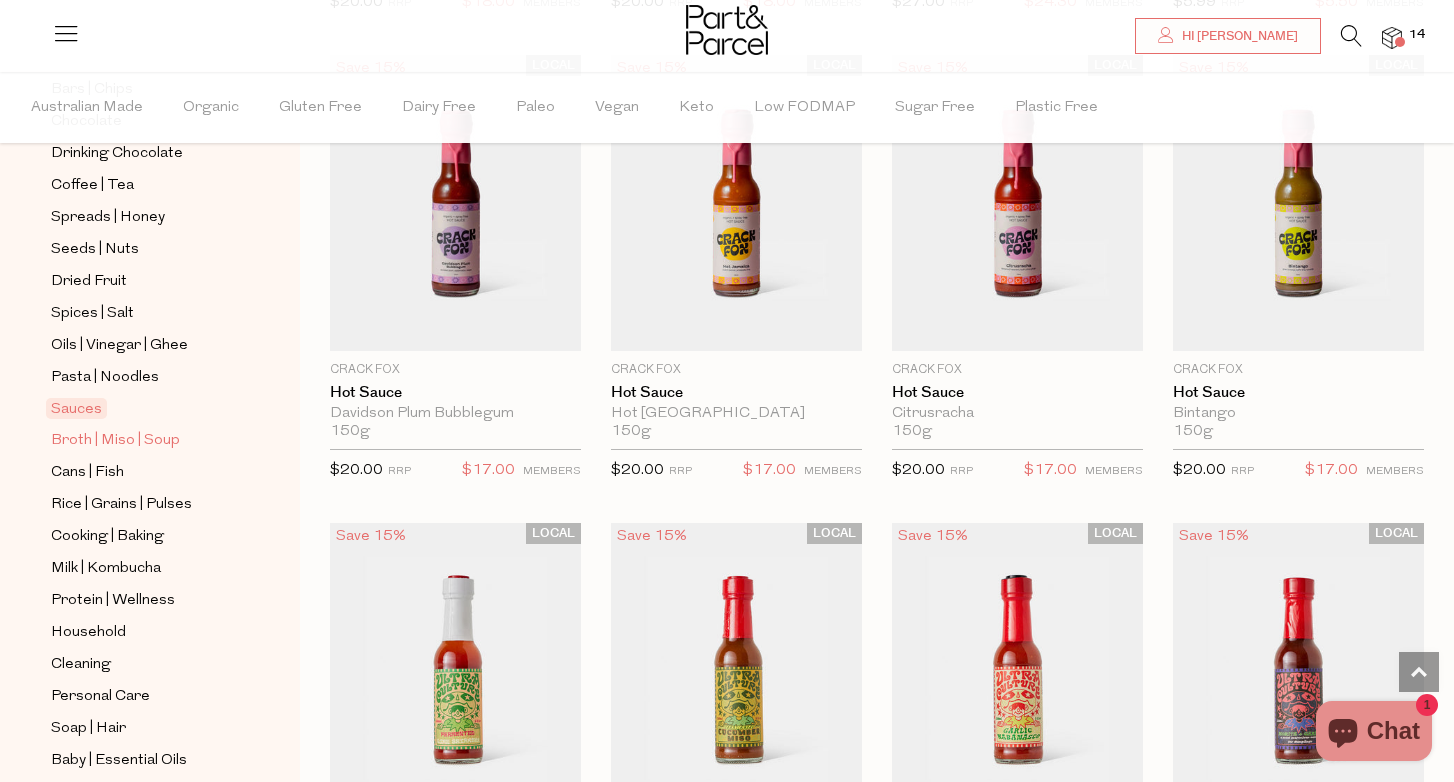 click on "Broth | Miso | Soup" at bounding box center [115, 441] 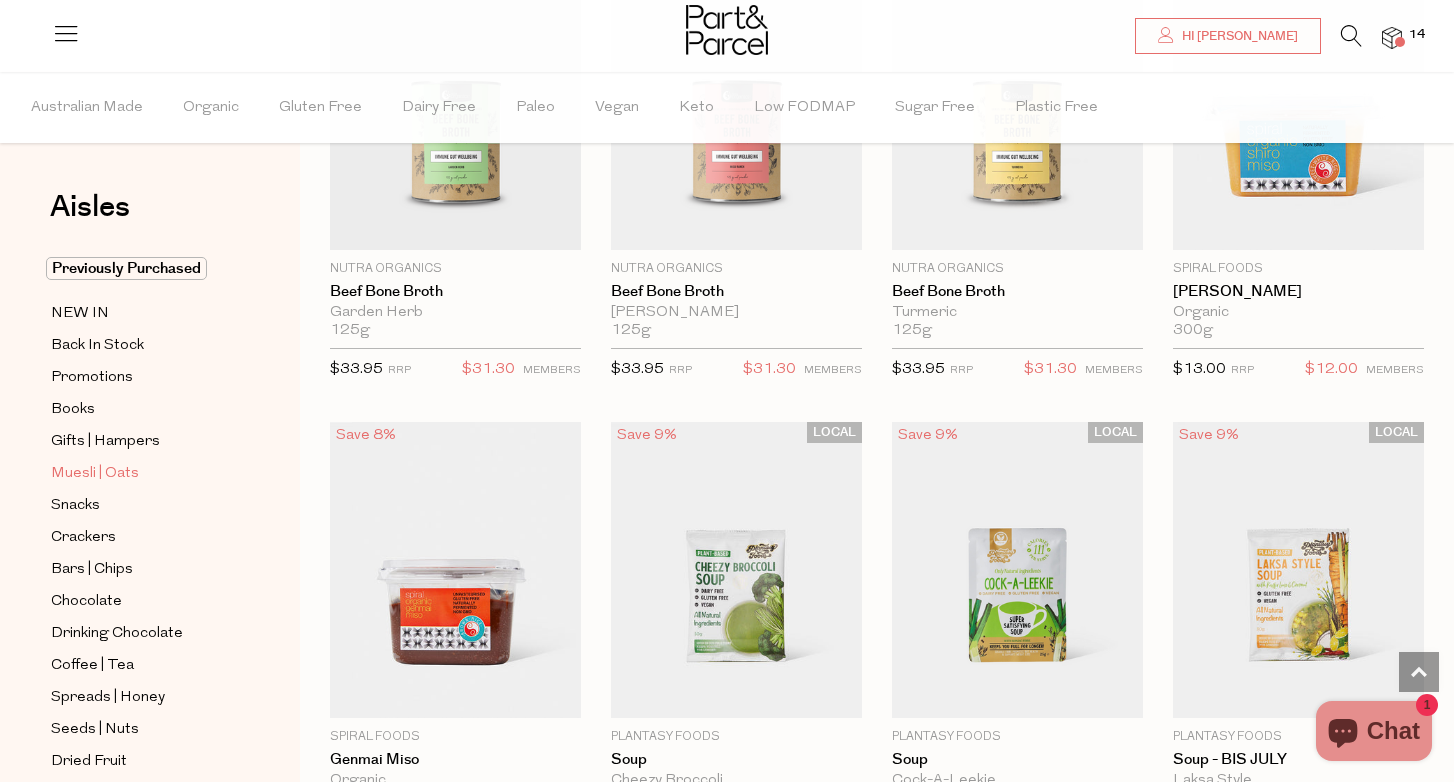 scroll, scrollTop: 3118, scrollLeft: 0, axis: vertical 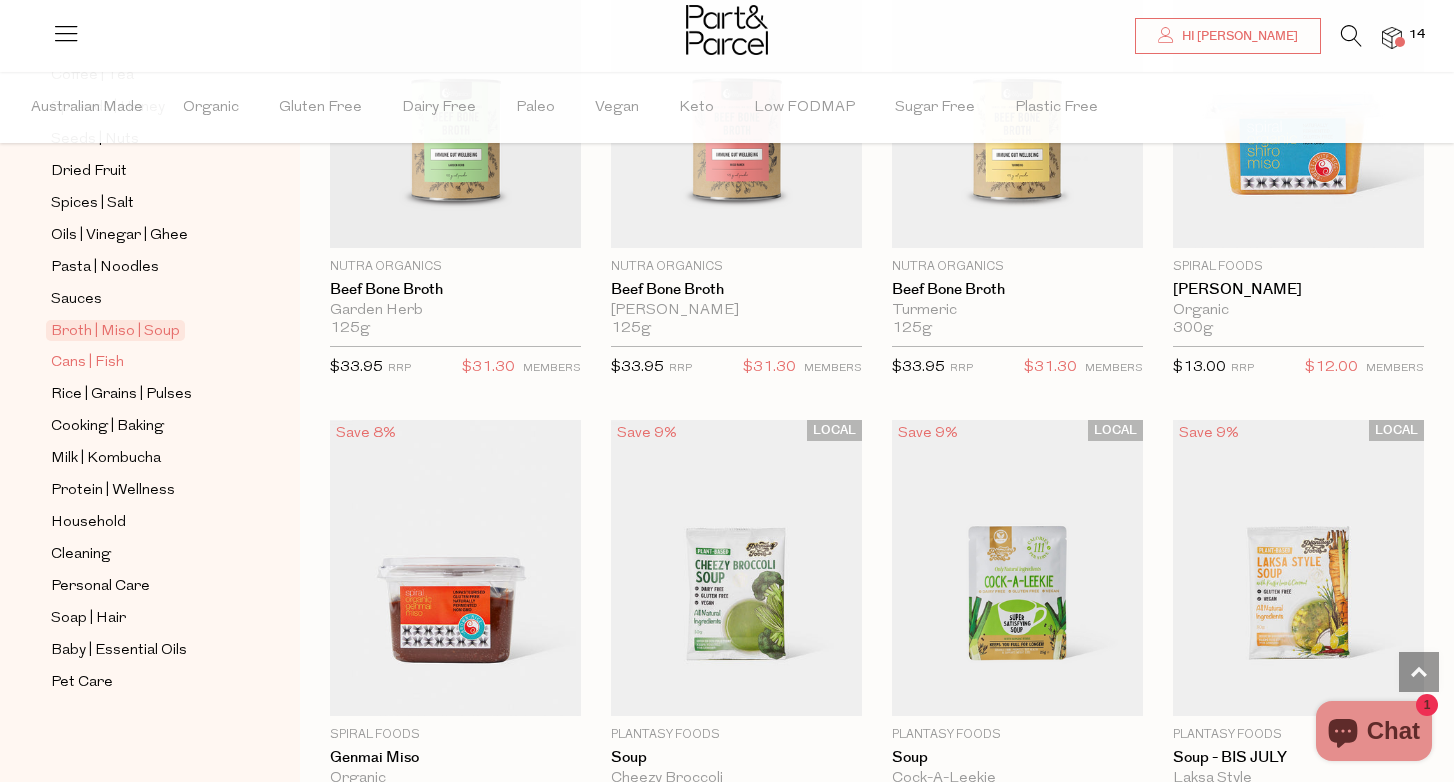 click on "Cans | Fish" at bounding box center (87, 363) 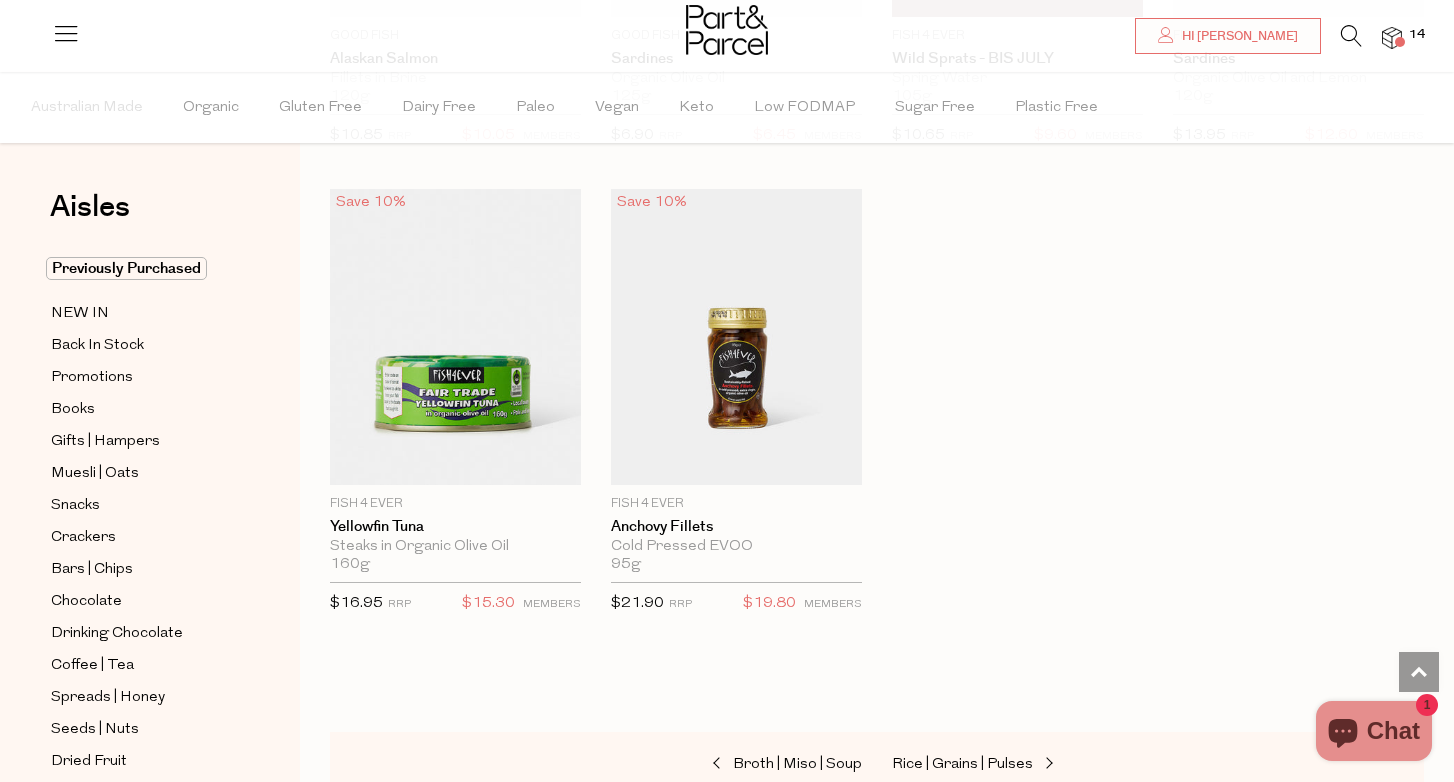 scroll, scrollTop: 2888, scrollLeft: 0, axis: vertical 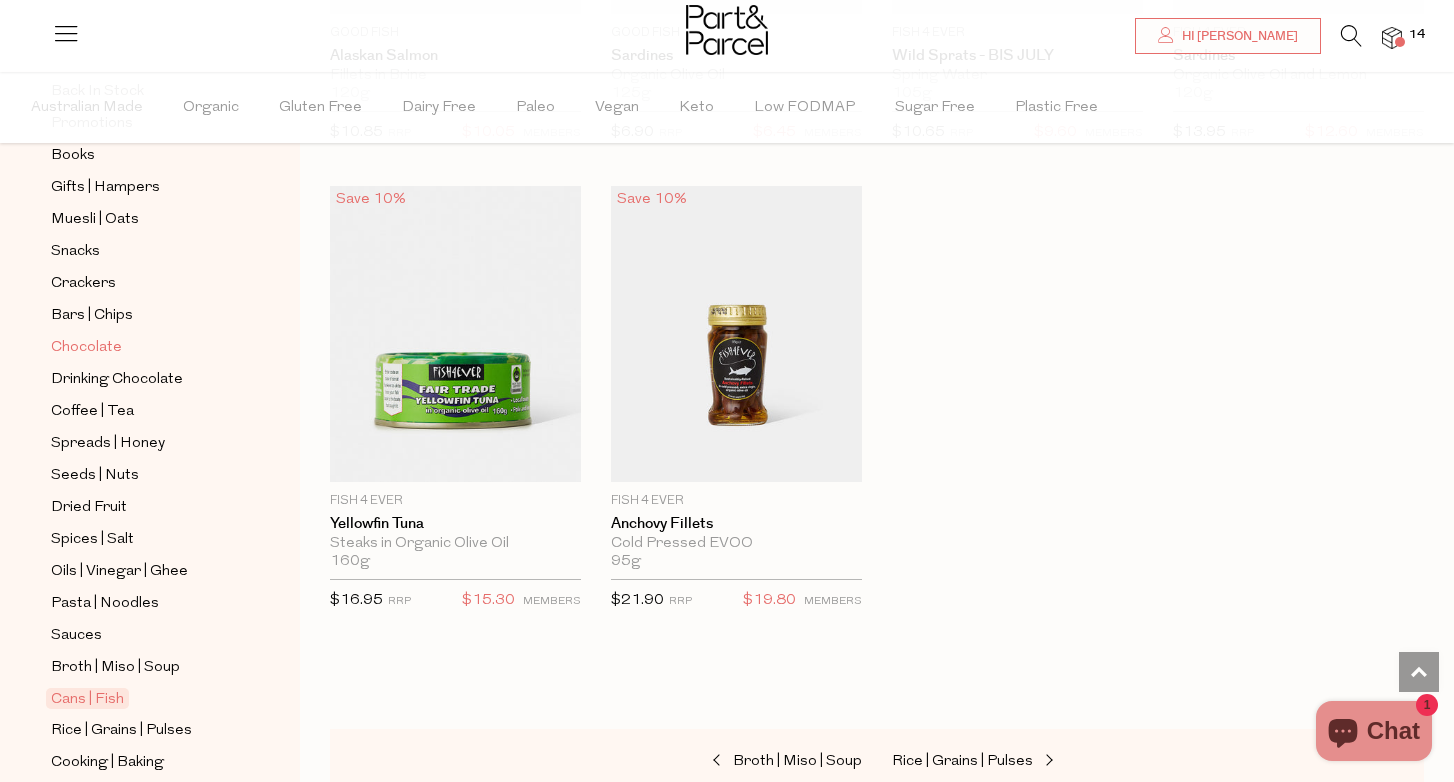 click on "Chocolate" at bounding box center [86, 348] 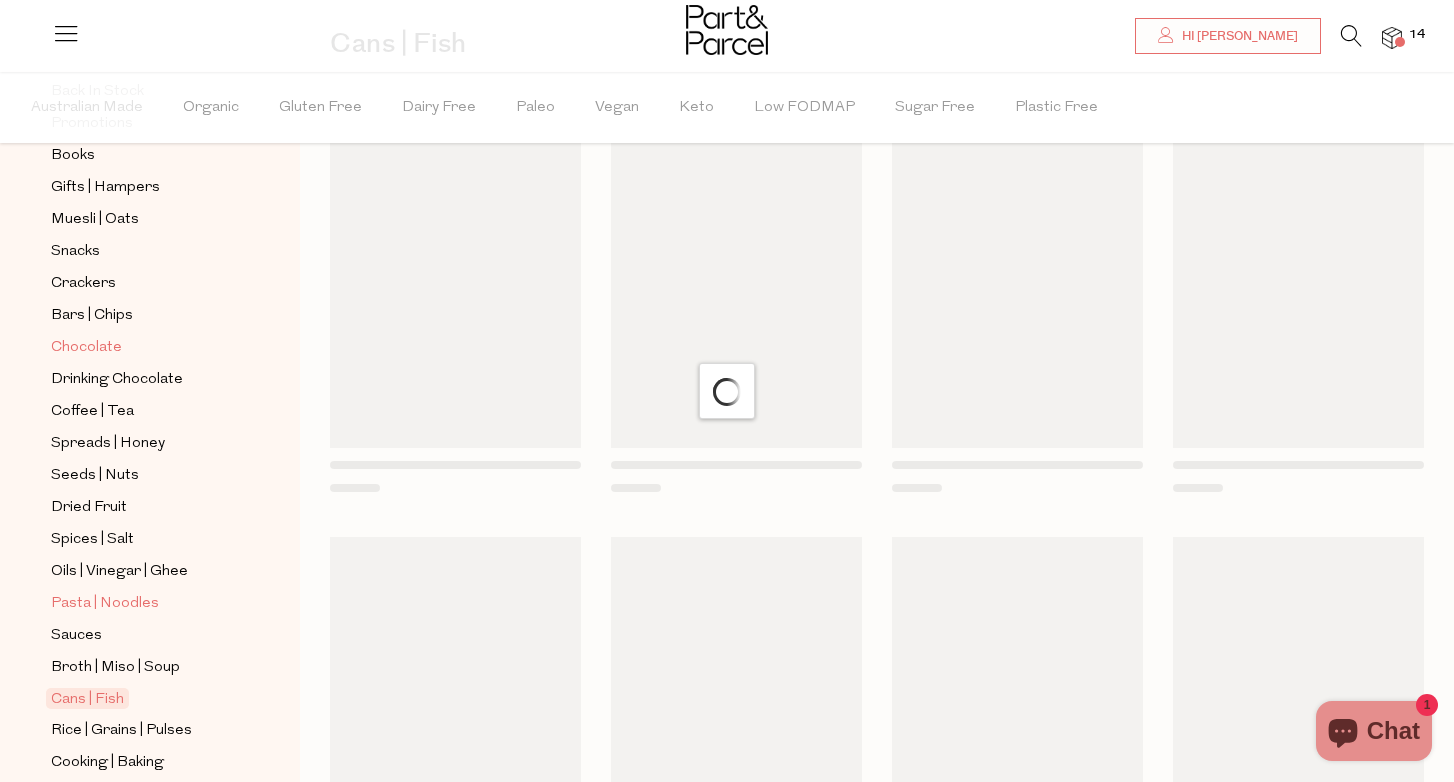 scroll, scrollTop: 0, scrollLeft: 0, axis: both 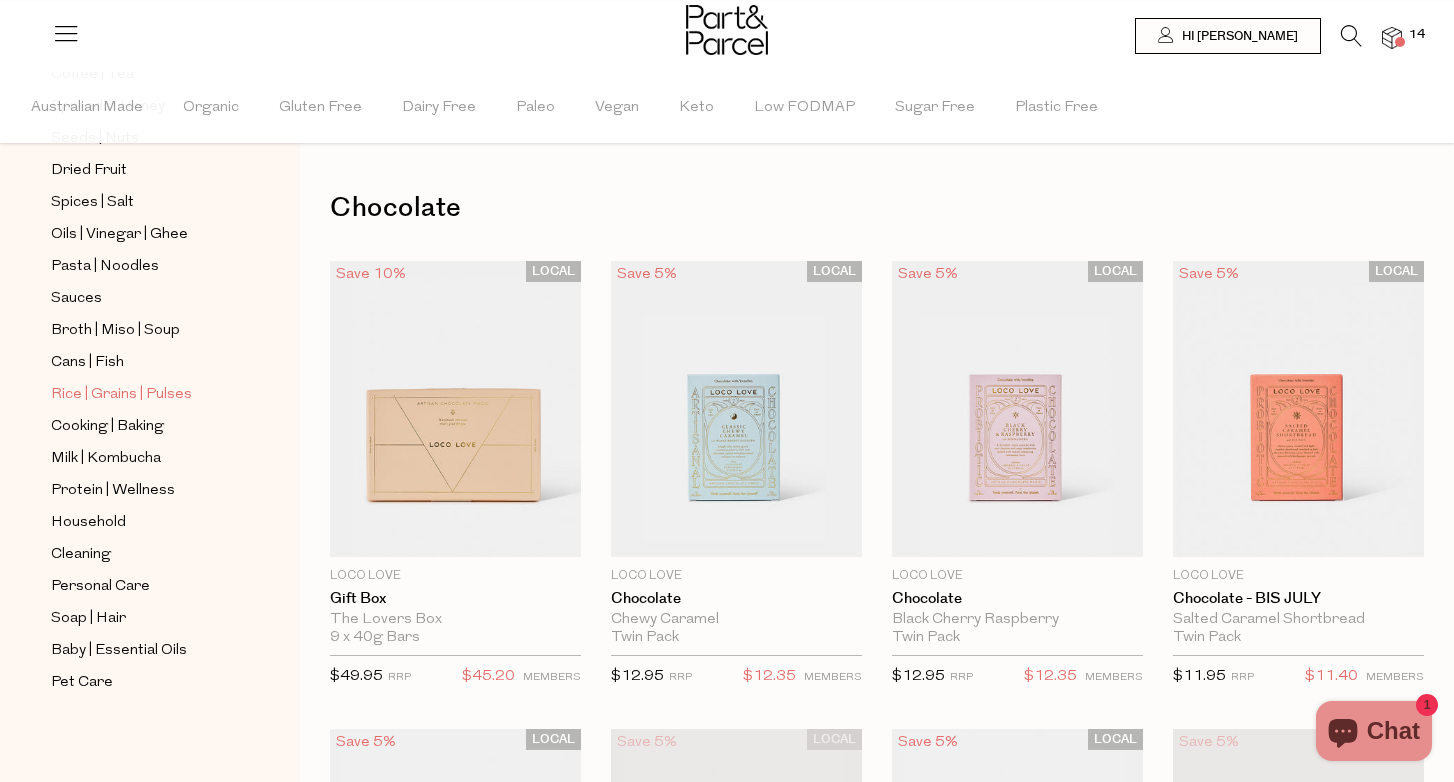 click on "Rice | Grains | Pulses" at bounding box center [121, 395] 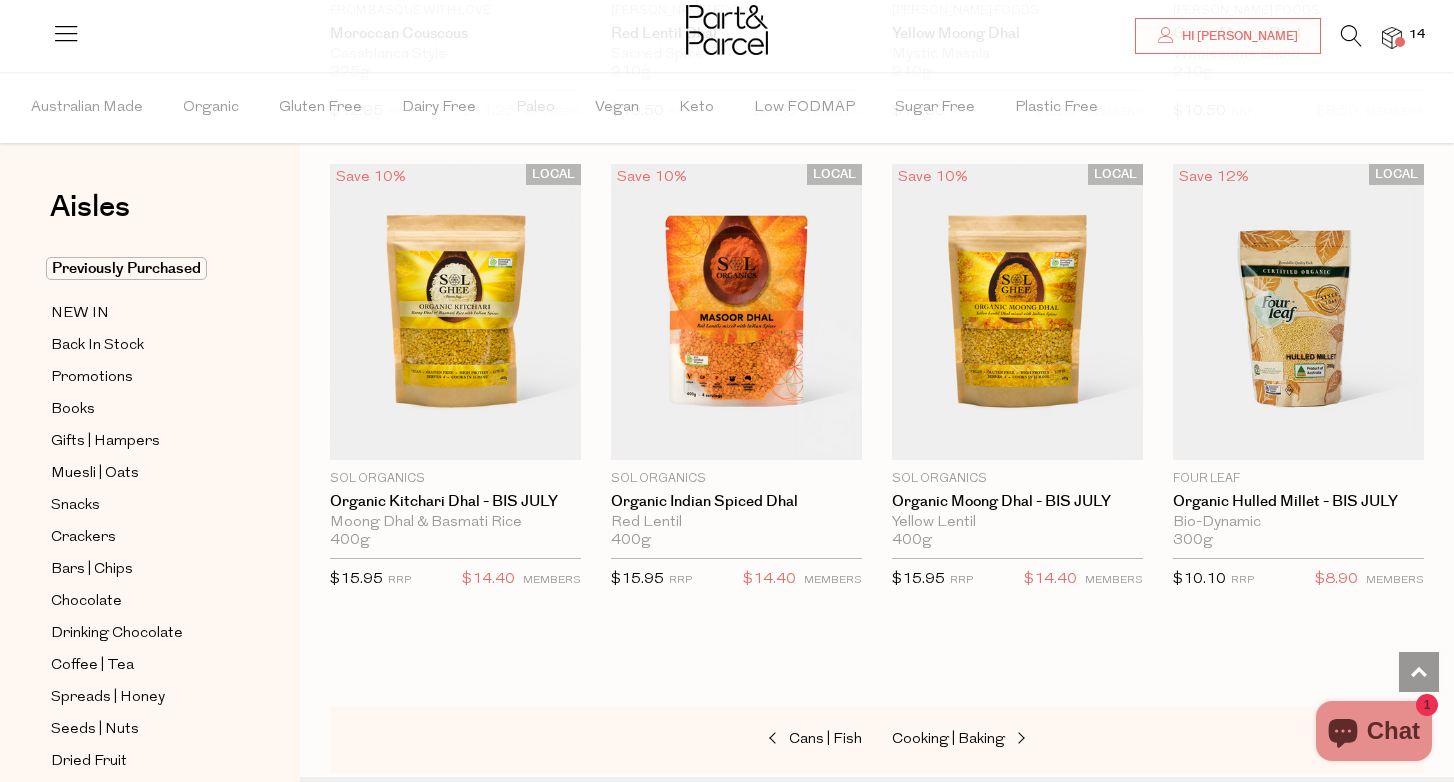 scroll, scrollTop: 4309, scrollLeft: 0, axis: vertical 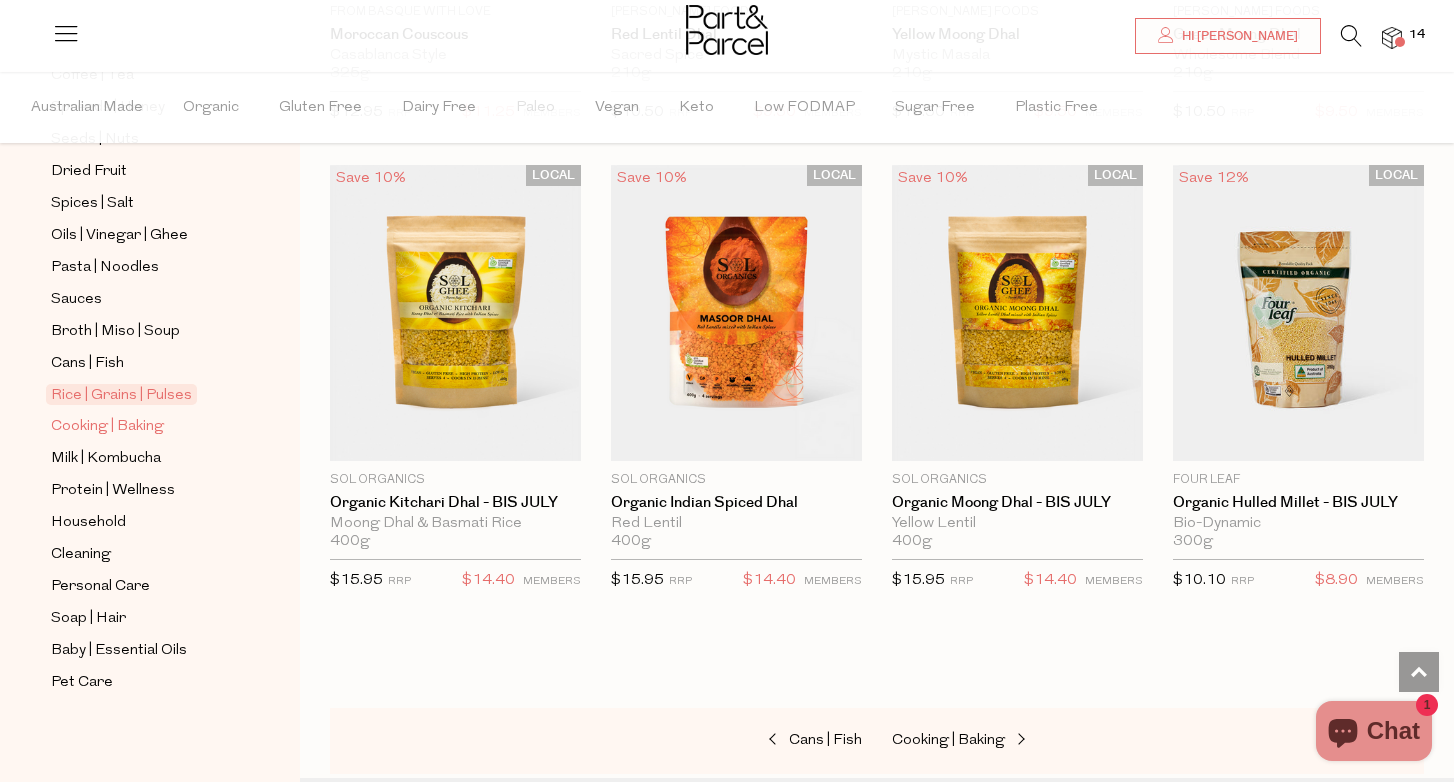 click on "Cooking | Baking" at bounding box center (107, 427) 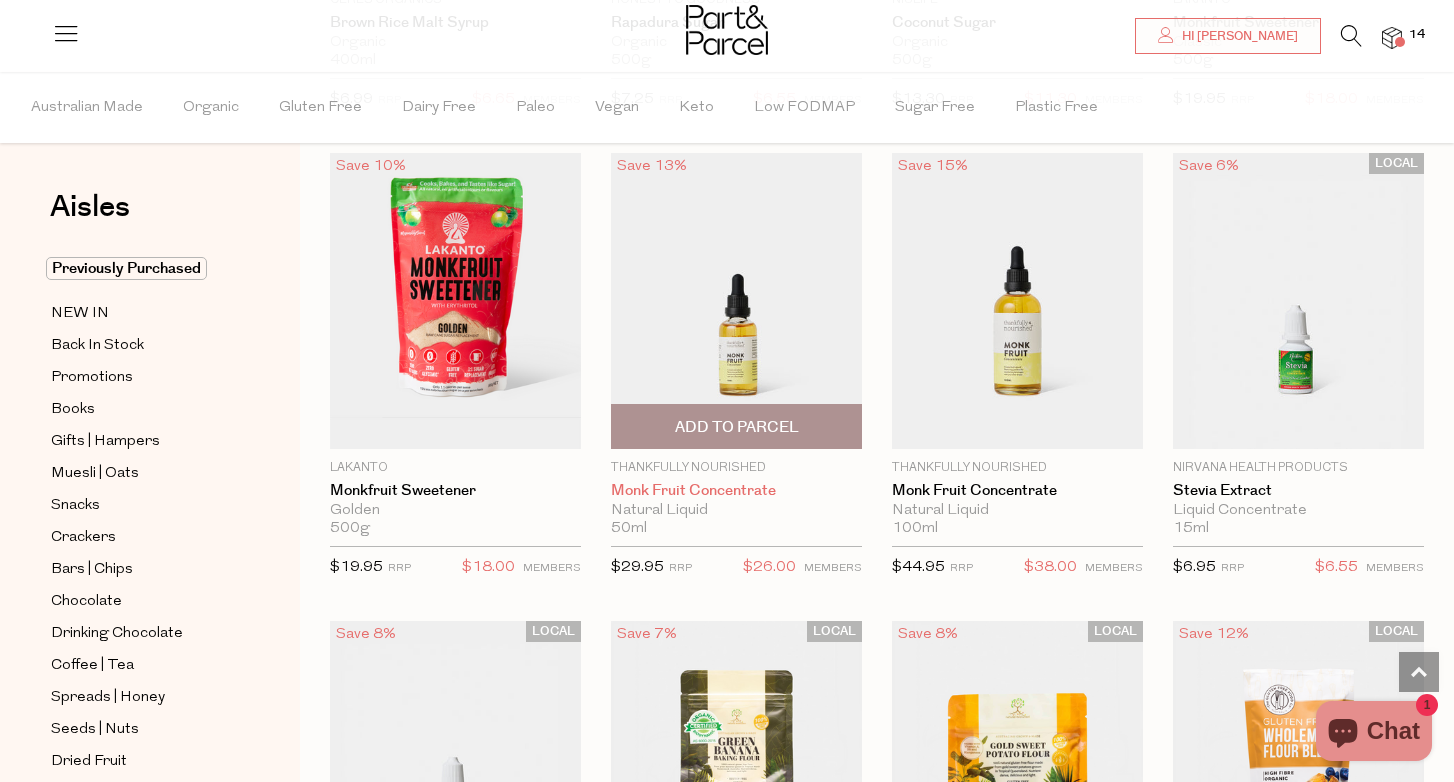 scroll, scrollTop: 4323, scrollLeft: 0, axis: vertical 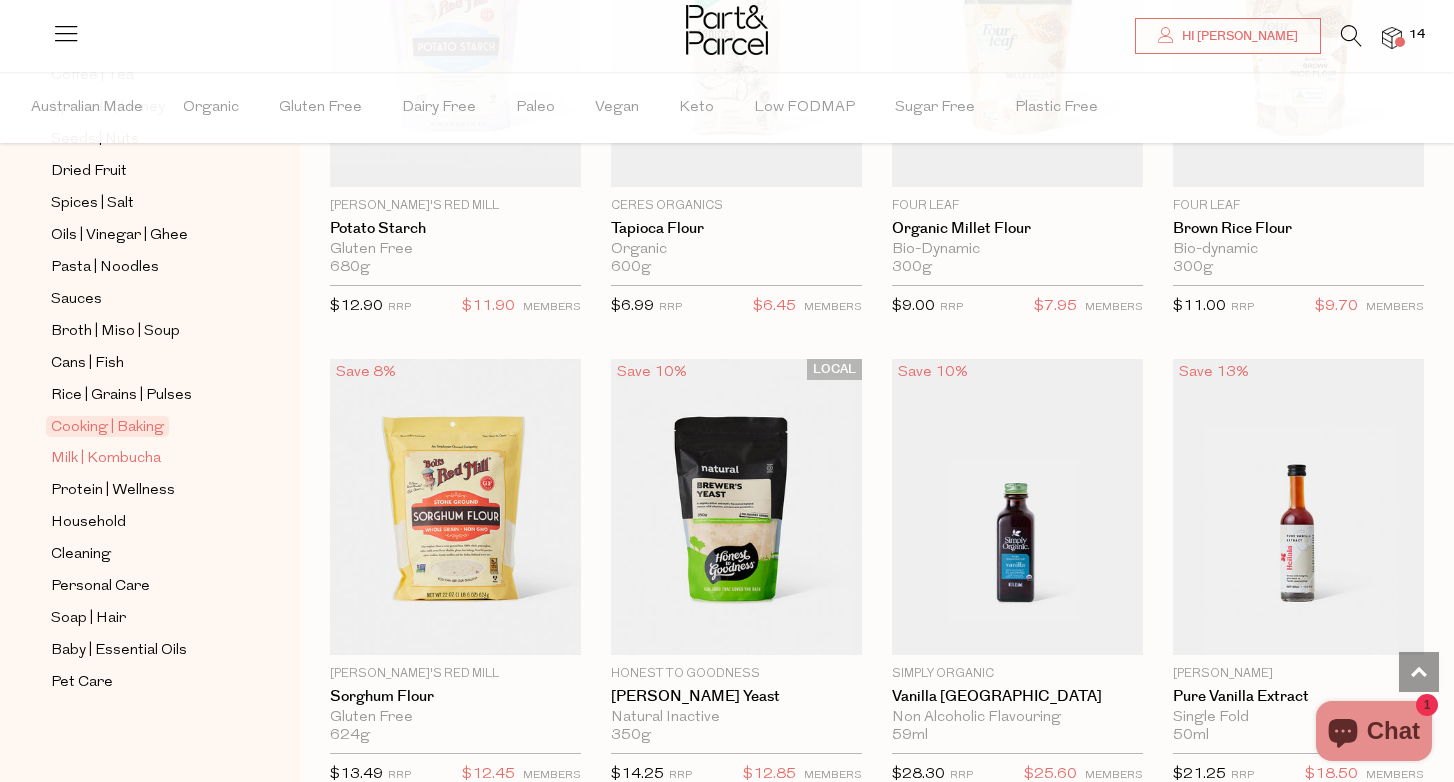 click on "Milk | Kombucha" at bounding box center (106, 459) 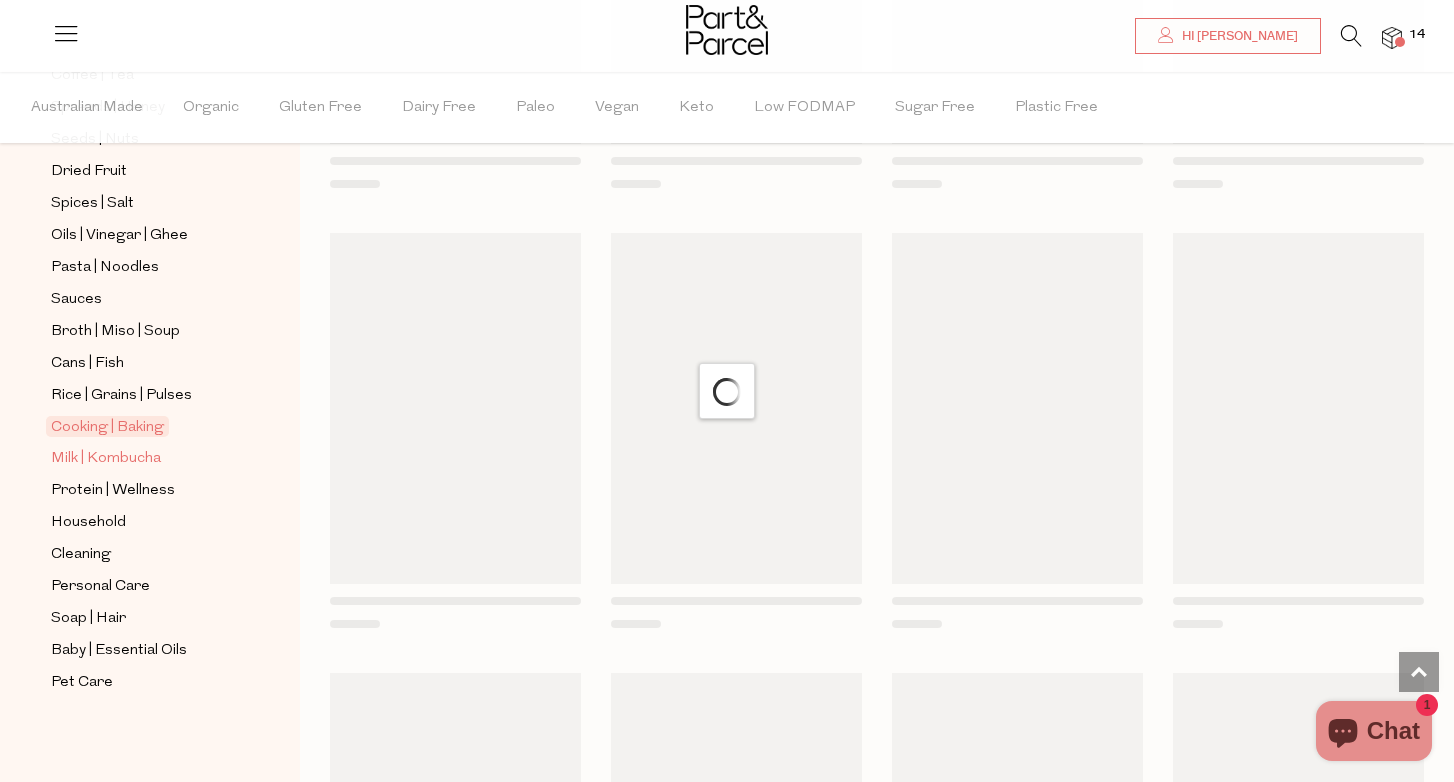 scroll 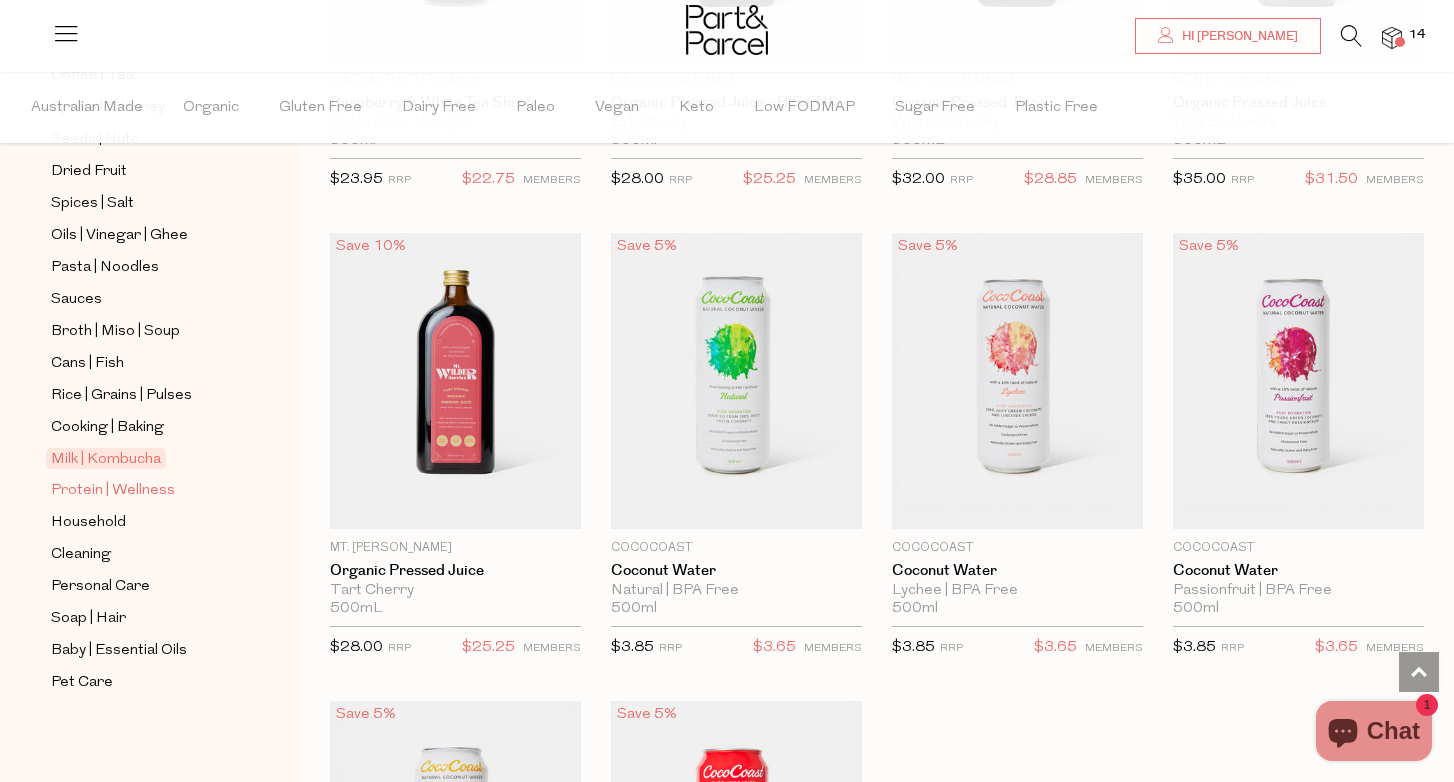 click on "Protein | Wellness" at bounding box center [113, 491] 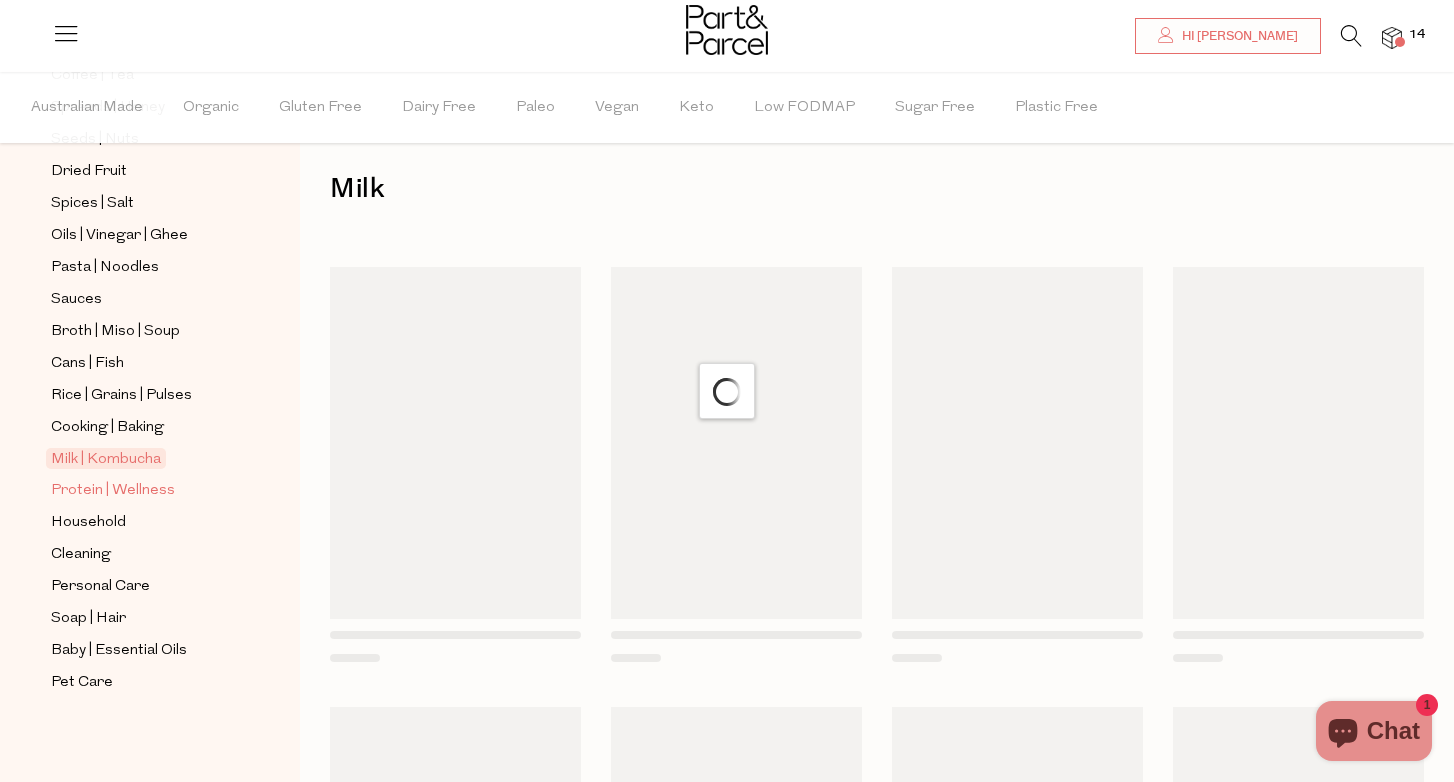 scroll, scrollTop: 11, scrollLeft: 0, axis: vertical 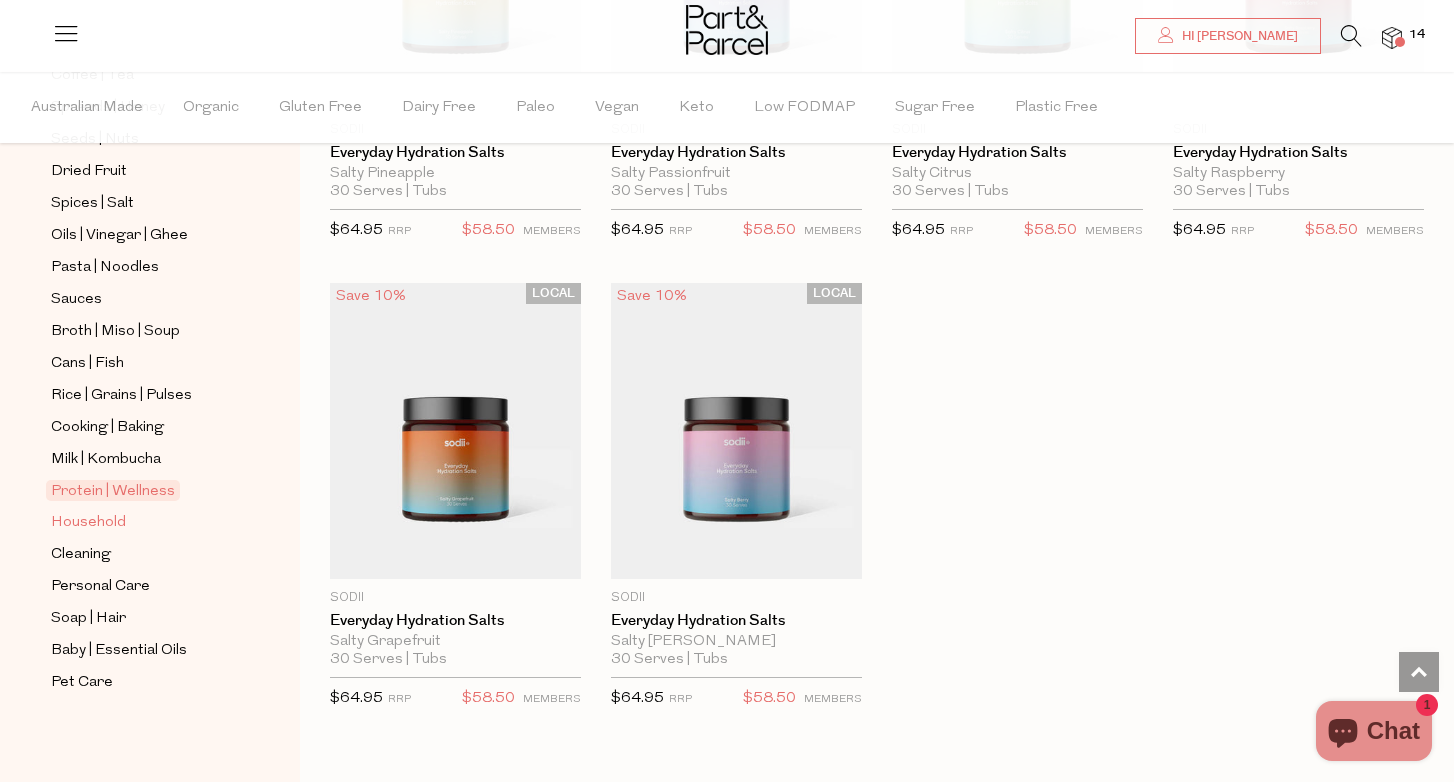 click on "Household" at bounding box center (88, 523) 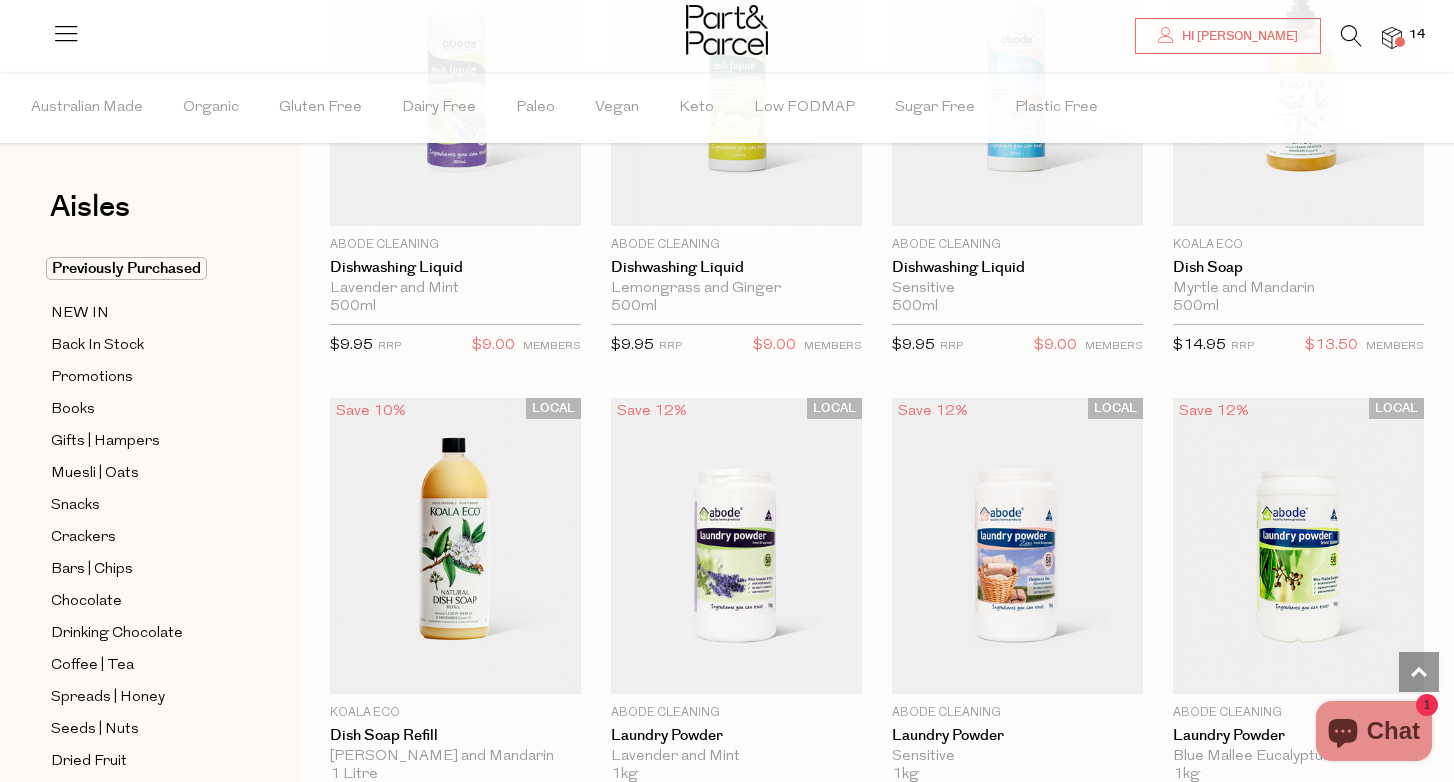 scroll, scrollTop: 4078, scrollLeft: 0, axis: vertical 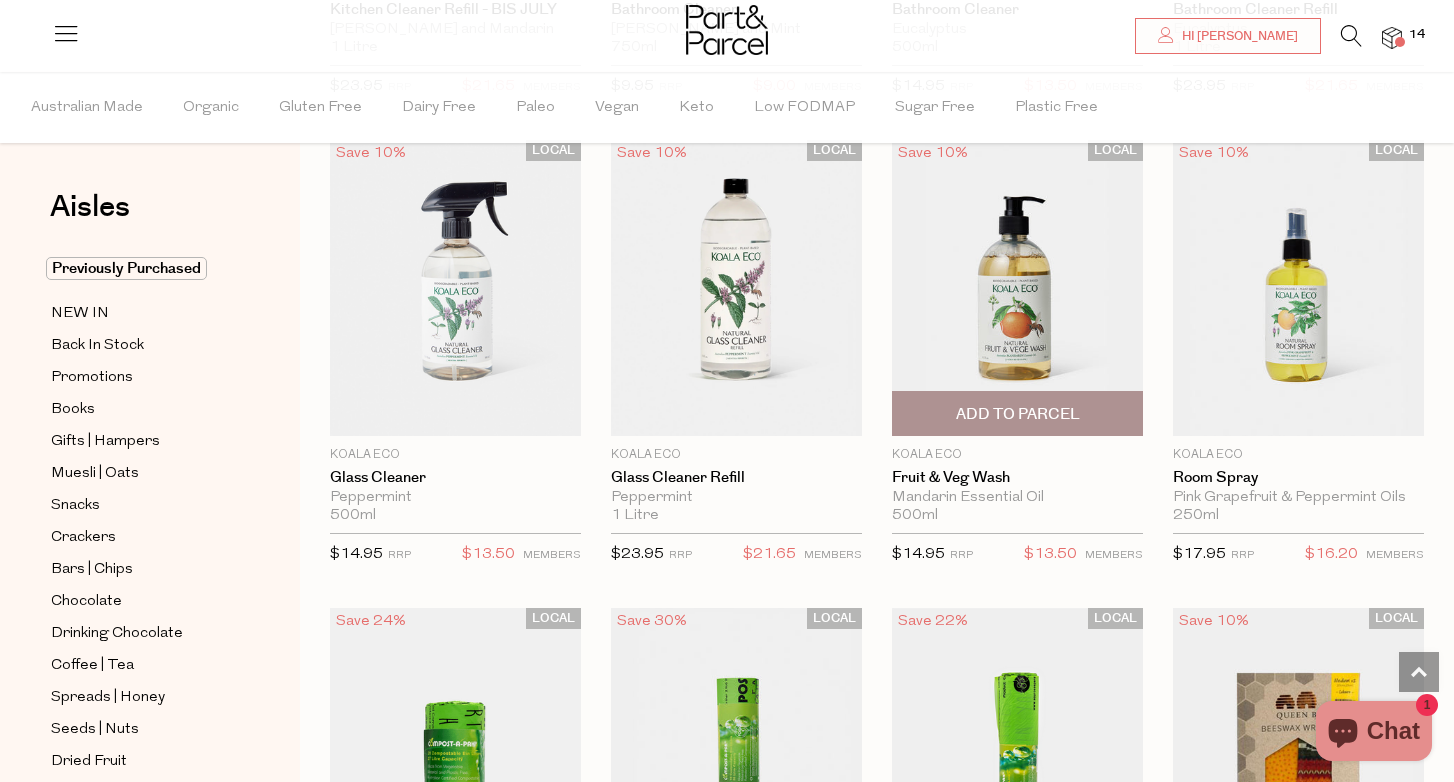 click at bounding box center (1017, 288) 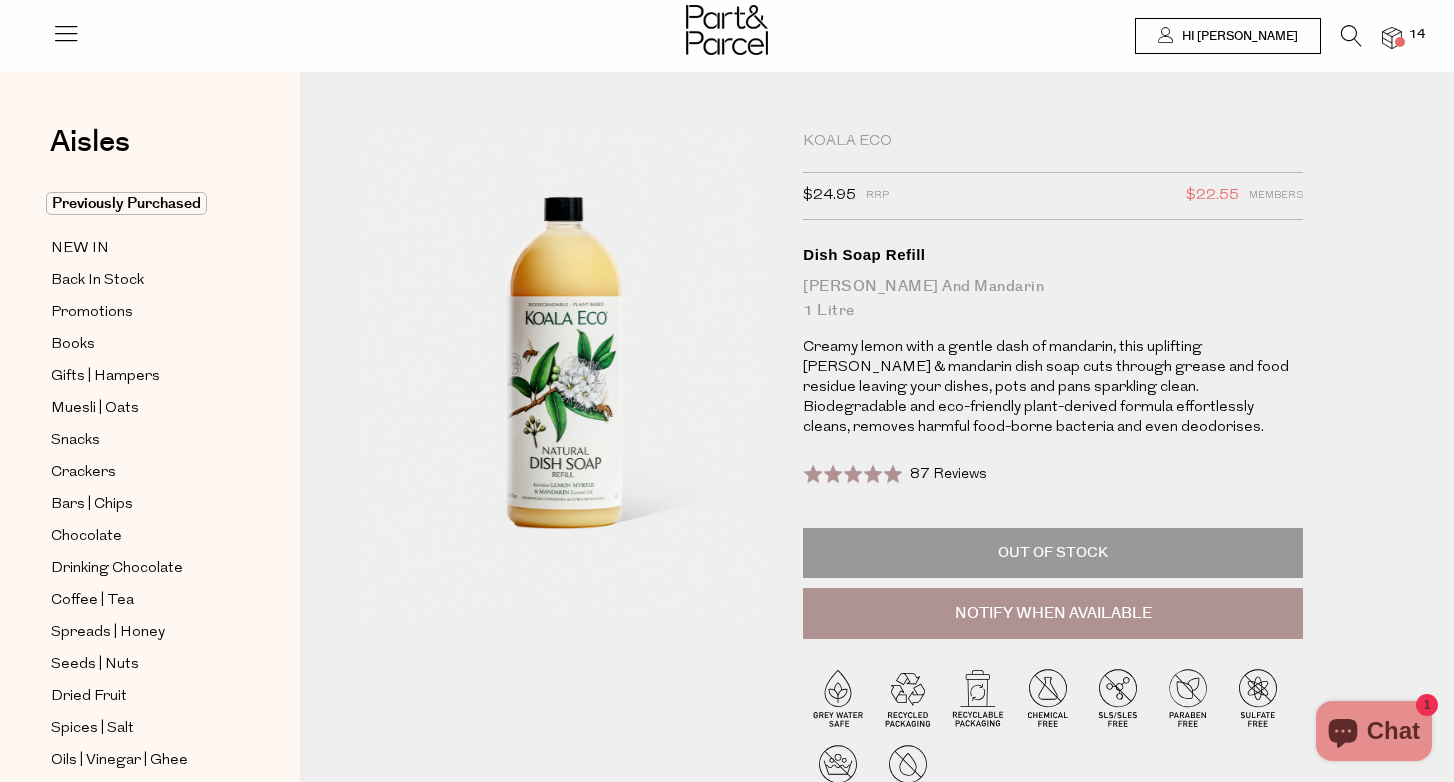 scroll, scrollTop: 0, scrollLeft: 0, axis: both 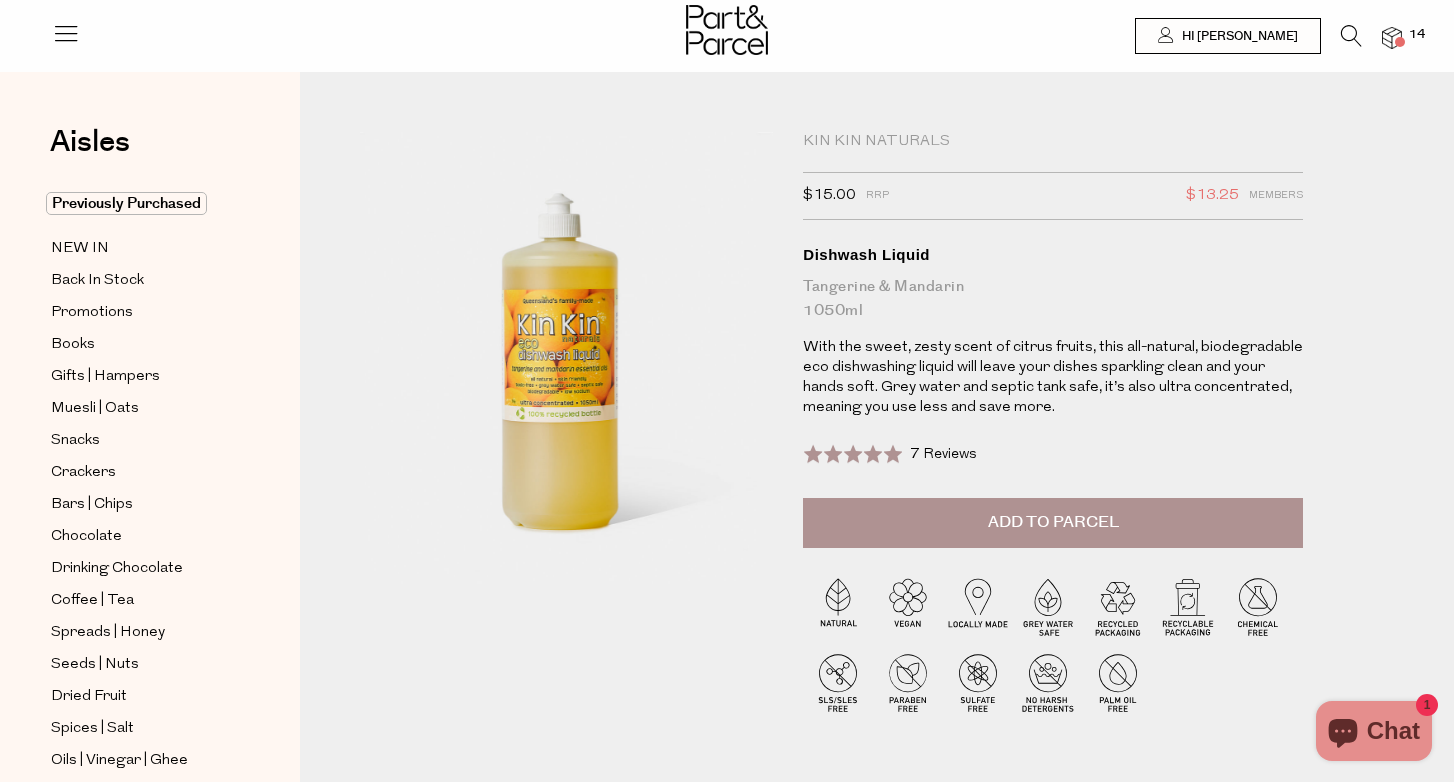 click on "Add to Parcel" at bounding box center (1053, 523) 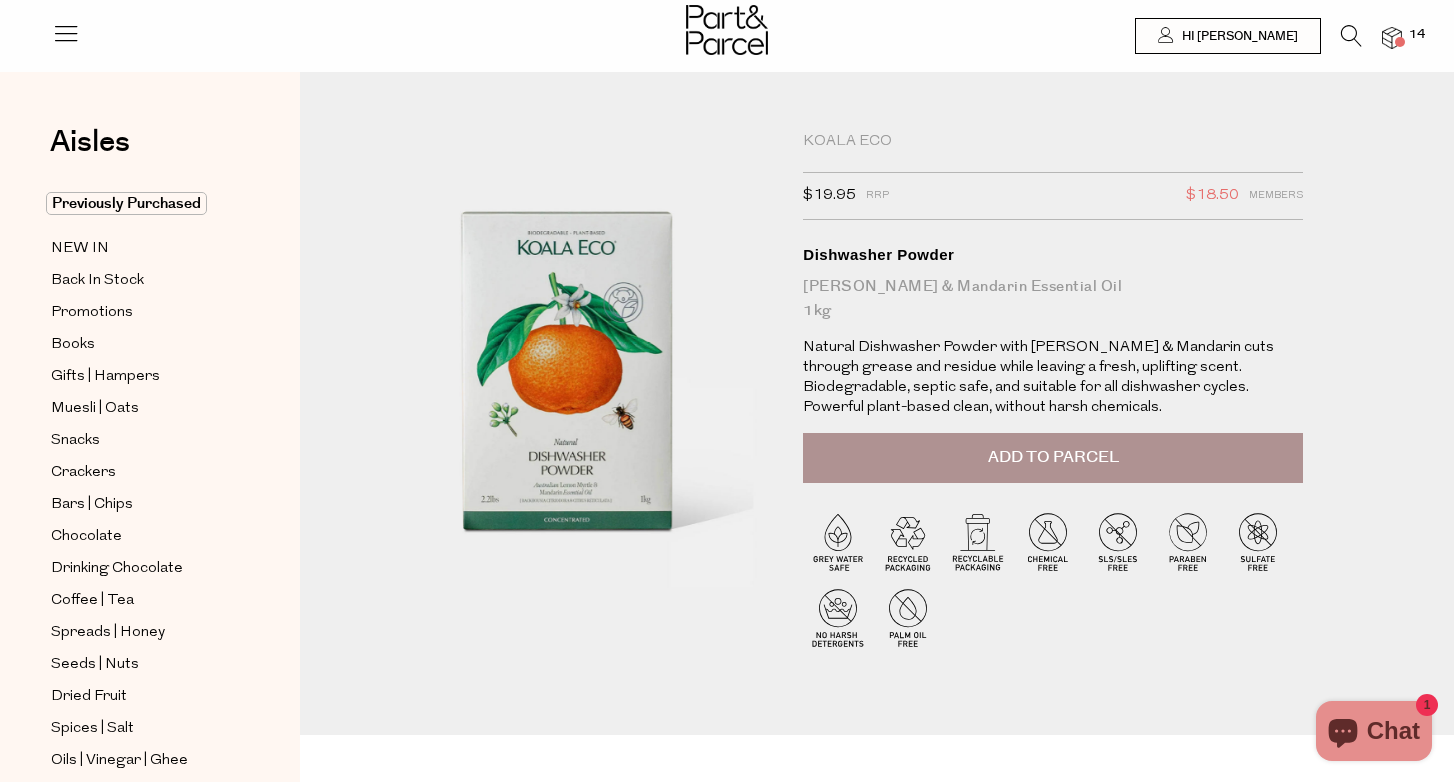 scroll, scrollTop: 0, scrollLeft: 0, axis: both 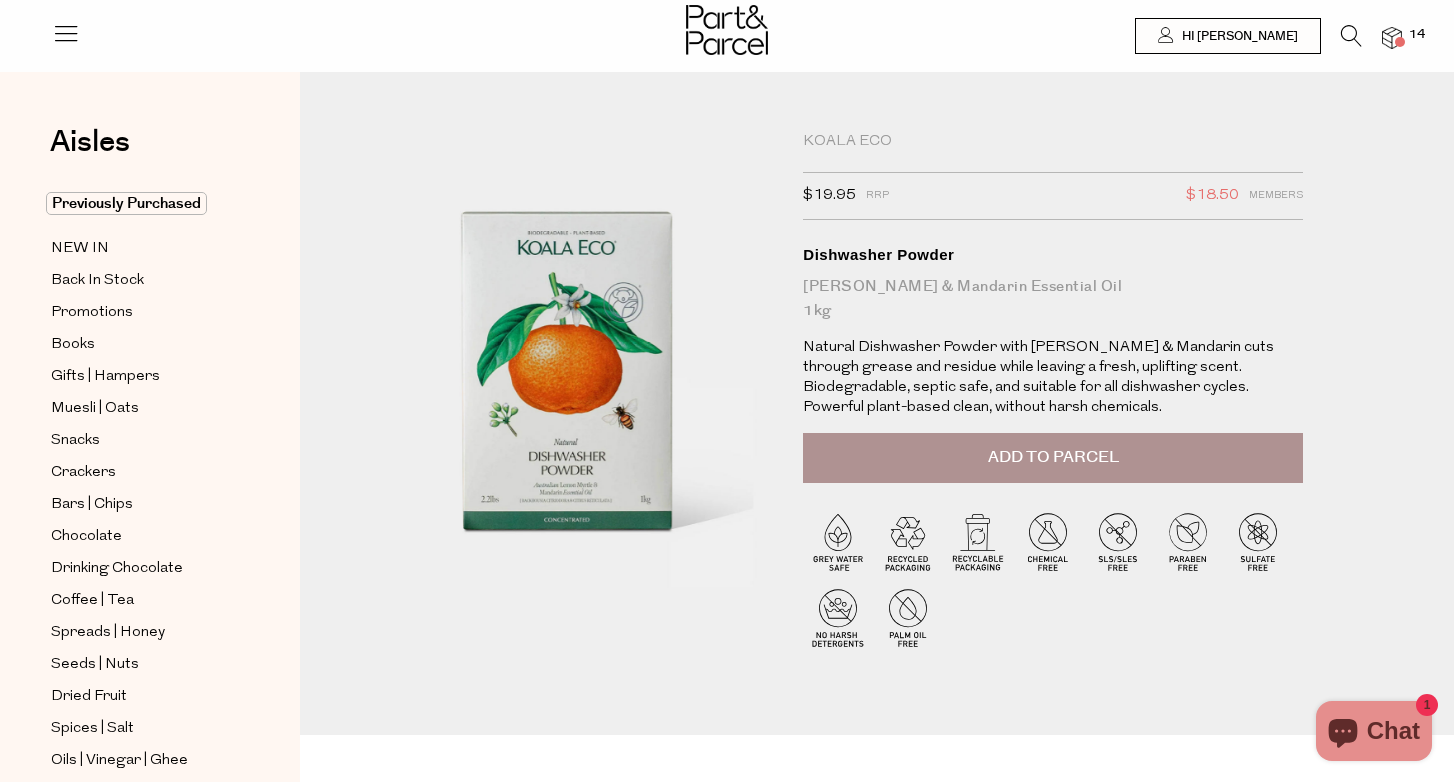 click on "Add to Parcel" at bounding box center [1053, 457] 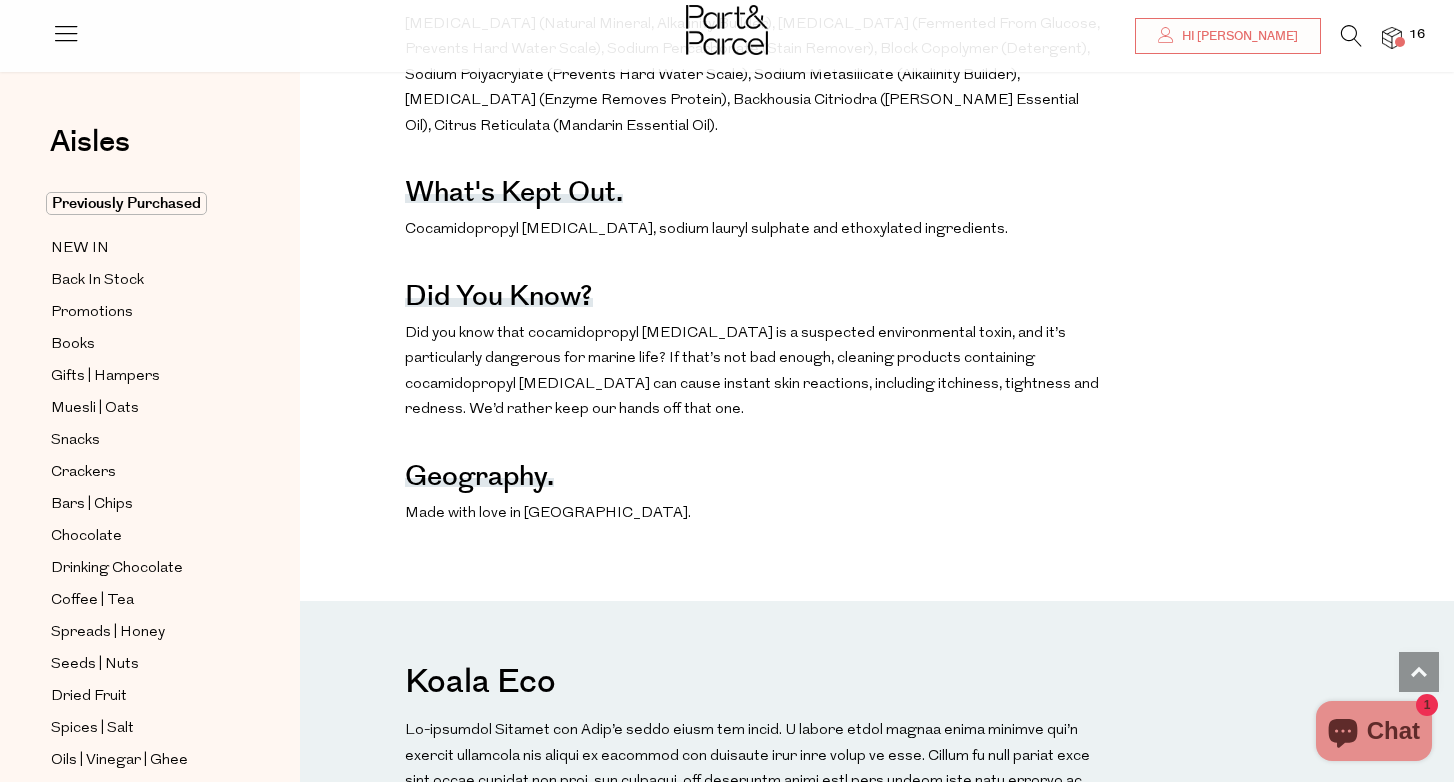 scroll, scrollTop: 0, scrollLeft: 0, axis: both 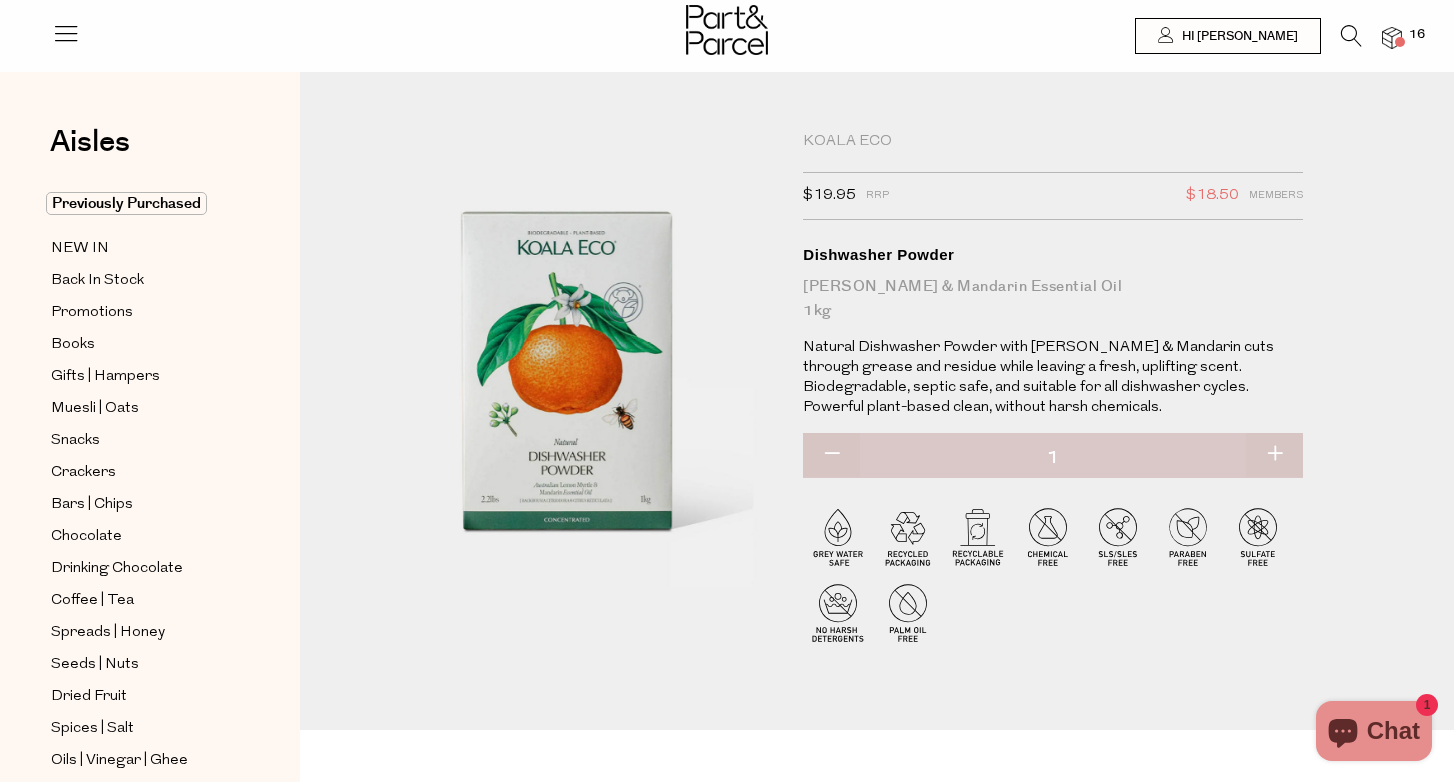 click at bounding box center [1400, 42] 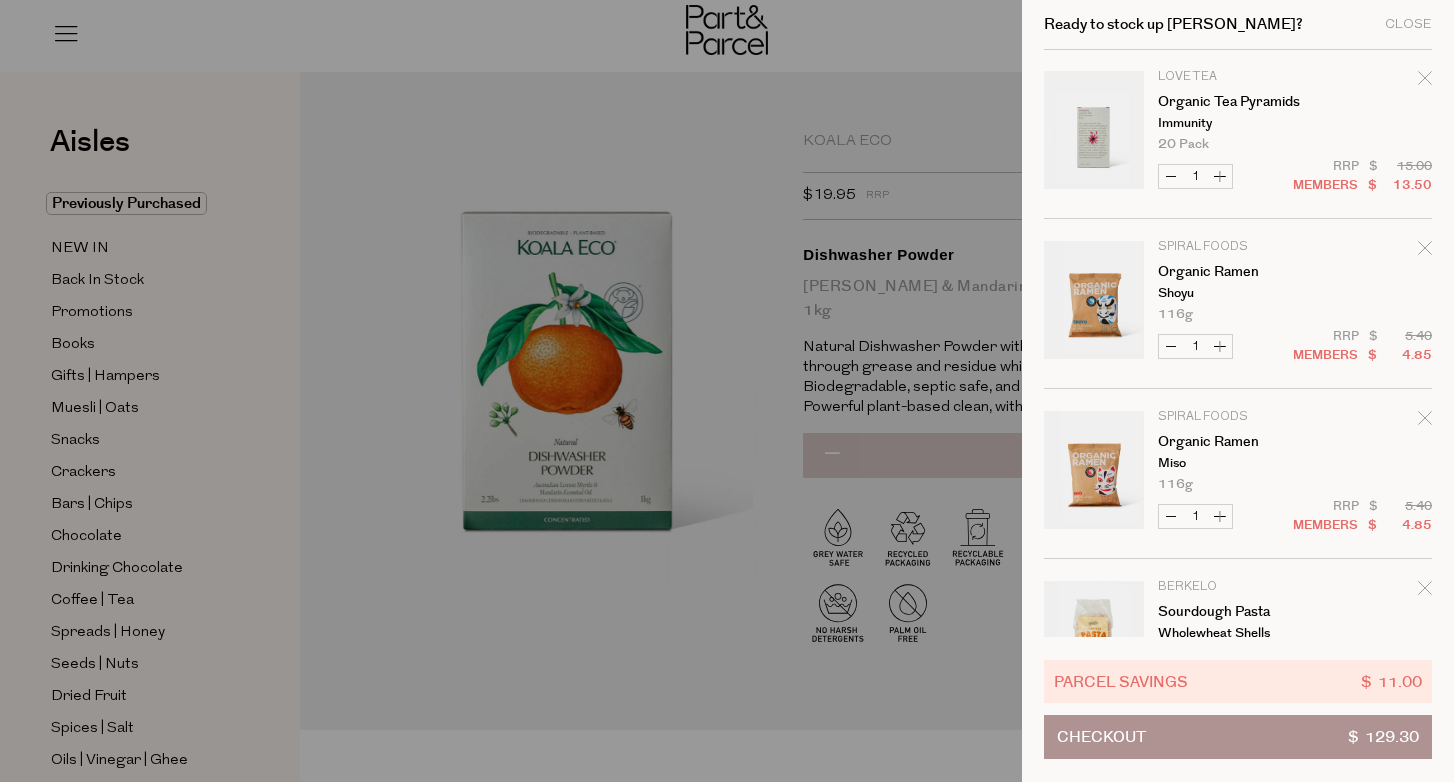 scroll, scrollTop: 0, scrollLeft: 0, axis: both 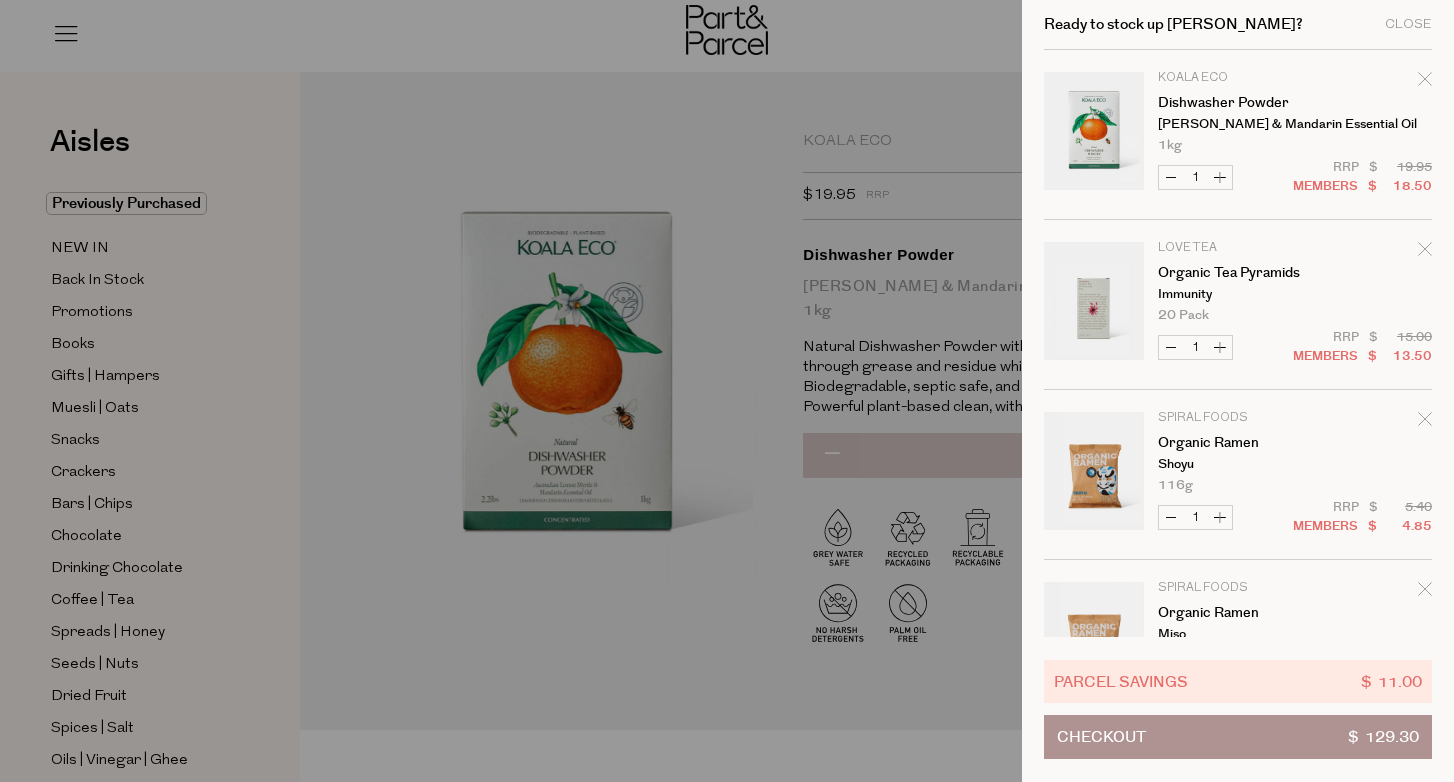 click at bounding box center (727, 391) 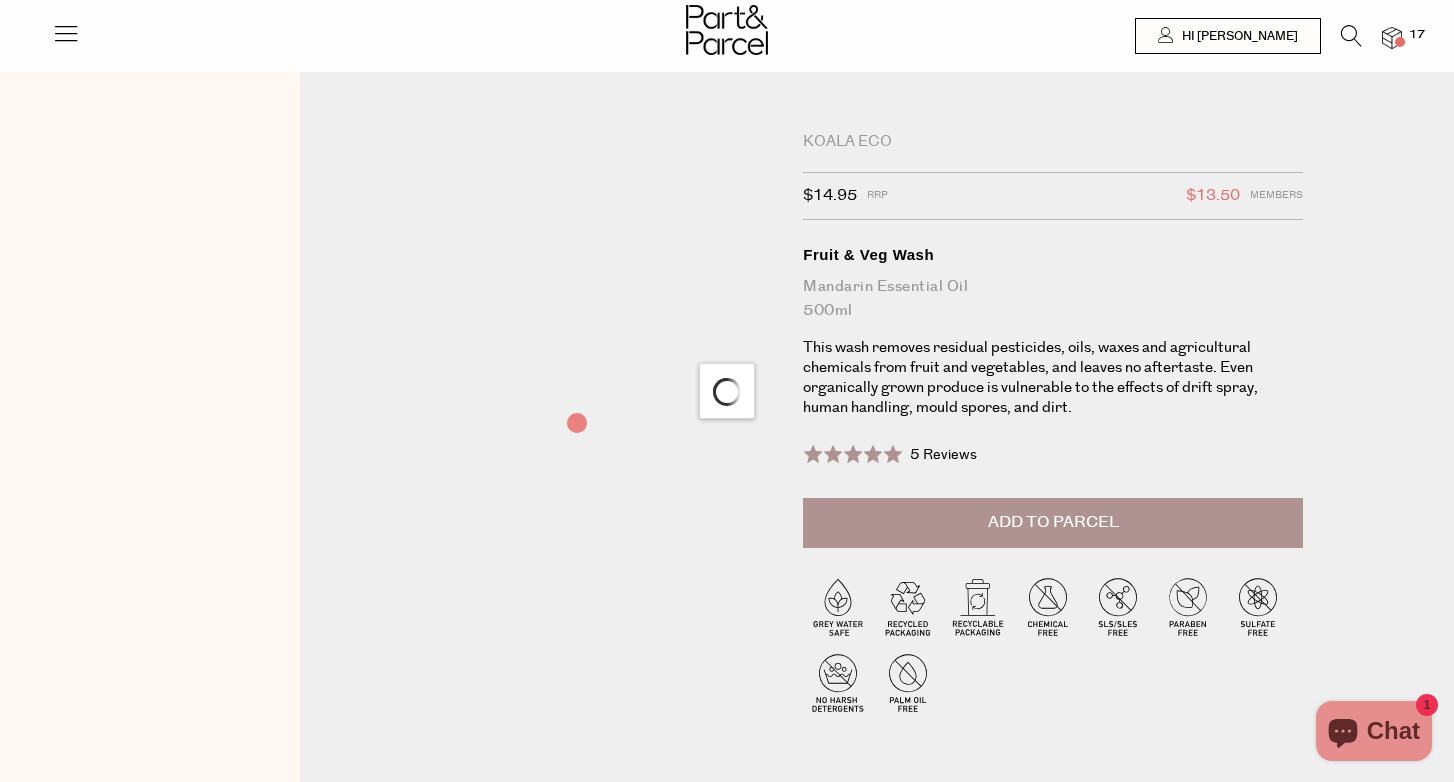 scroll, scrollTop: 0, scrollLeft: 0, axis: both 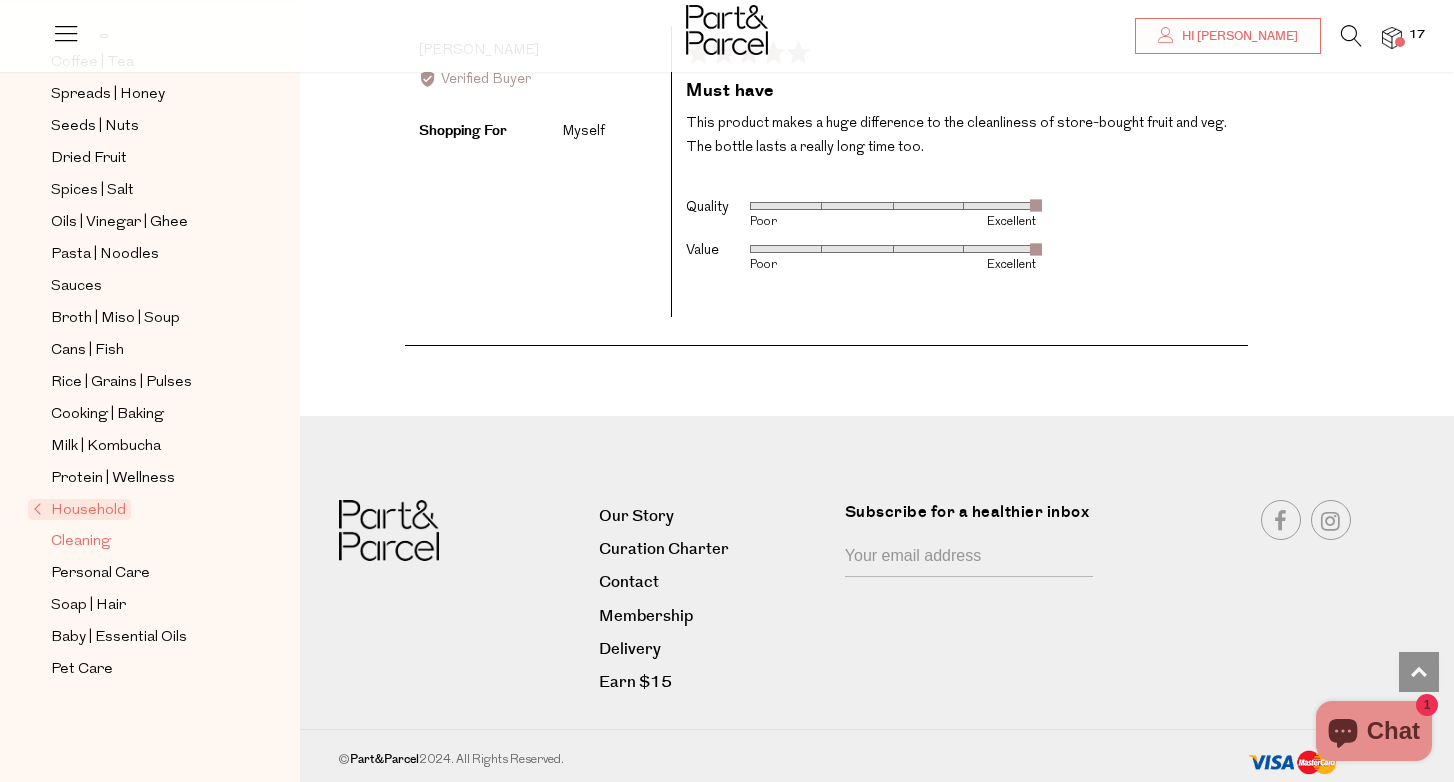 click on "Cleaning" at bounding box center [81, 542] 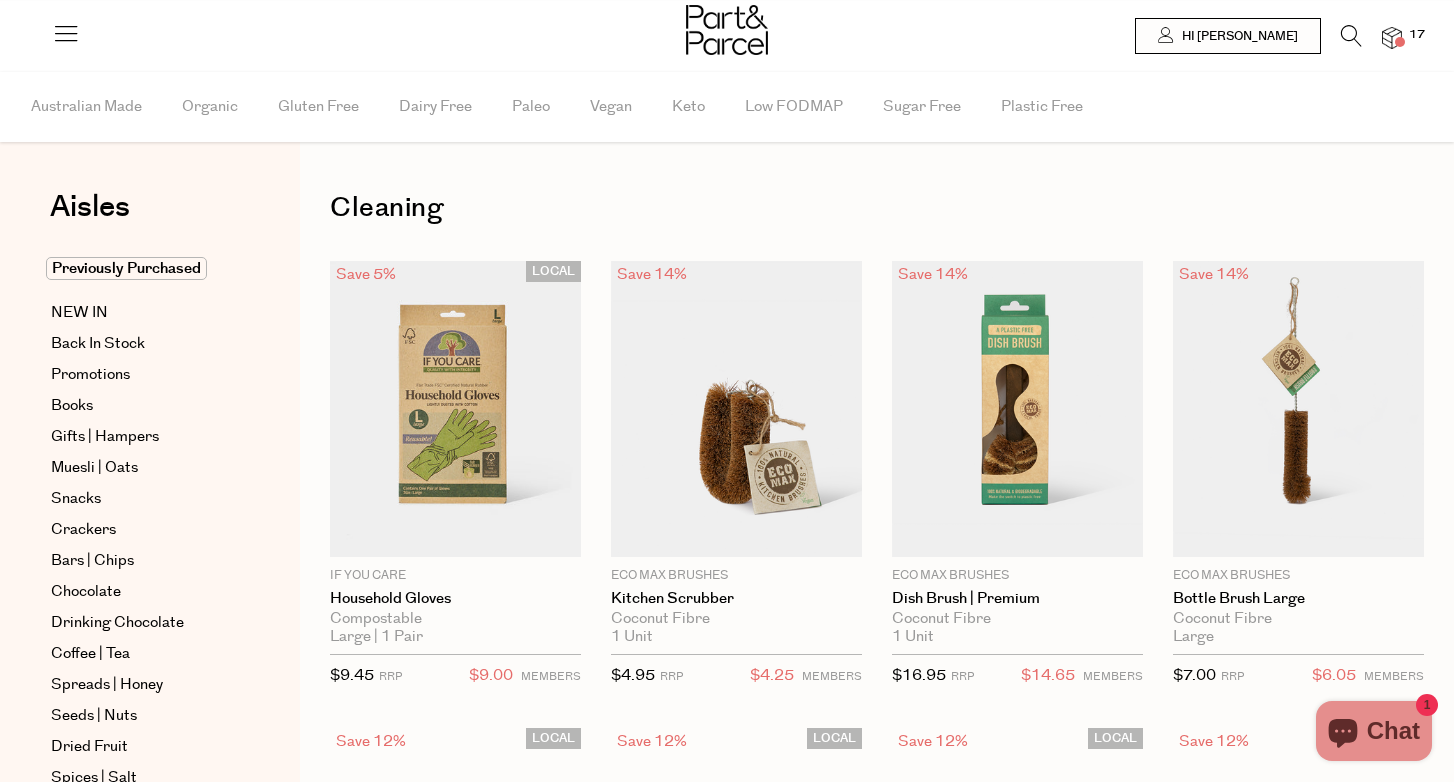 scroll, scrollTop: 0, scrollLeft: 0, axis: both 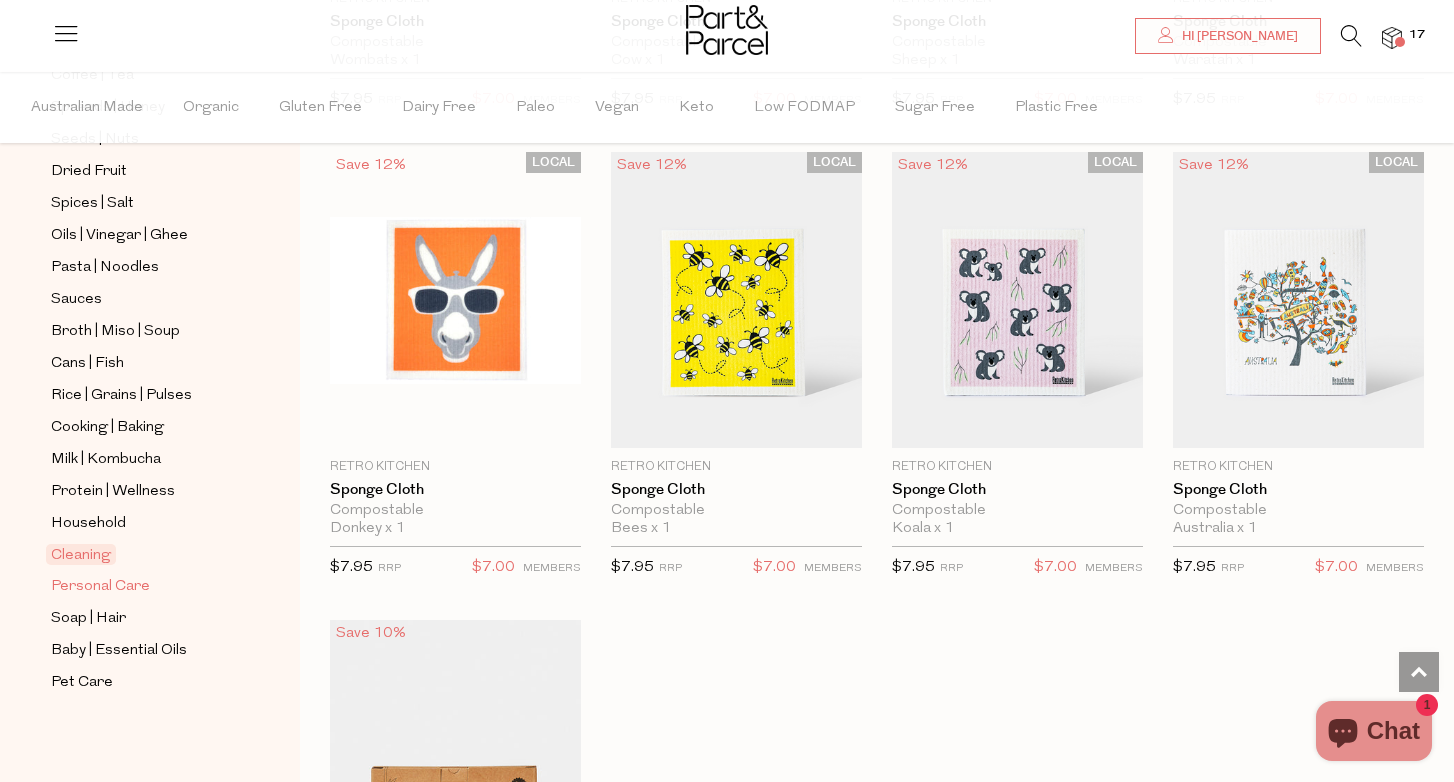 click on "Personal Care" at bounding box center (100, 587) 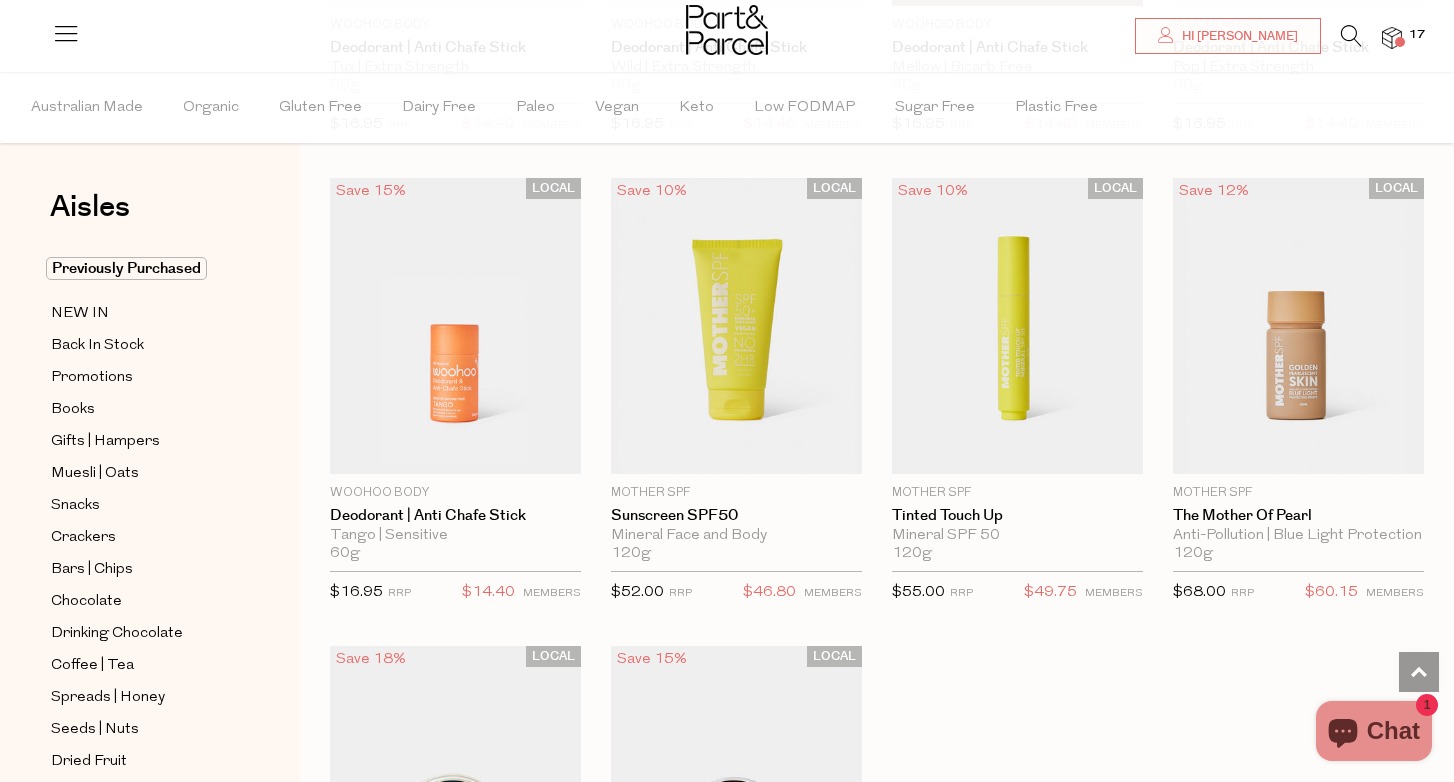scroll, scrollTop: 5236, scrollLeft: 0, axis: vertical 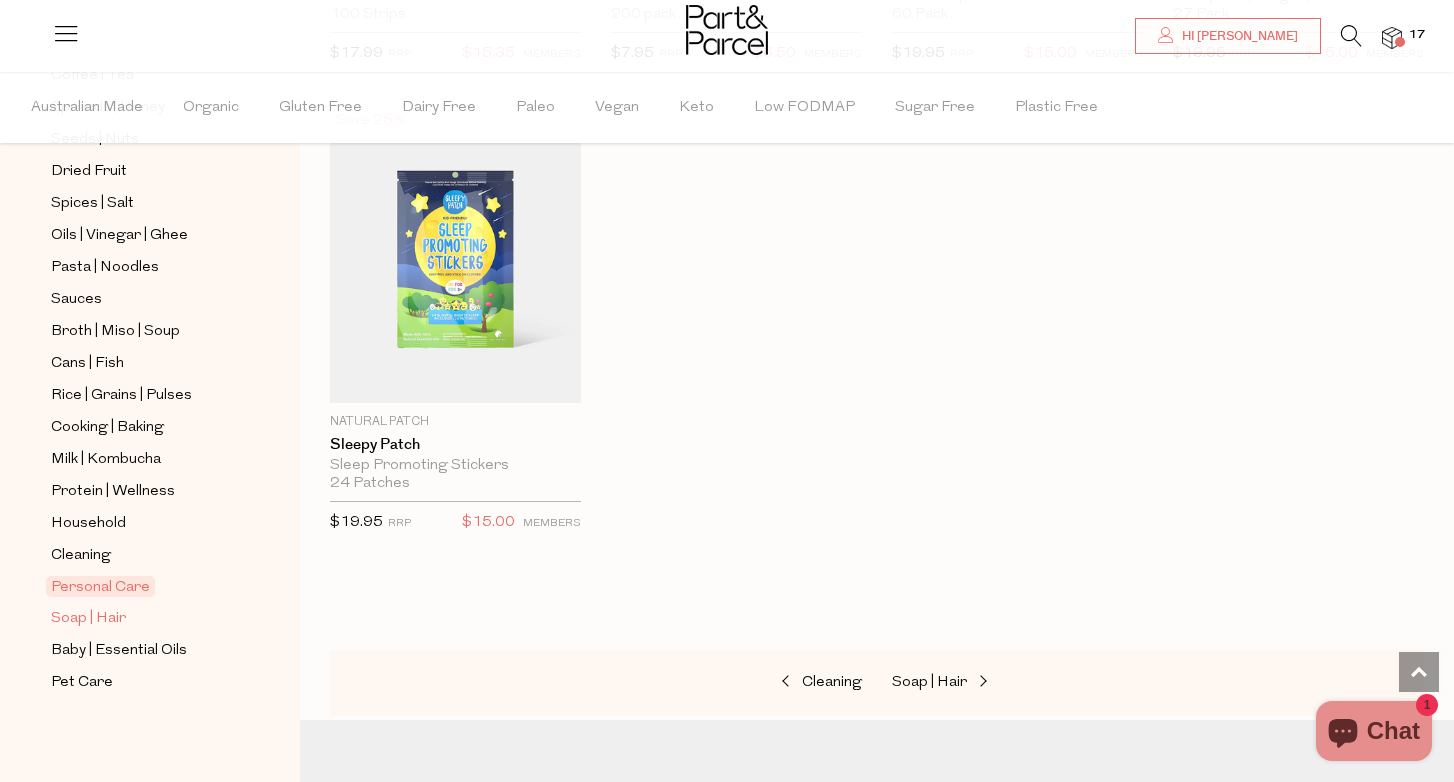 click on "Soap | Hair" at bounding box center (88, 619) 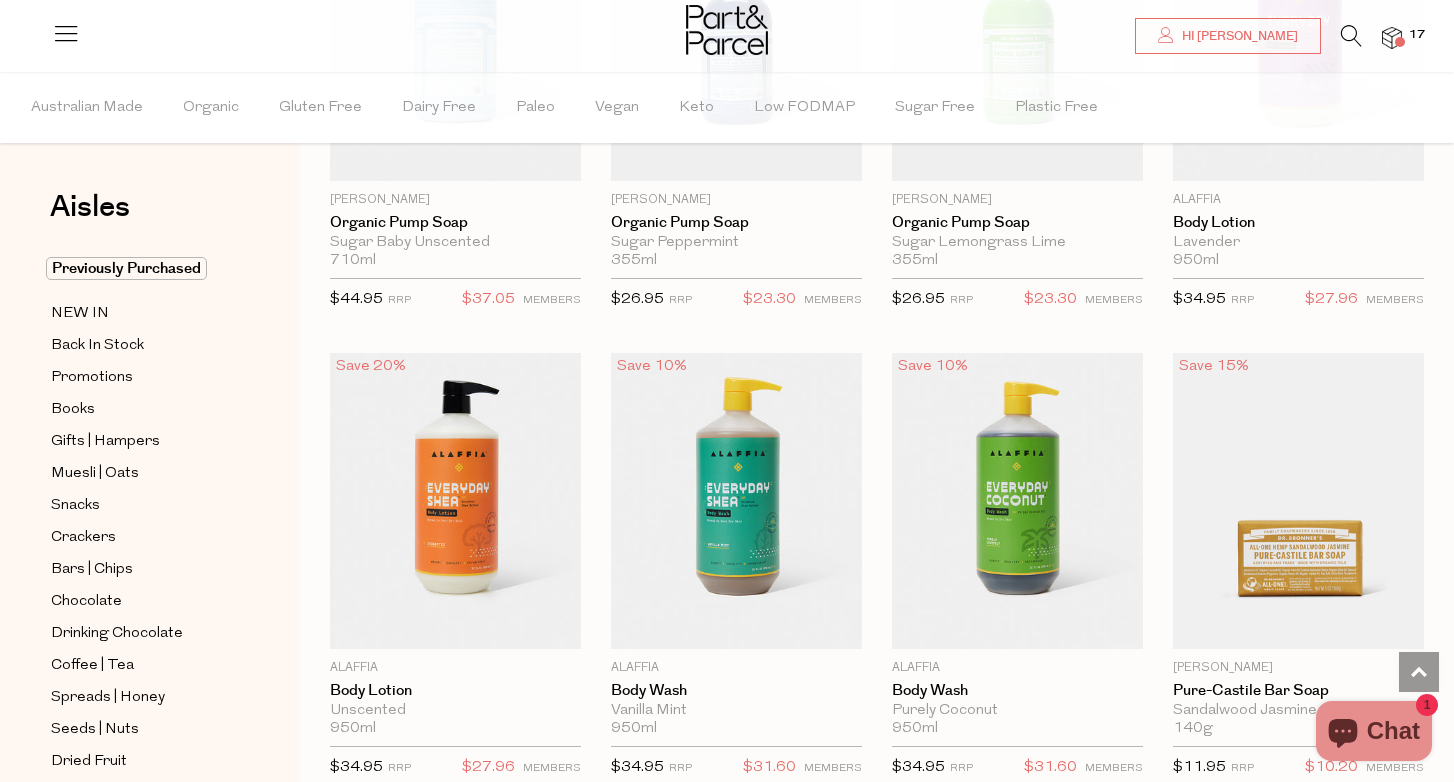 scroll, scrollTop: 1782, scrollLeft: 0, axis: vertical 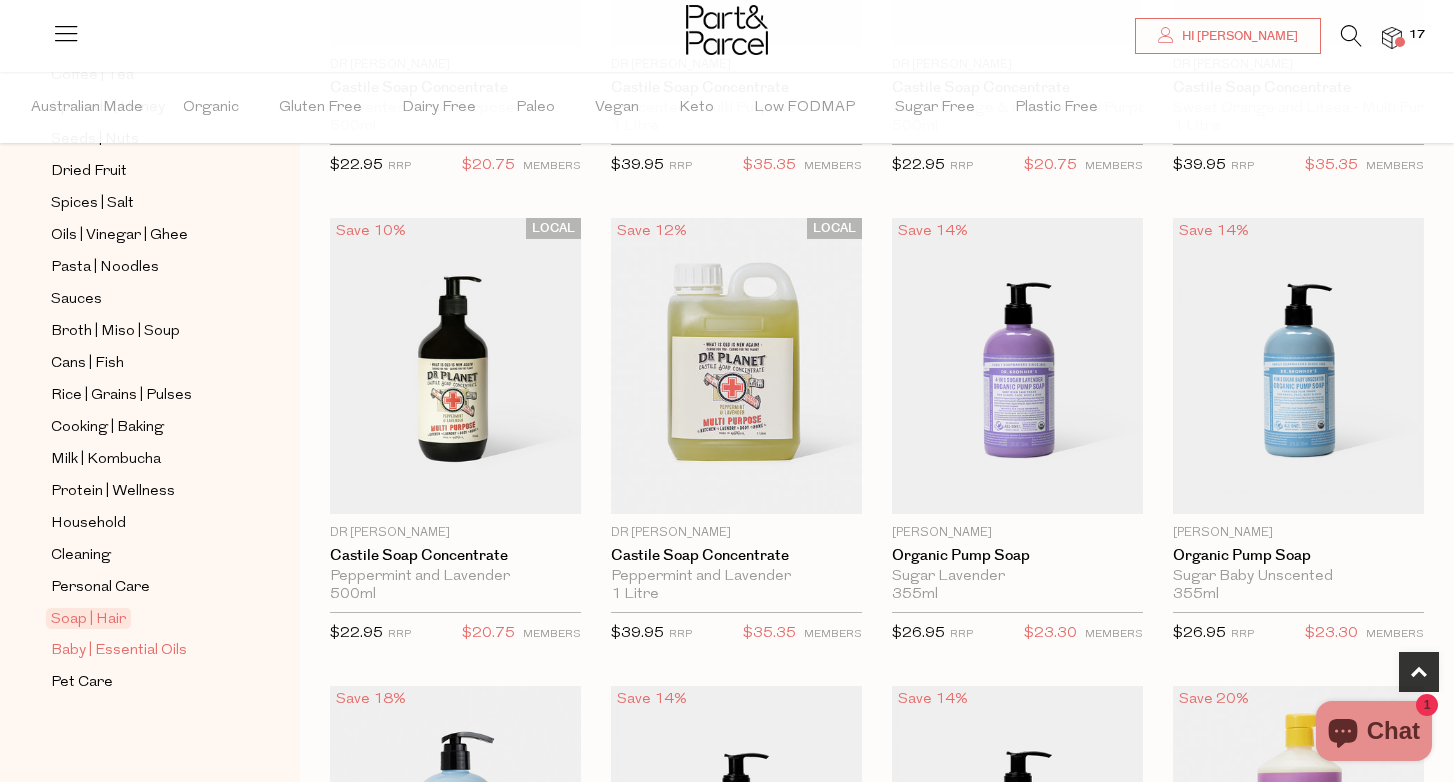 click on "Baby | Essential Oils" at bounding box center [119, 651] 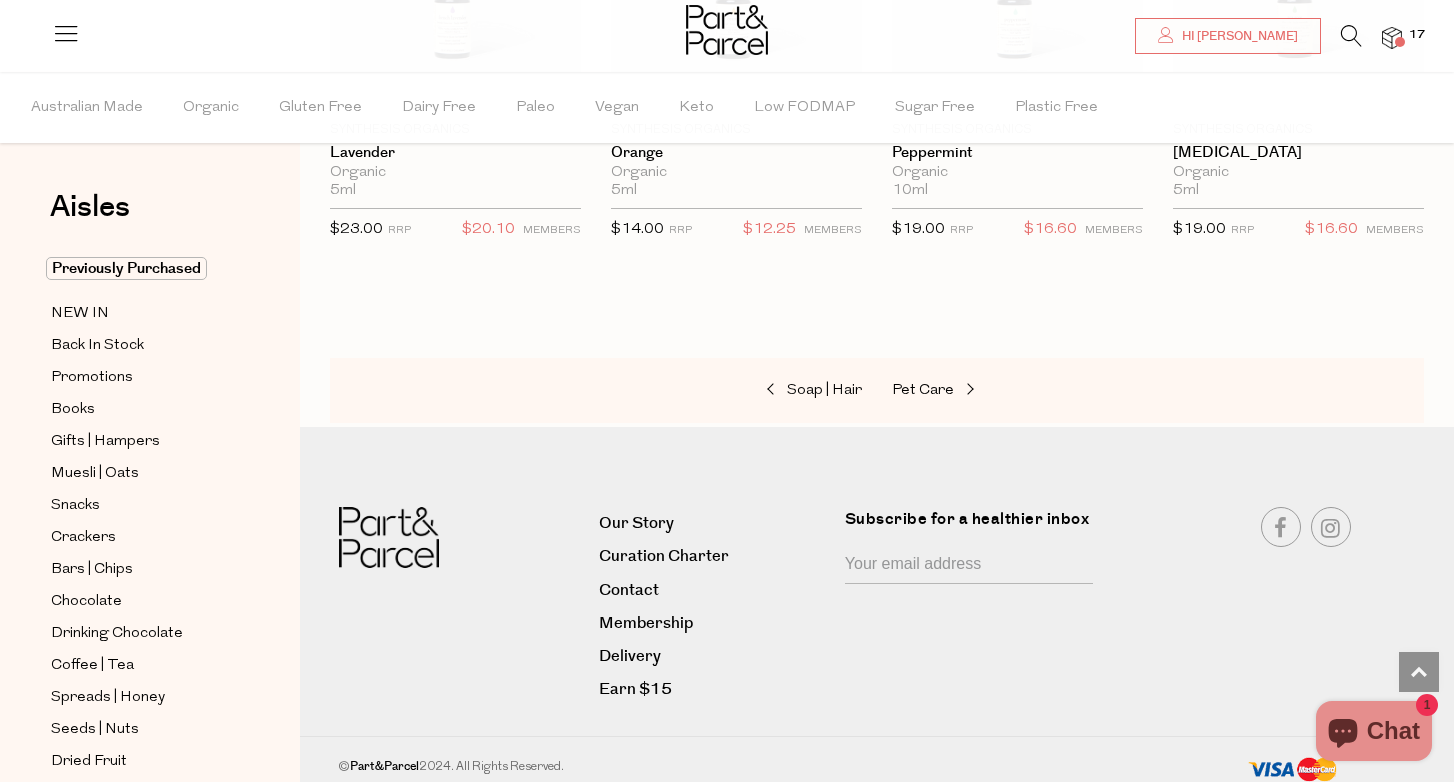 scroll, scrollTop: 1860, scrollLeft: 0, axis: vertical 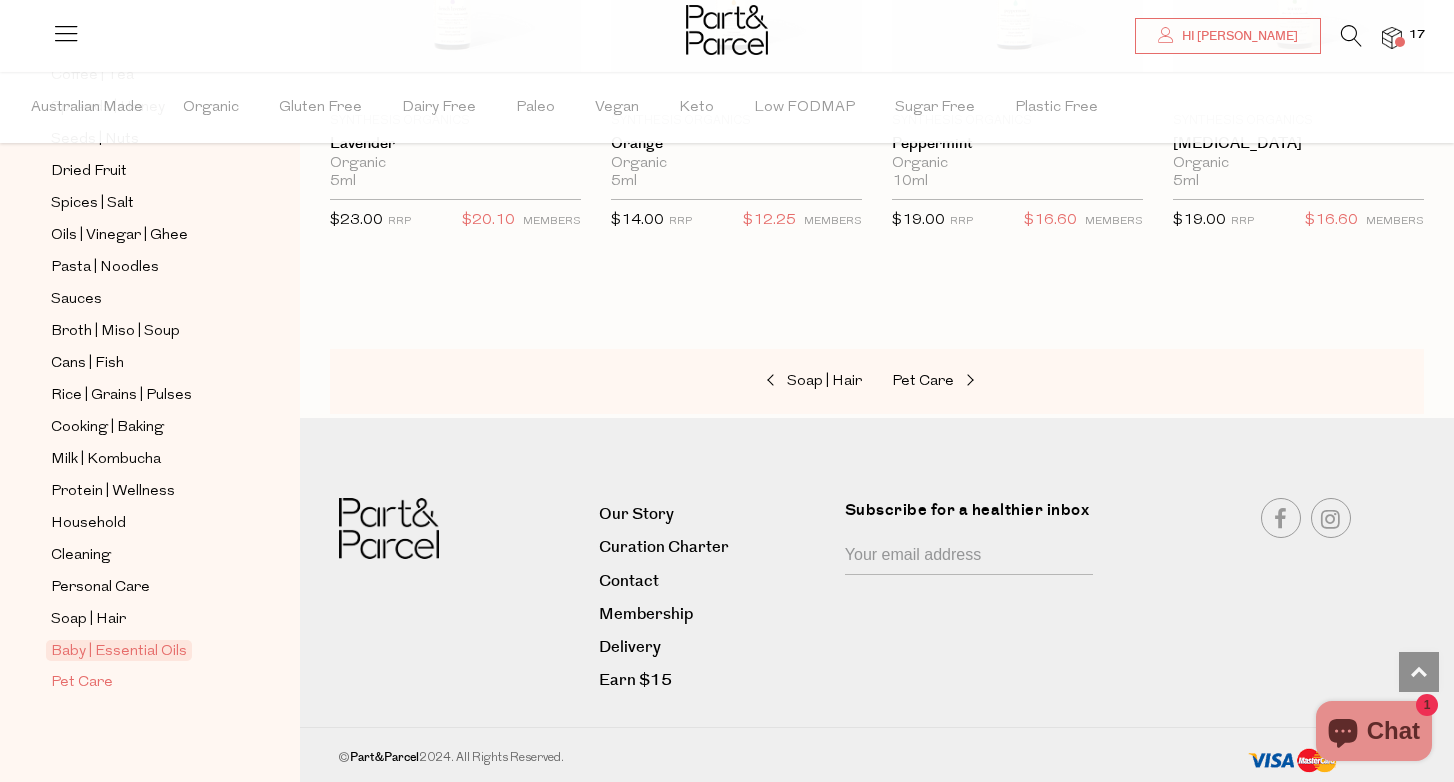 click on "Pet Care" at bounding box center [82, 683] 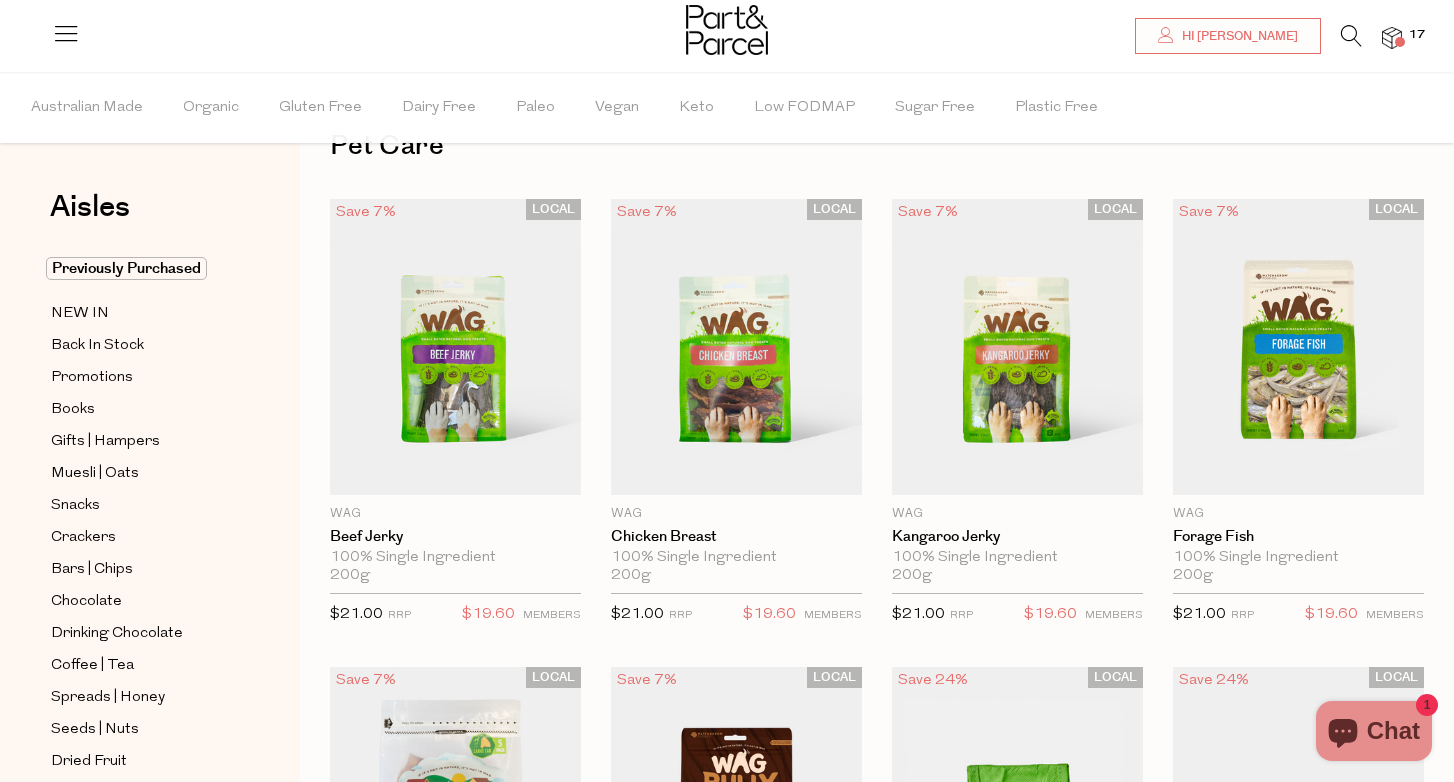 scroll, scrollTop: 0, scrollLeft: 0, axis: both 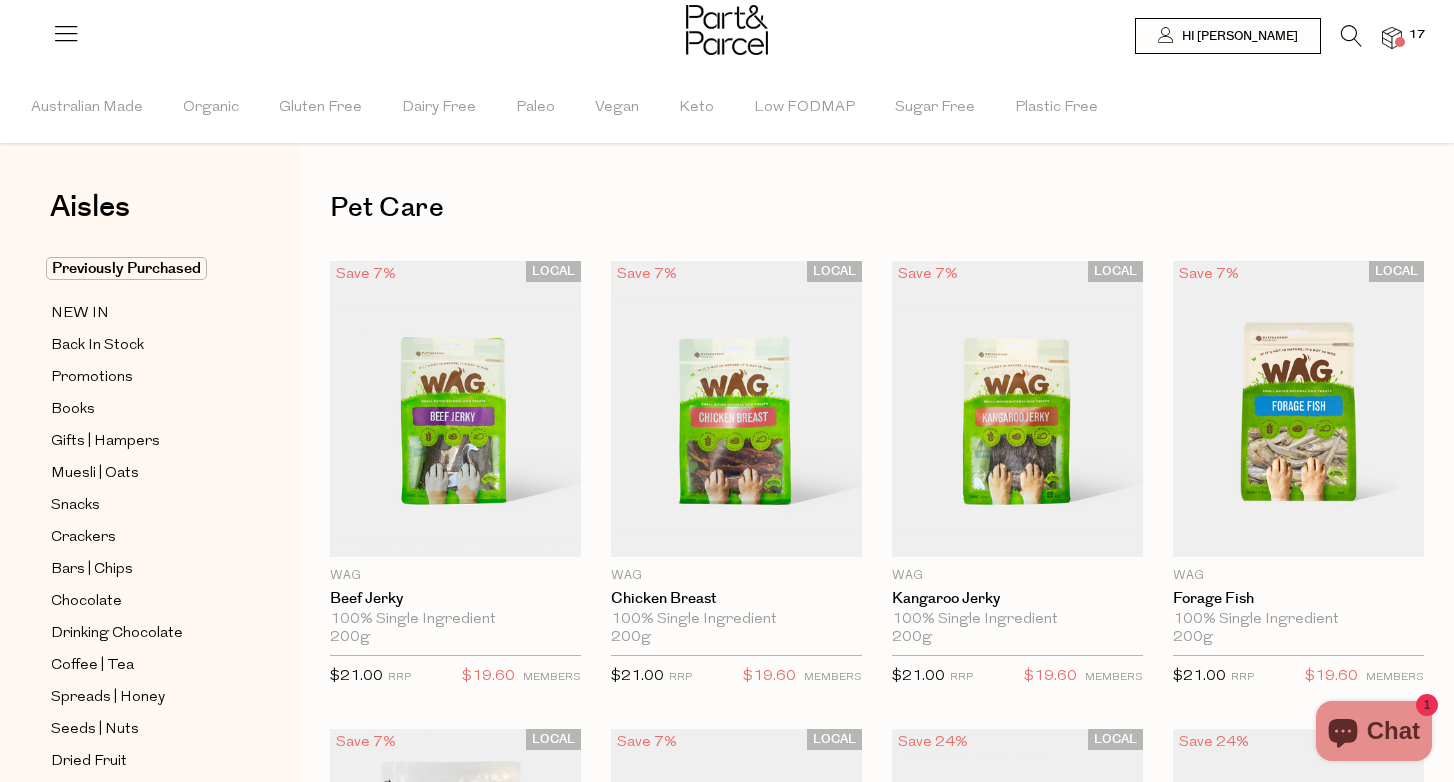 click at bounding box center (727, 32) 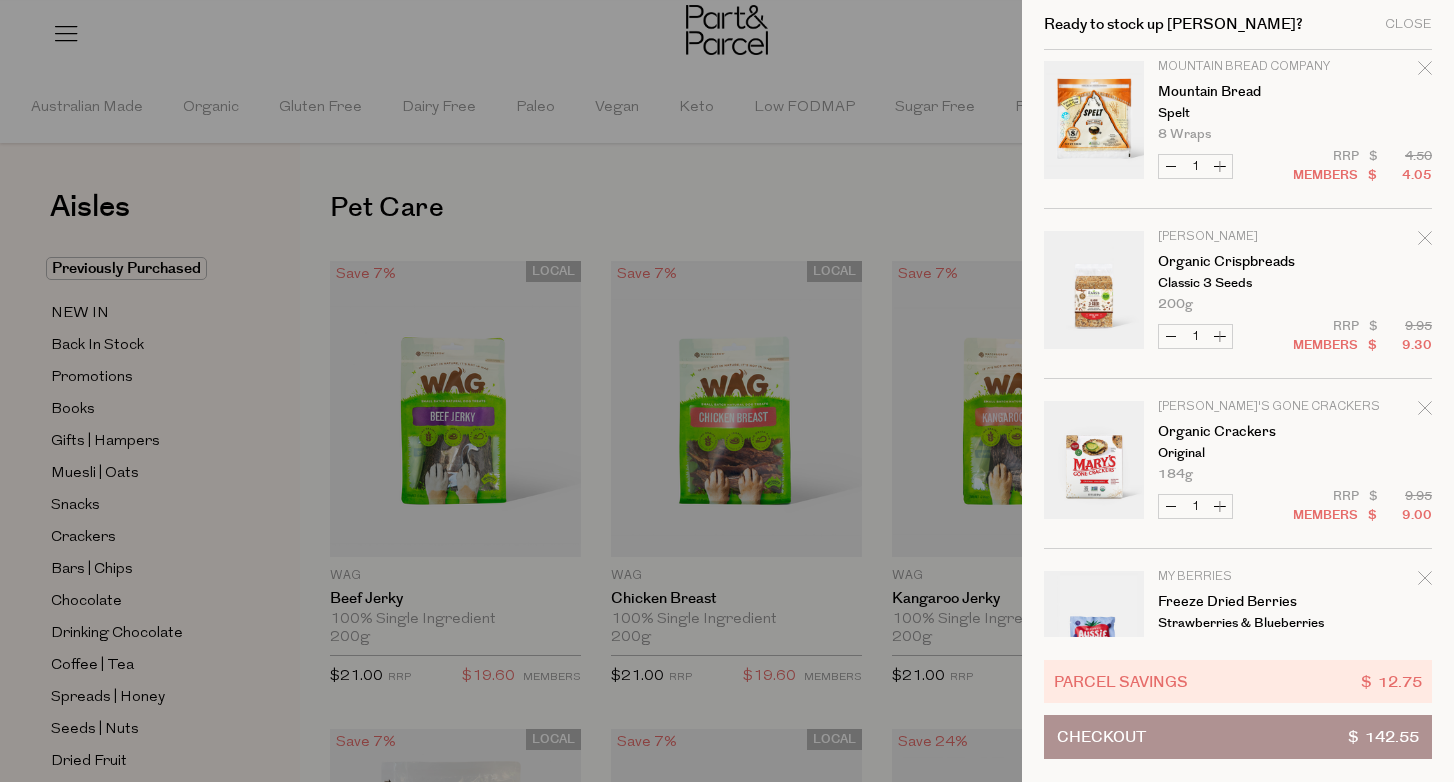 scroll, scrollTop: 1806, scrollLeft: 0, axis: vertical 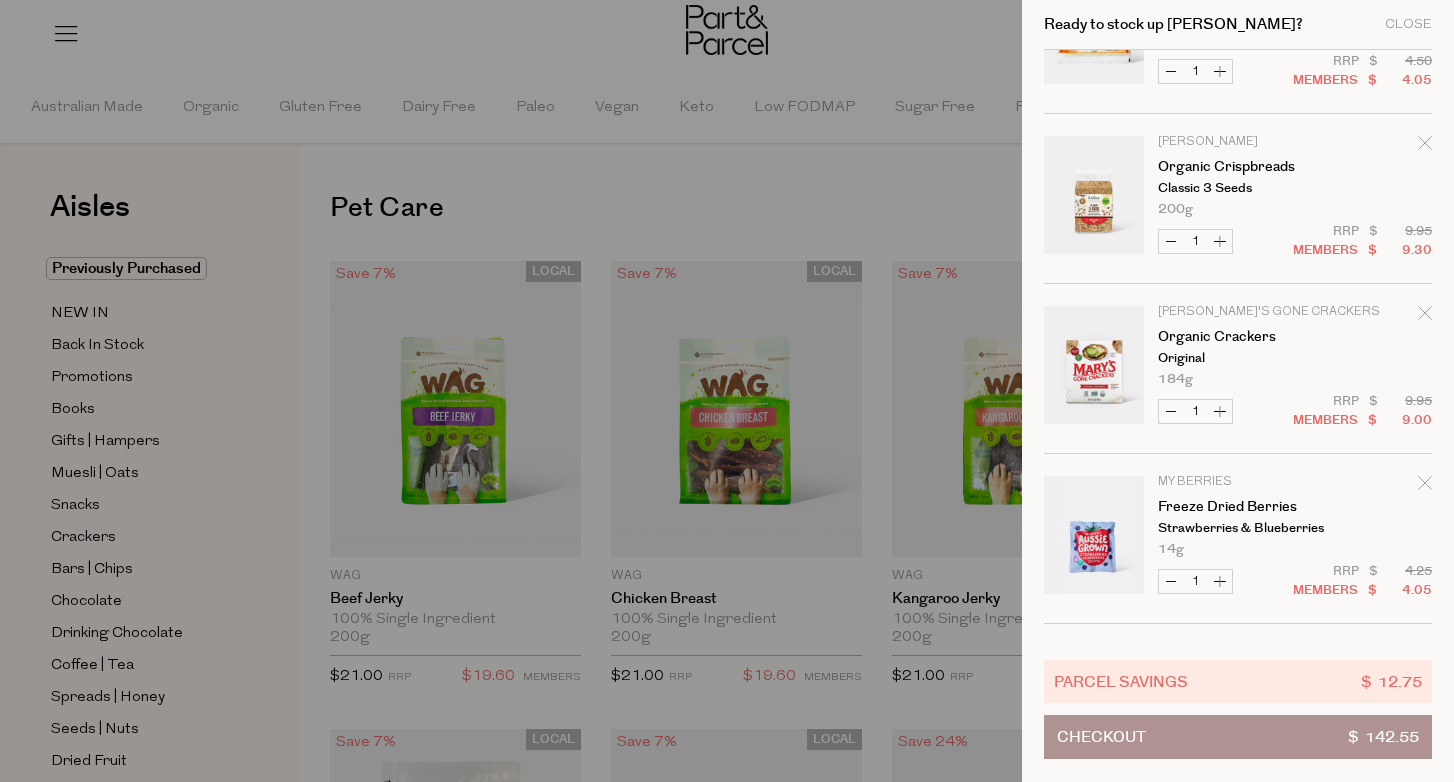 click at bounding box center (727, 391) 